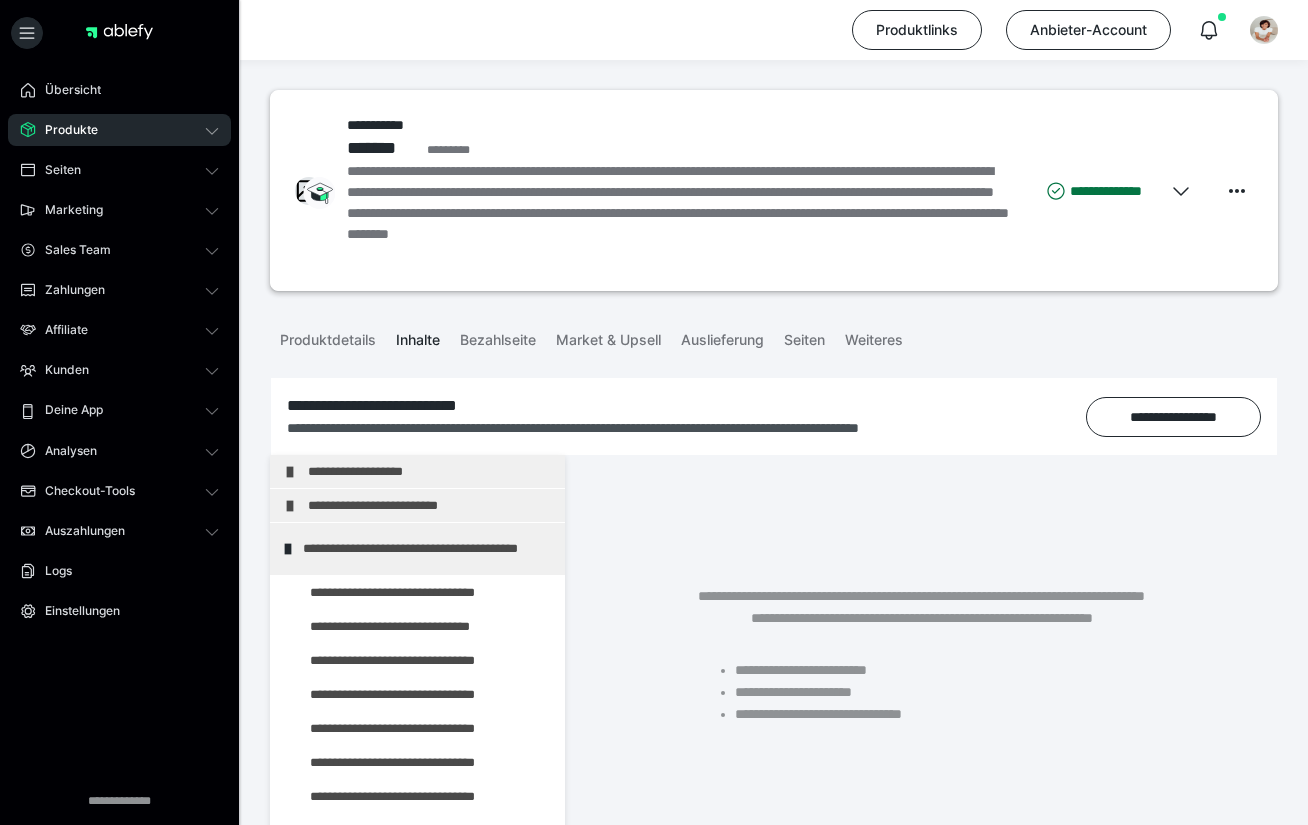 scroll, scrollTop: 191, scrollLeft: 0, axis: vertical 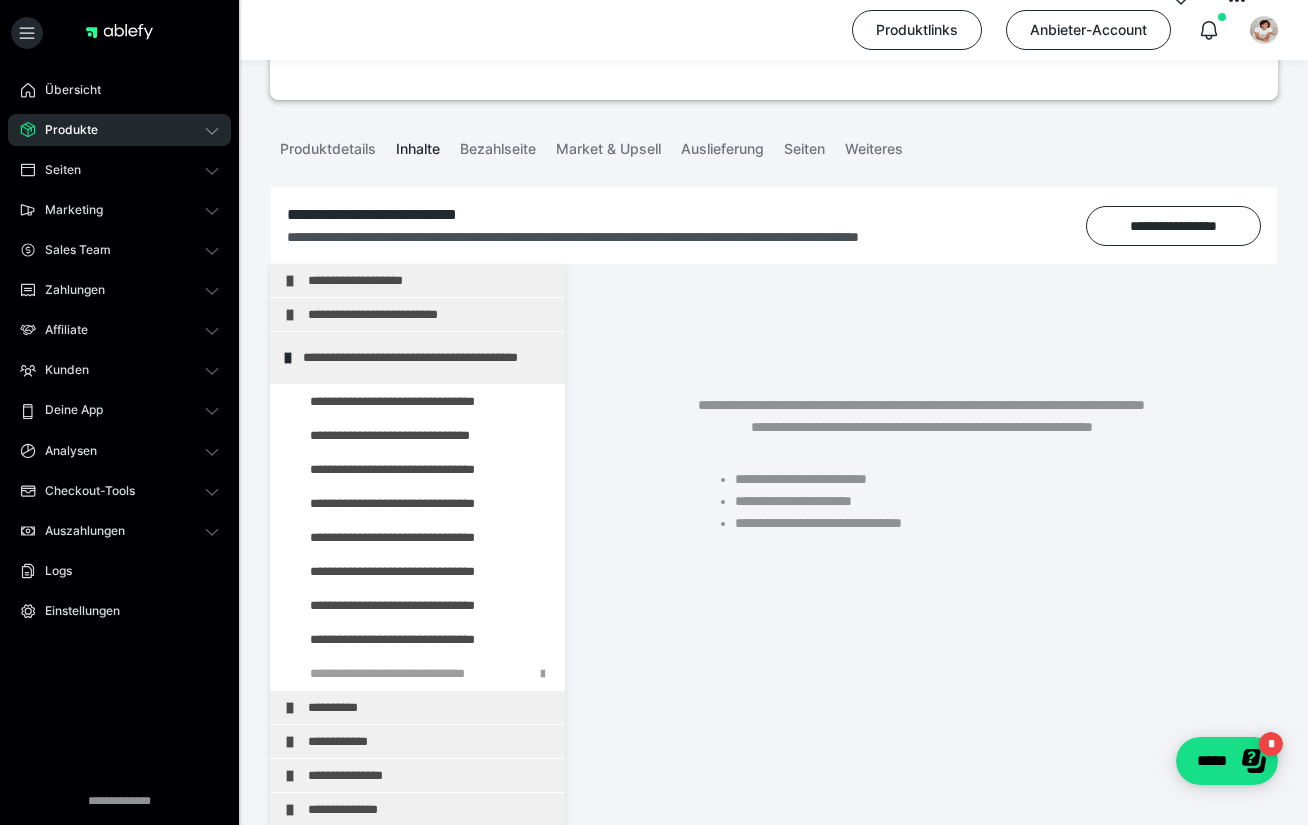 click on "Produkte" at bounding box center [119, 130] 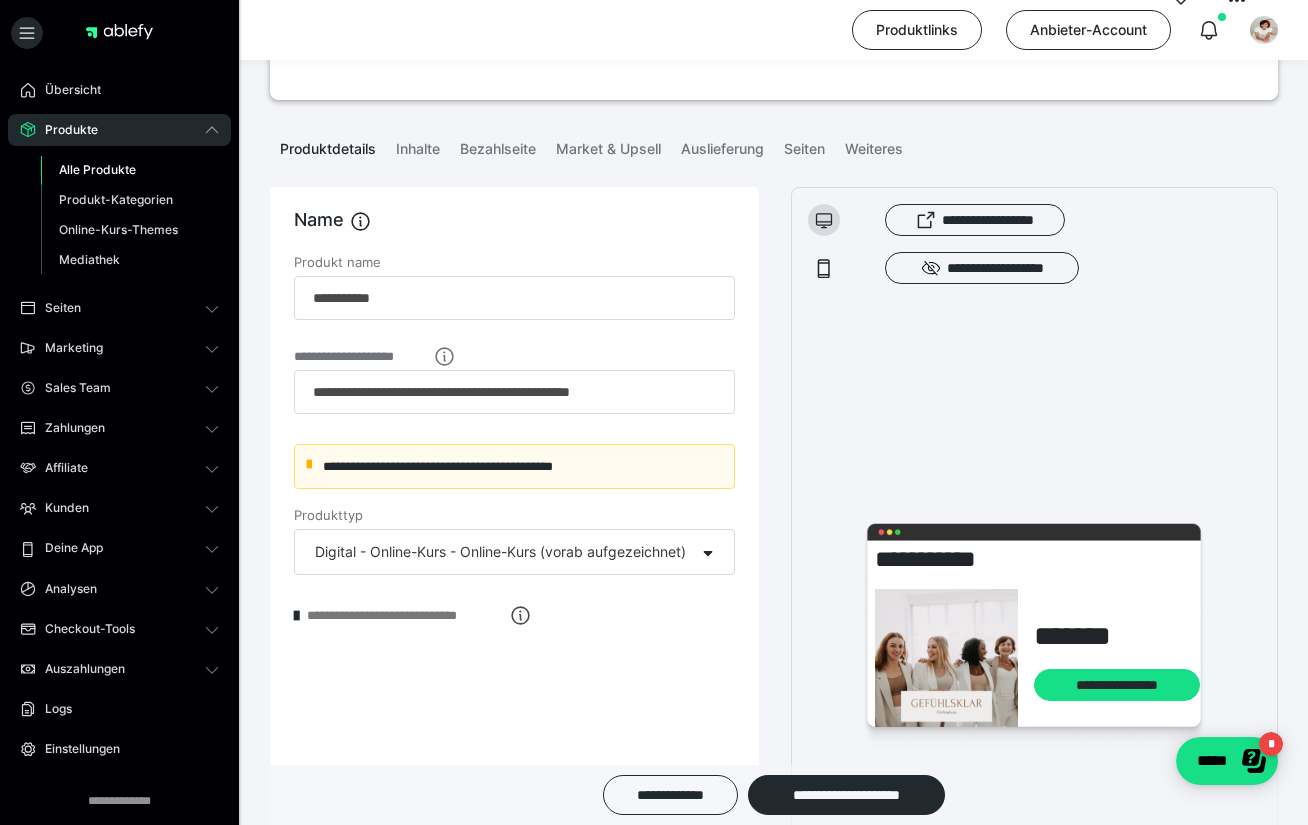 click on "Alle Produkte" at bounding box center (97, 169) 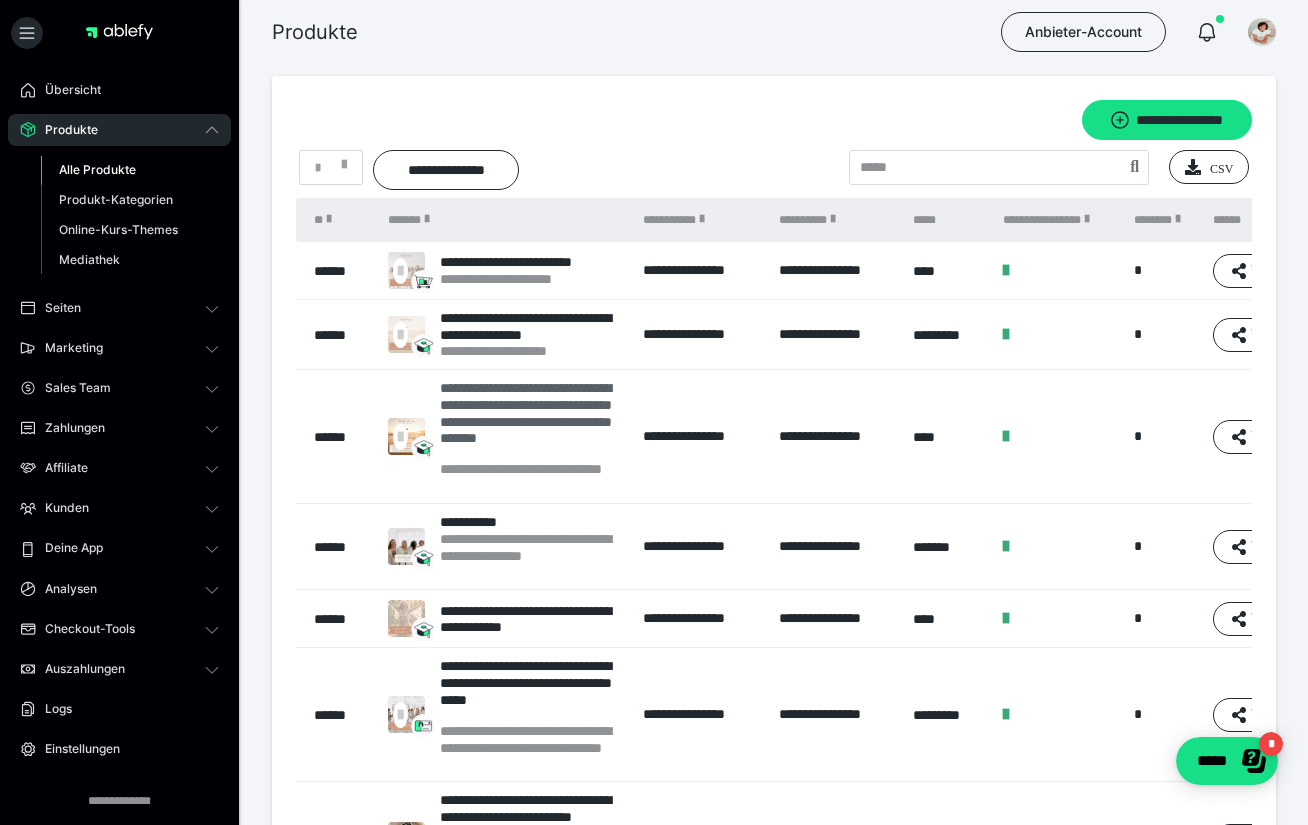 scroll, scrollTop: 0, scrollLeft: 0, axis: both 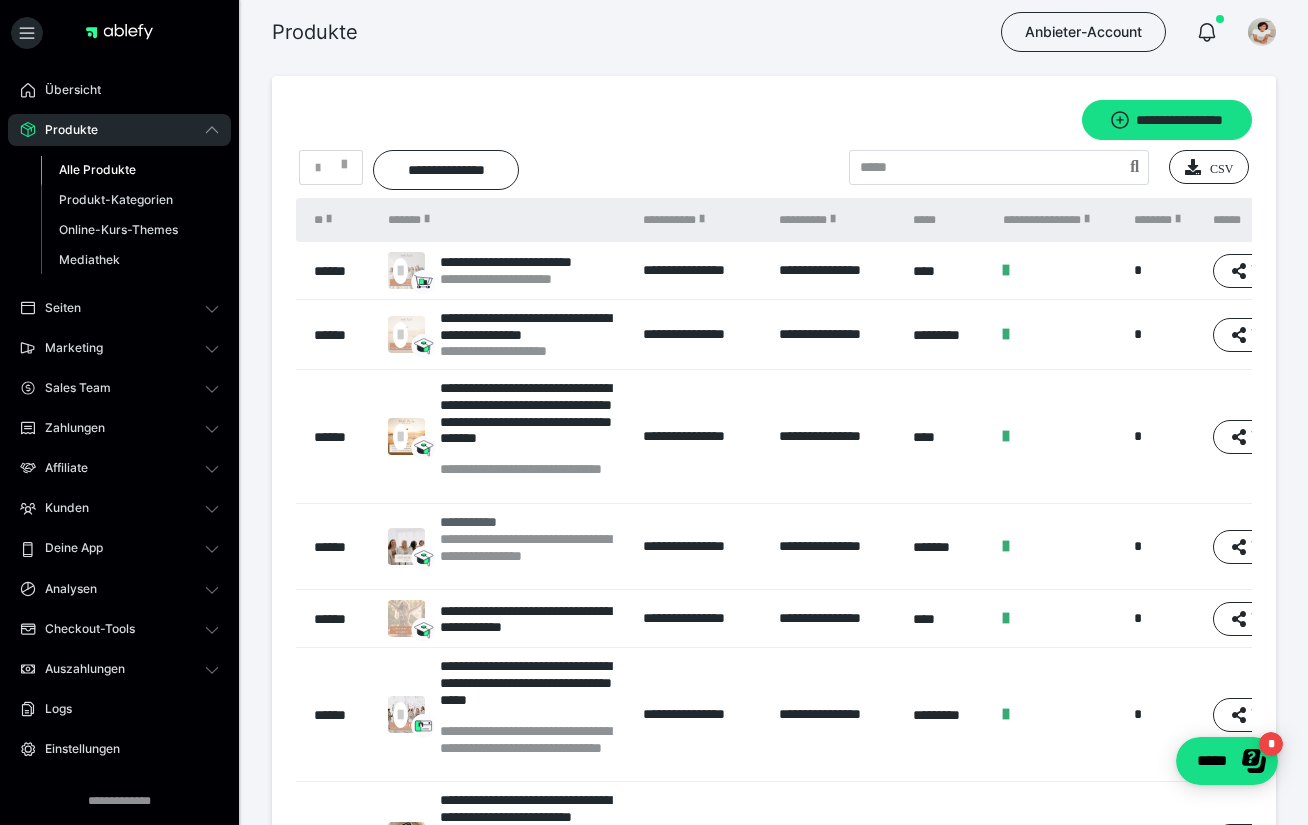 click on "**********" at bounding box center (531, 522) 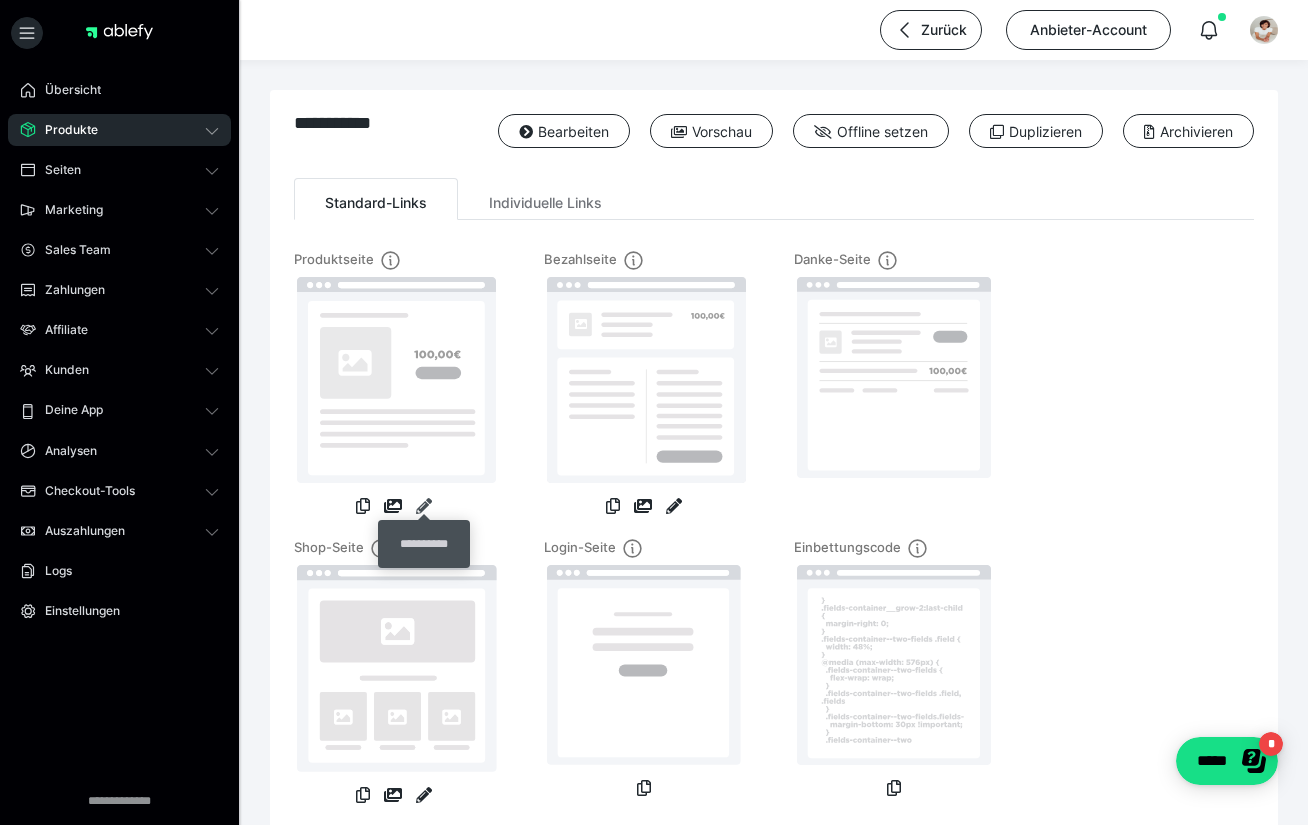 click at bounding box center (424, 506) 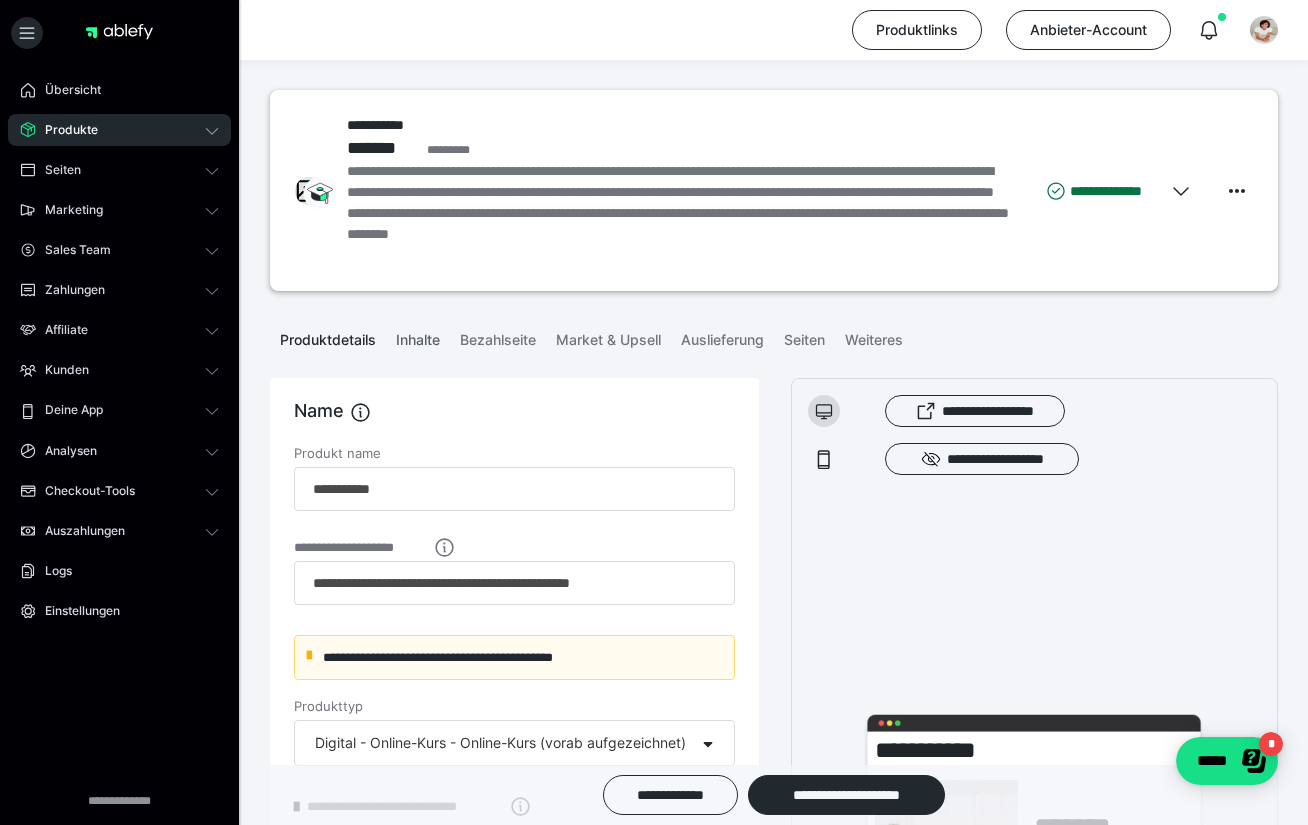 click on "Inhalte" at bounding box center [418, 336] 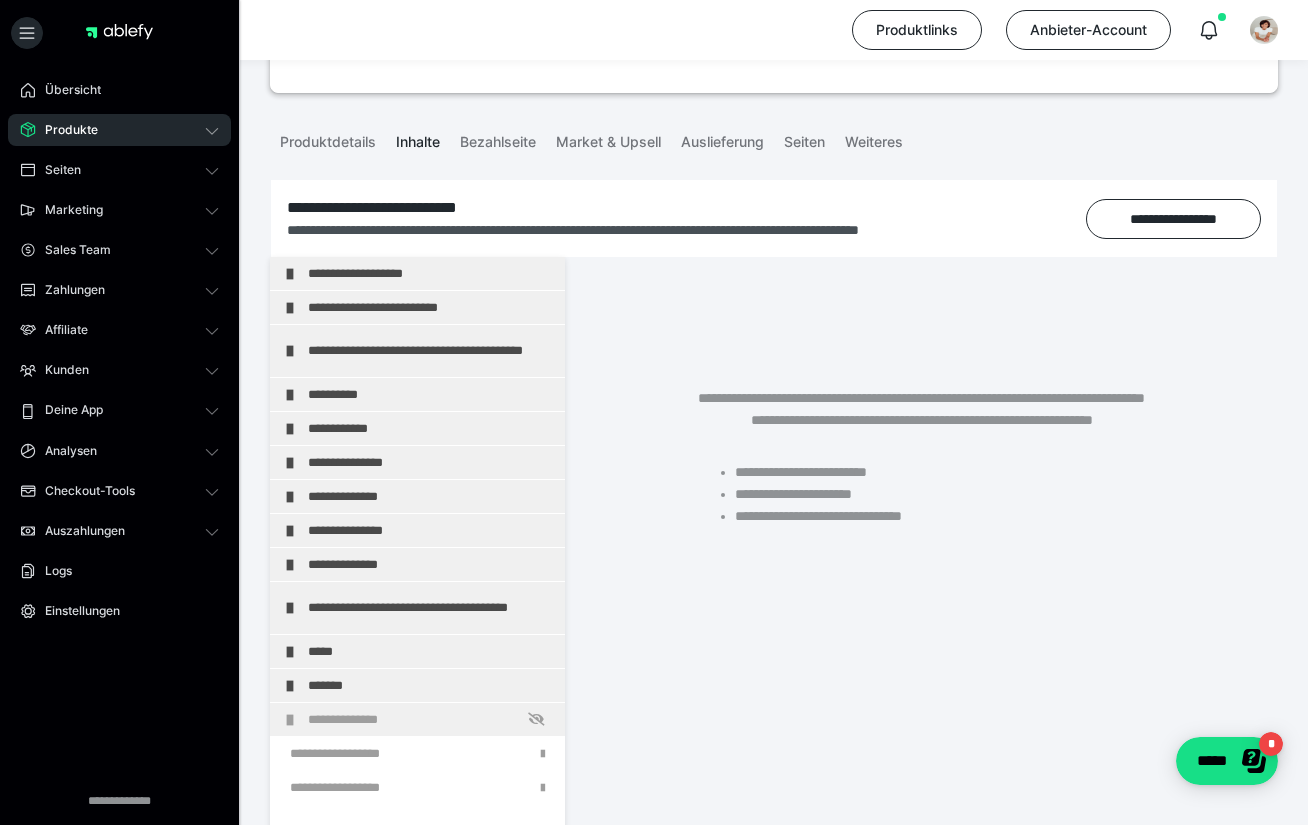 scroll, scrollTop: 197, scrollLeft: 0, axis: vertical 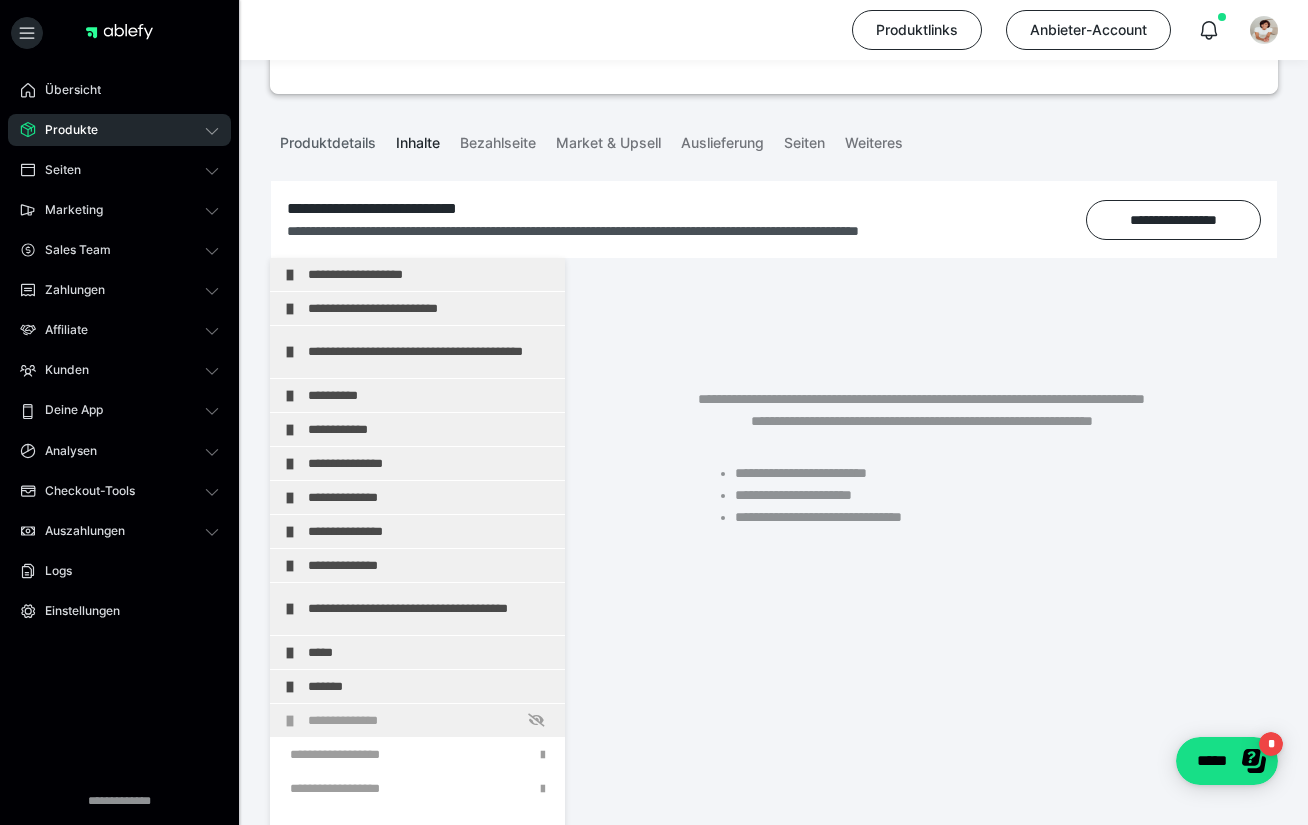 click on "Produktdetails" at bounding box center [328, 139] 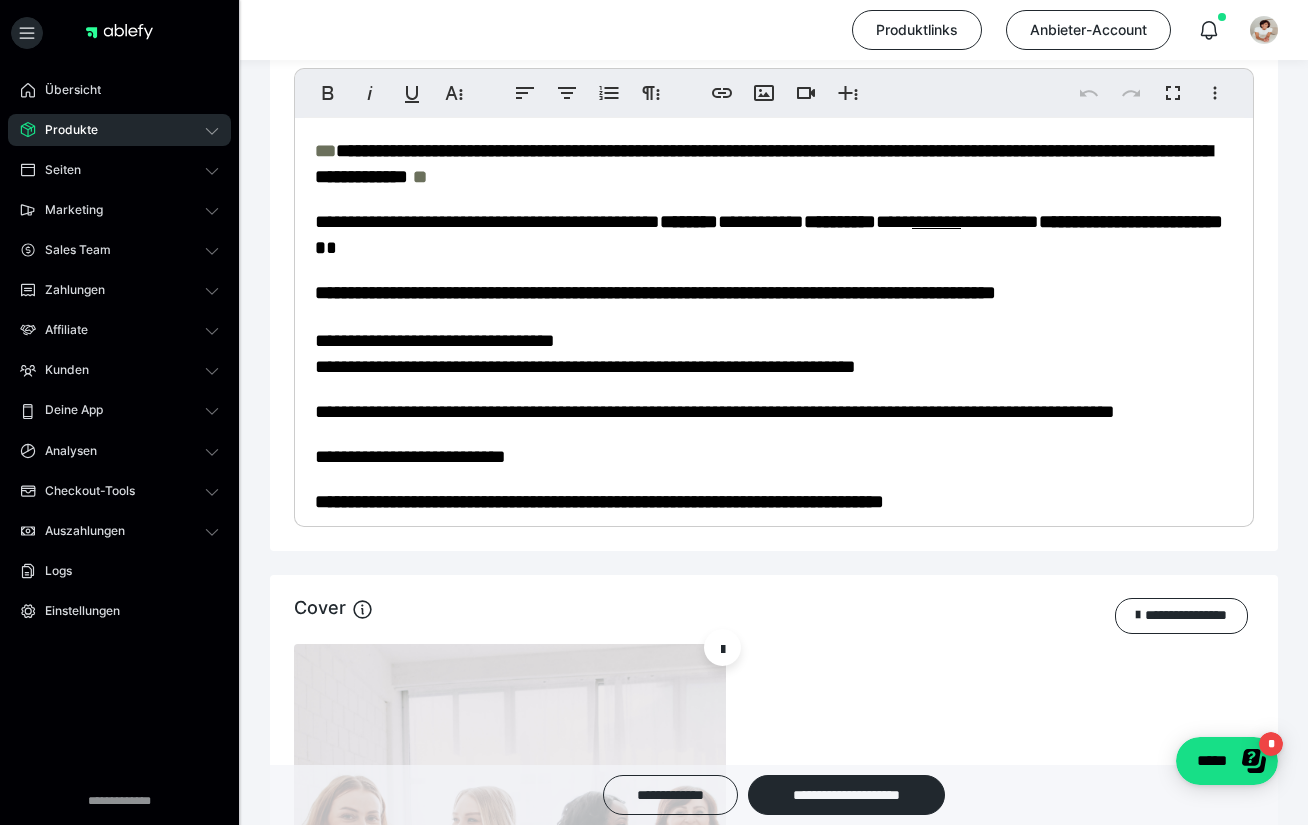 scroll, scrollTop: 1478, scrollLeft: 0, axis: vertical 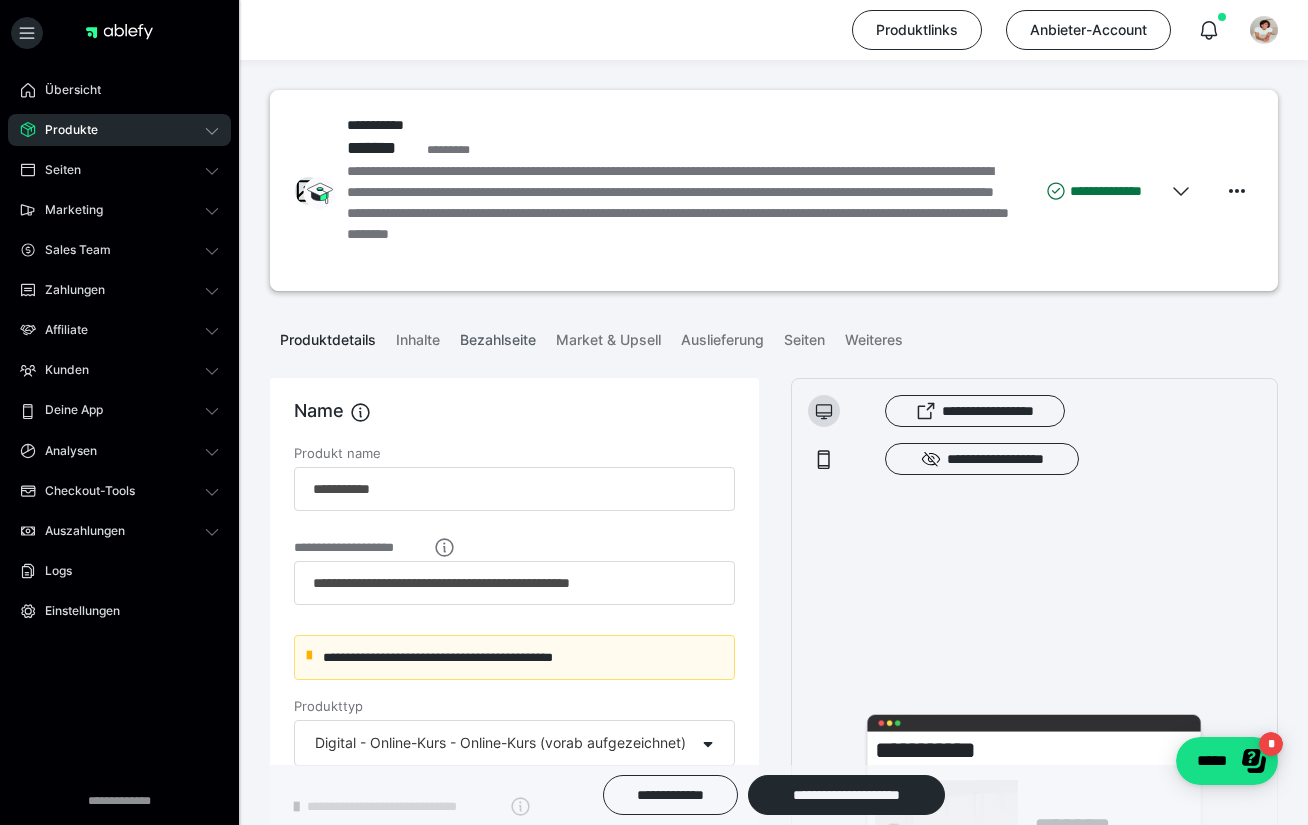 click on "Bezahlseite" at bounding box center [498, 336] 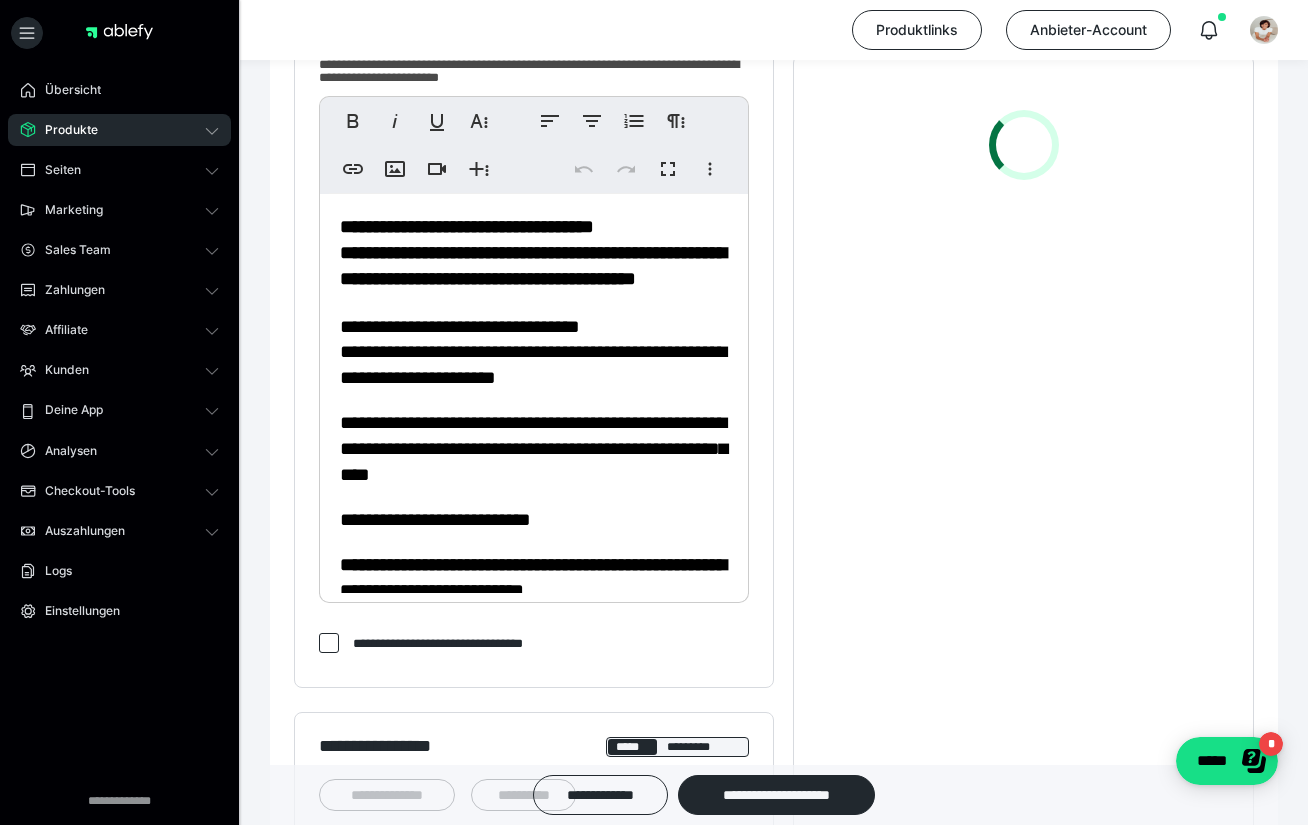 scroll, scrollTop: 648, scrollLeft: 0, axis: vertical 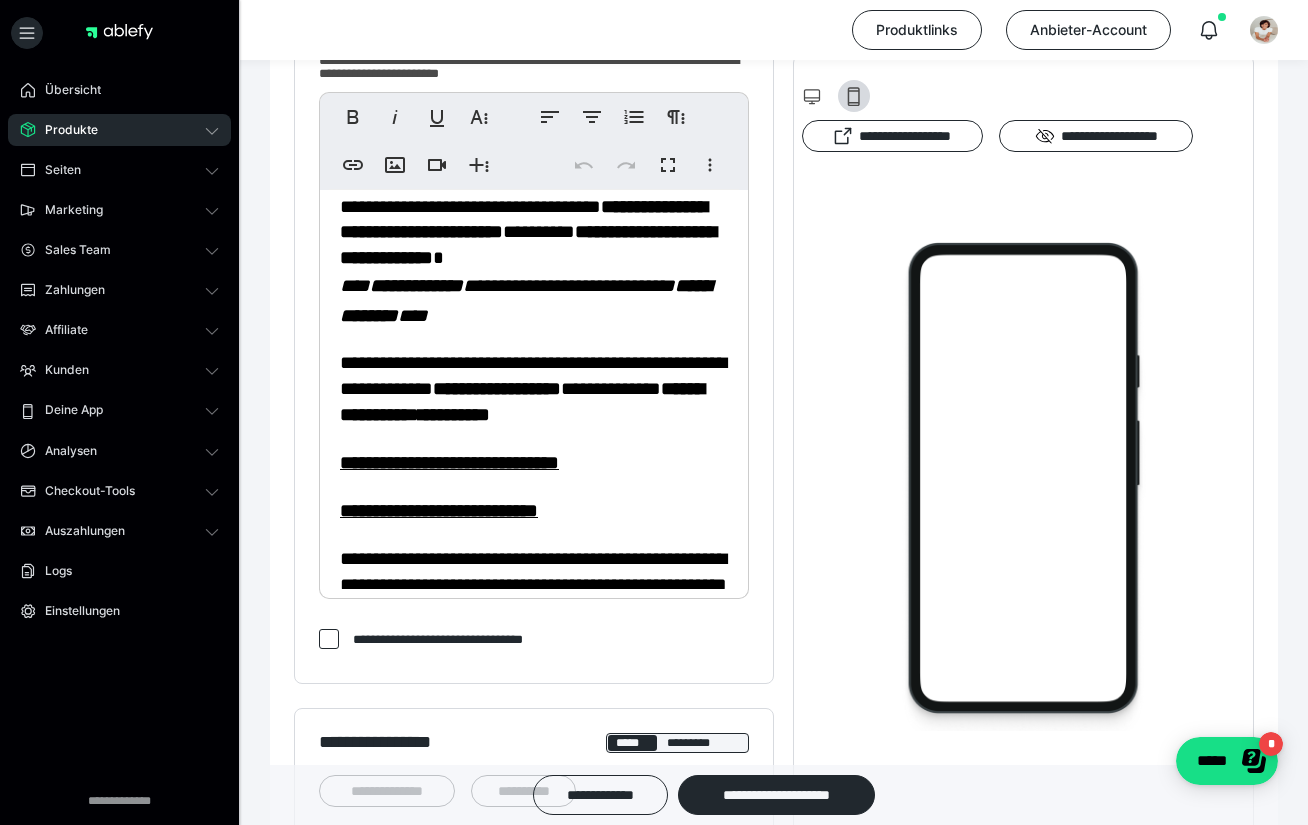 click on "**********" at bounding box center (416, 285) 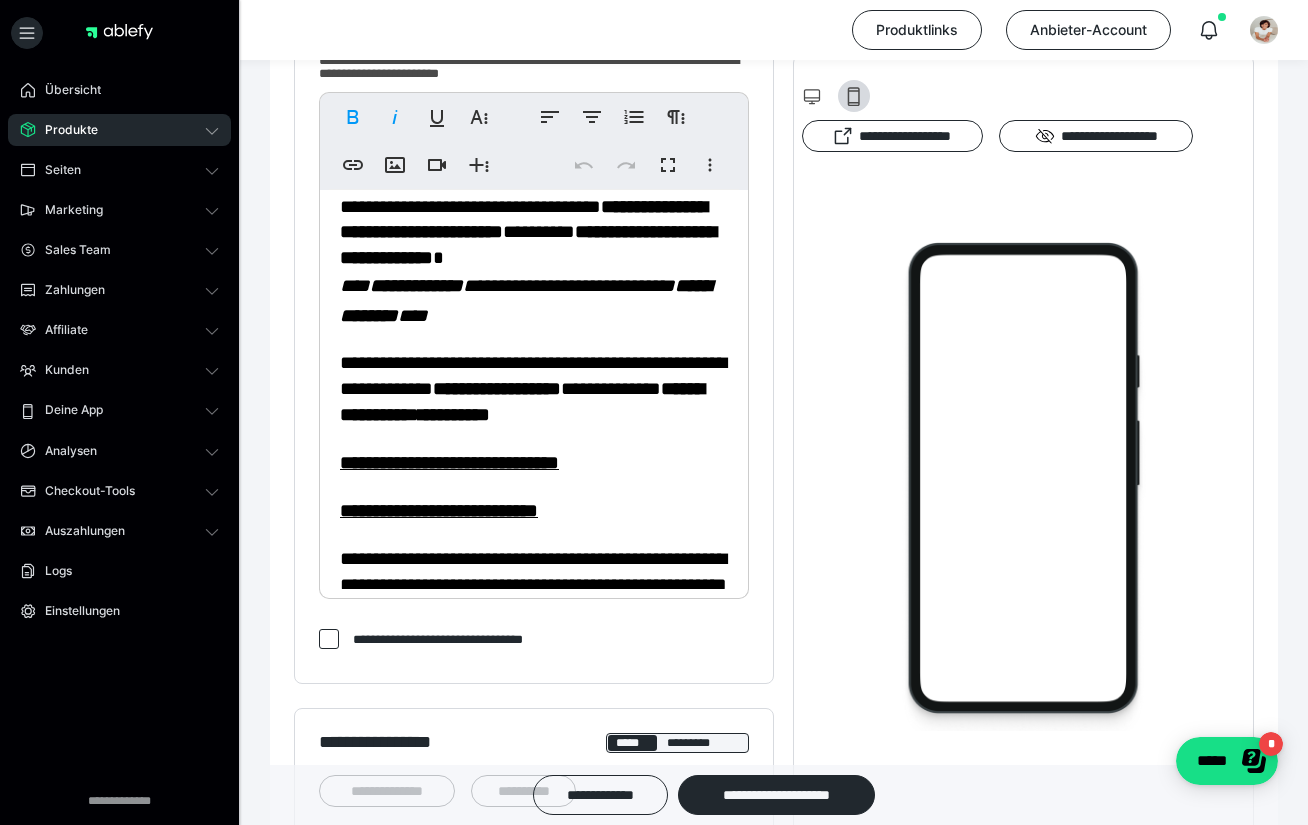 click on "**********" at bounding box center [525, 300] 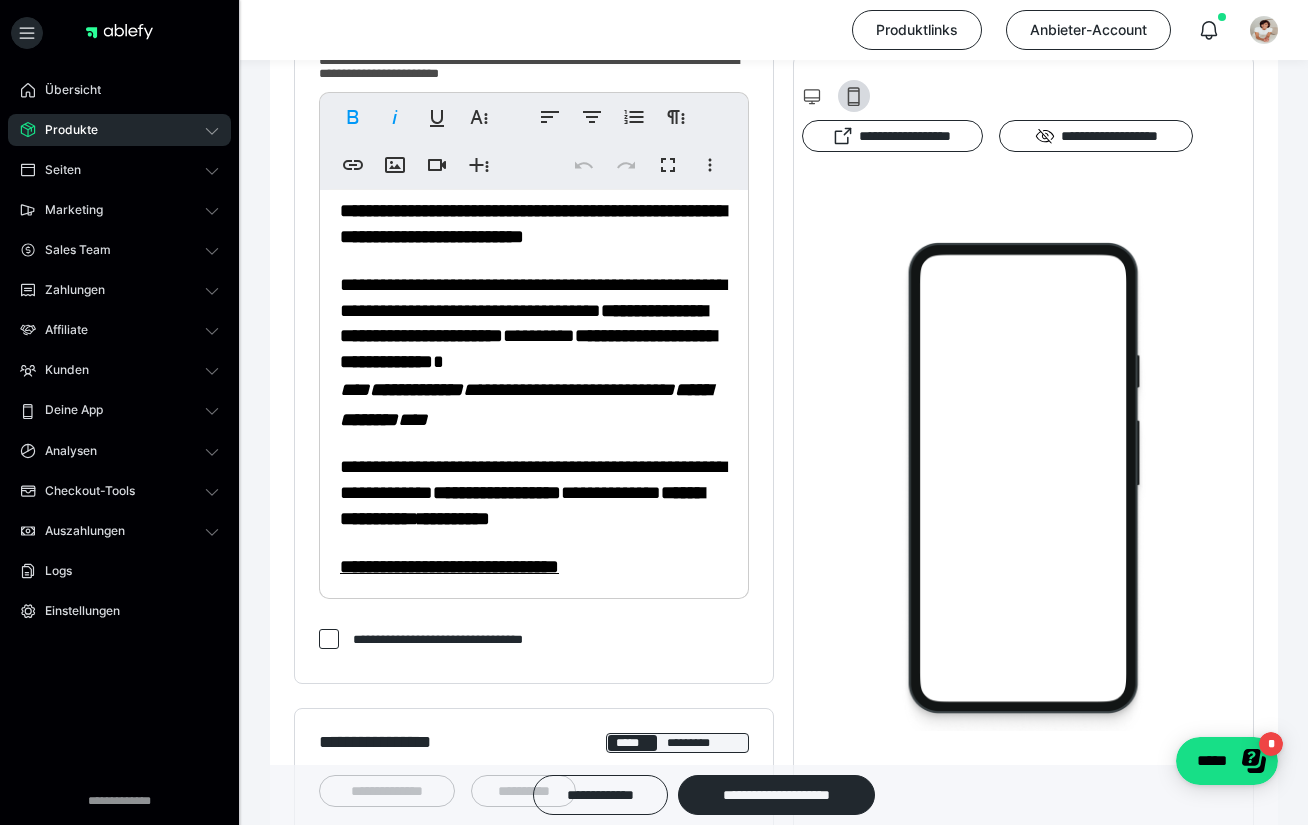 scroll, scrollTop: 351, scrollLeft: 0, axis: vertical 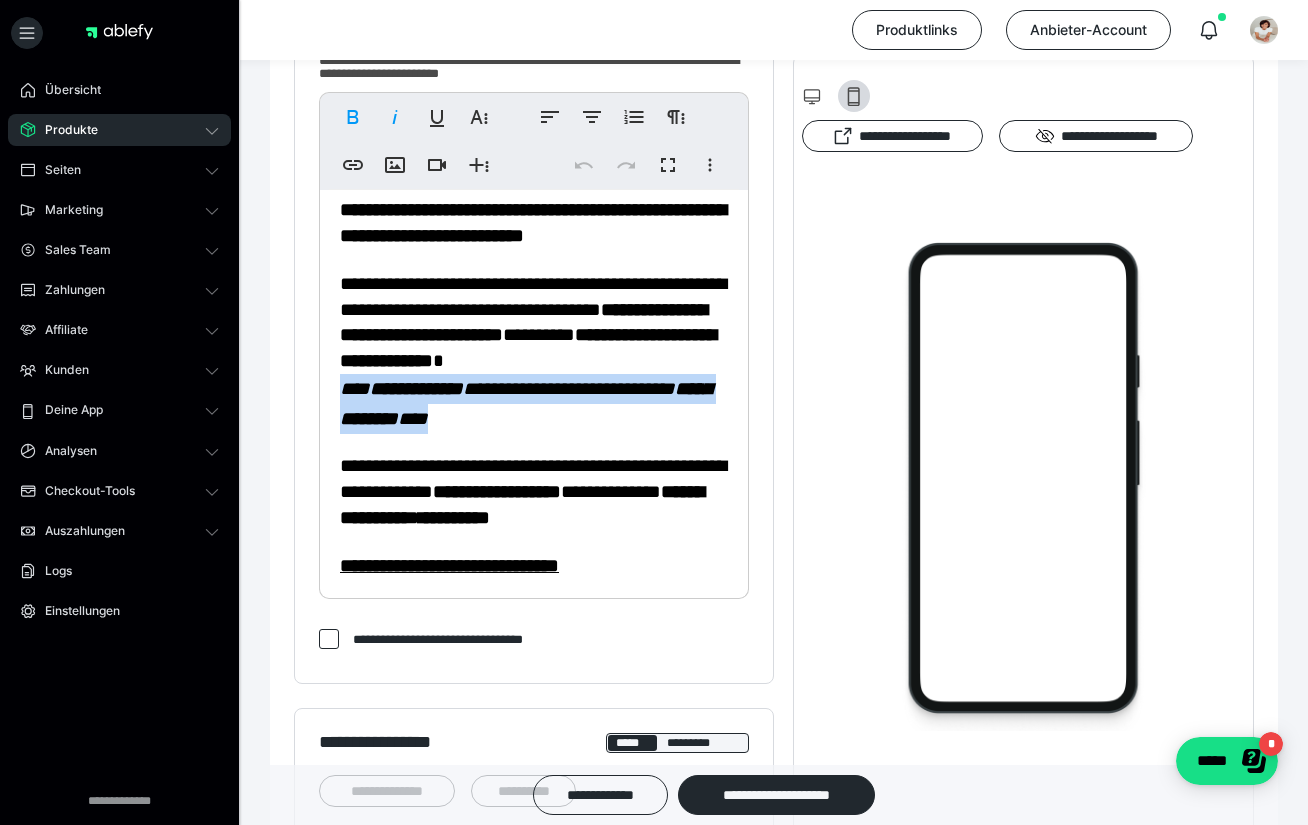drag, startPoint x: 568, startPoint y: 424, endPoint x: 309, endPoint y: 397, distance: 260.40353 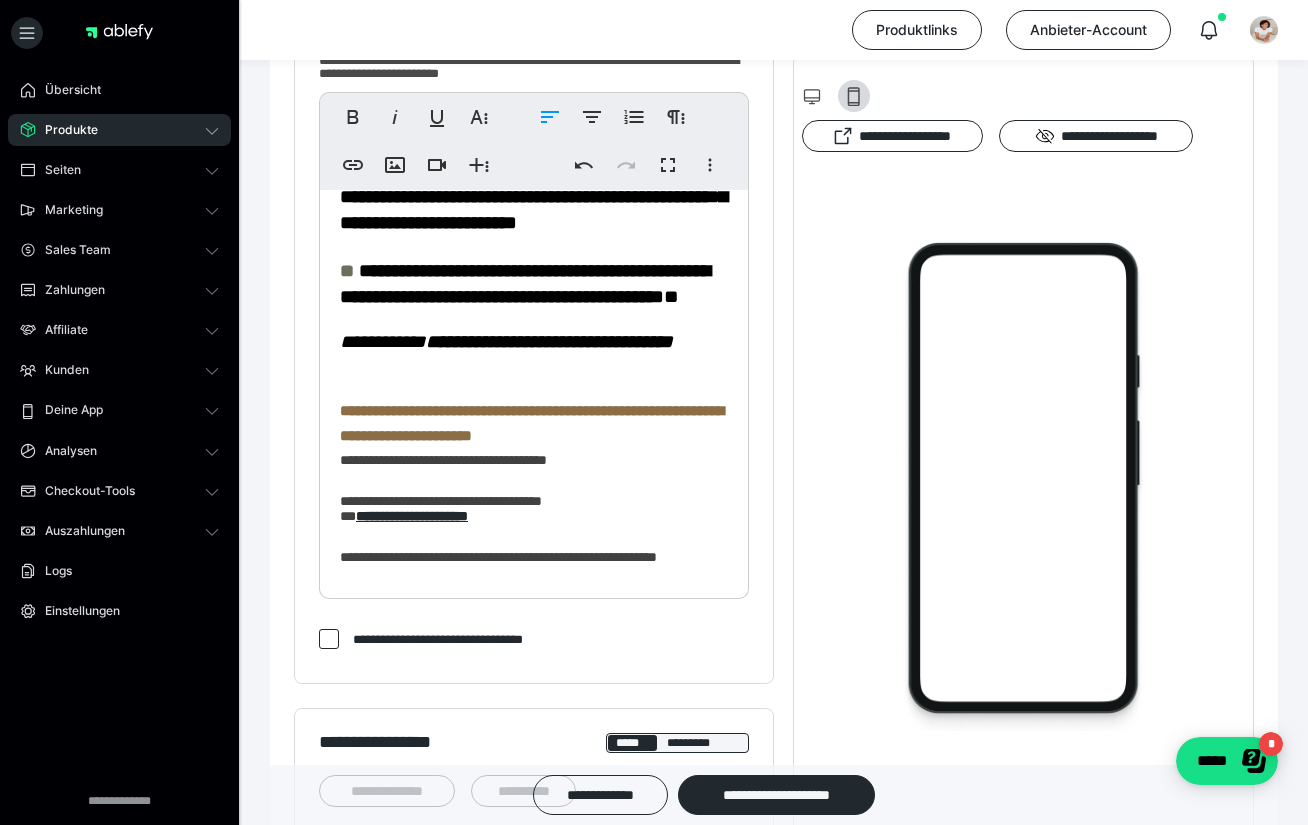 scroll, scrollTop: 1988, scrollLeft: 0, axis: vertical 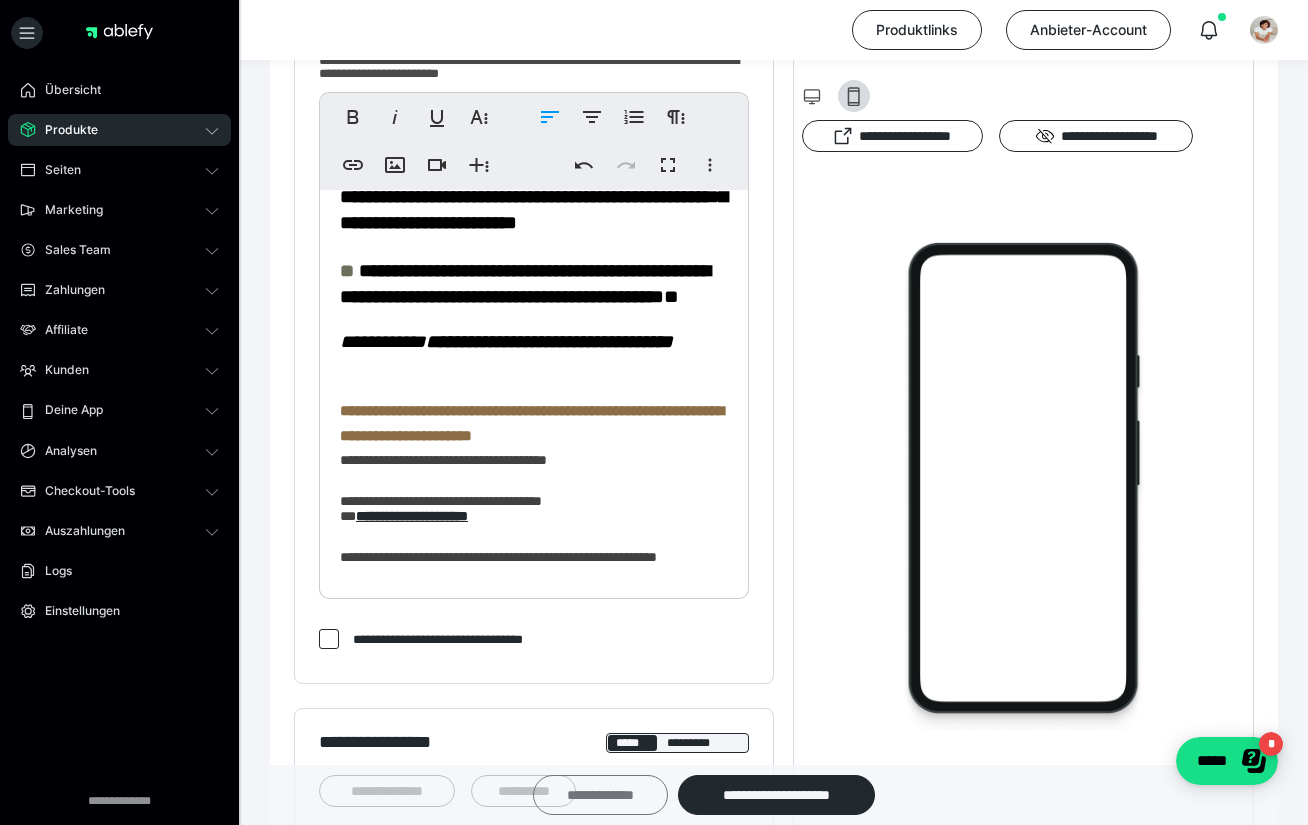 click on "**********" at bounding box center [600, 795] 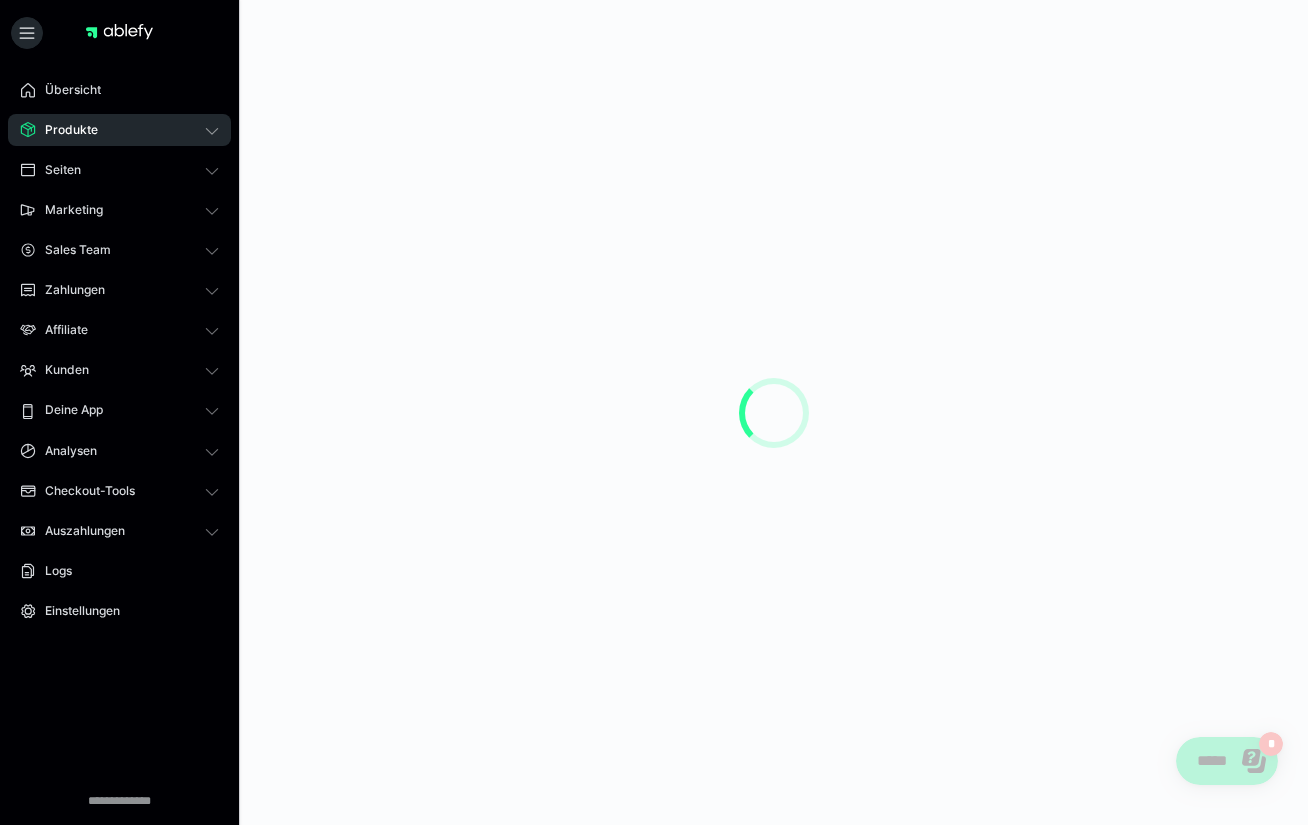 scroll, scrollTop: 0, scrollLeft: 0, axis: both 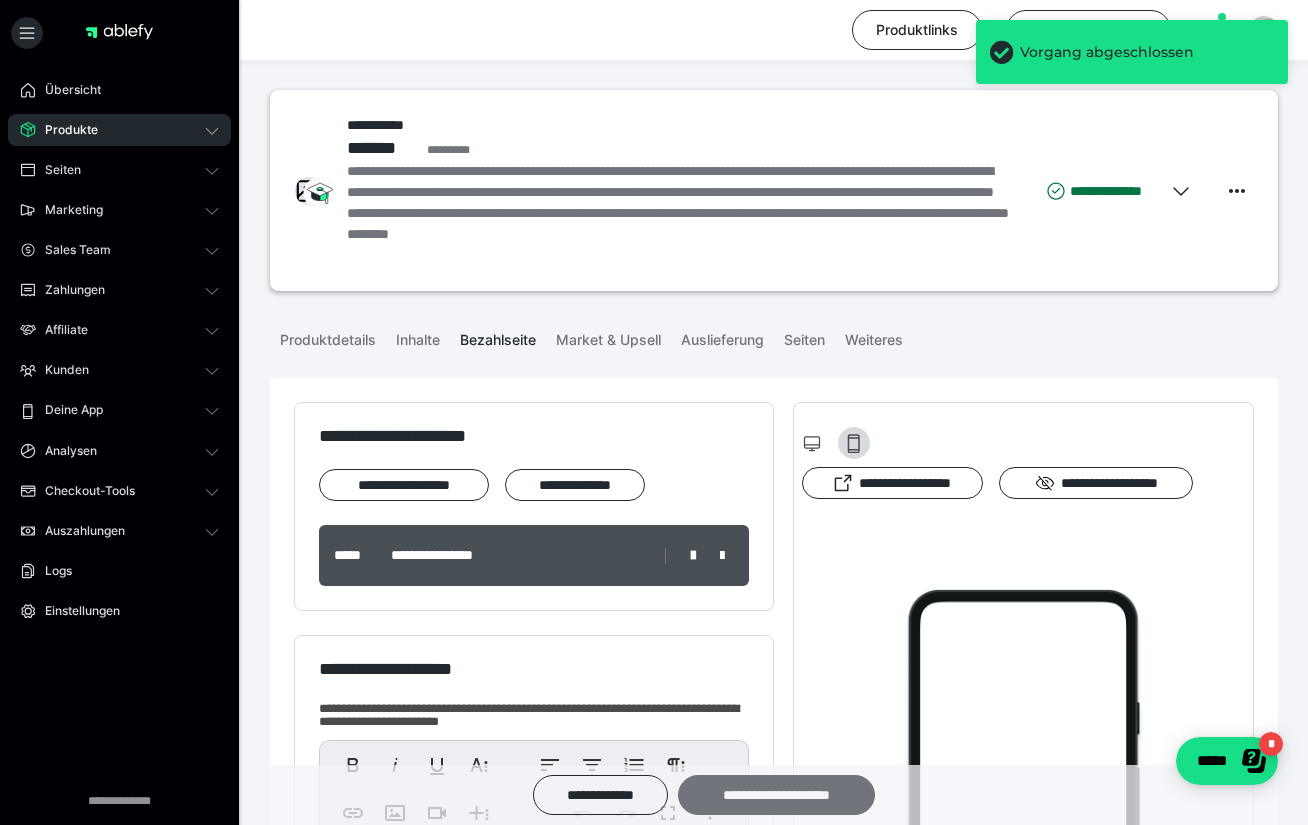 click on "**********" at bounding box center [776, 795] 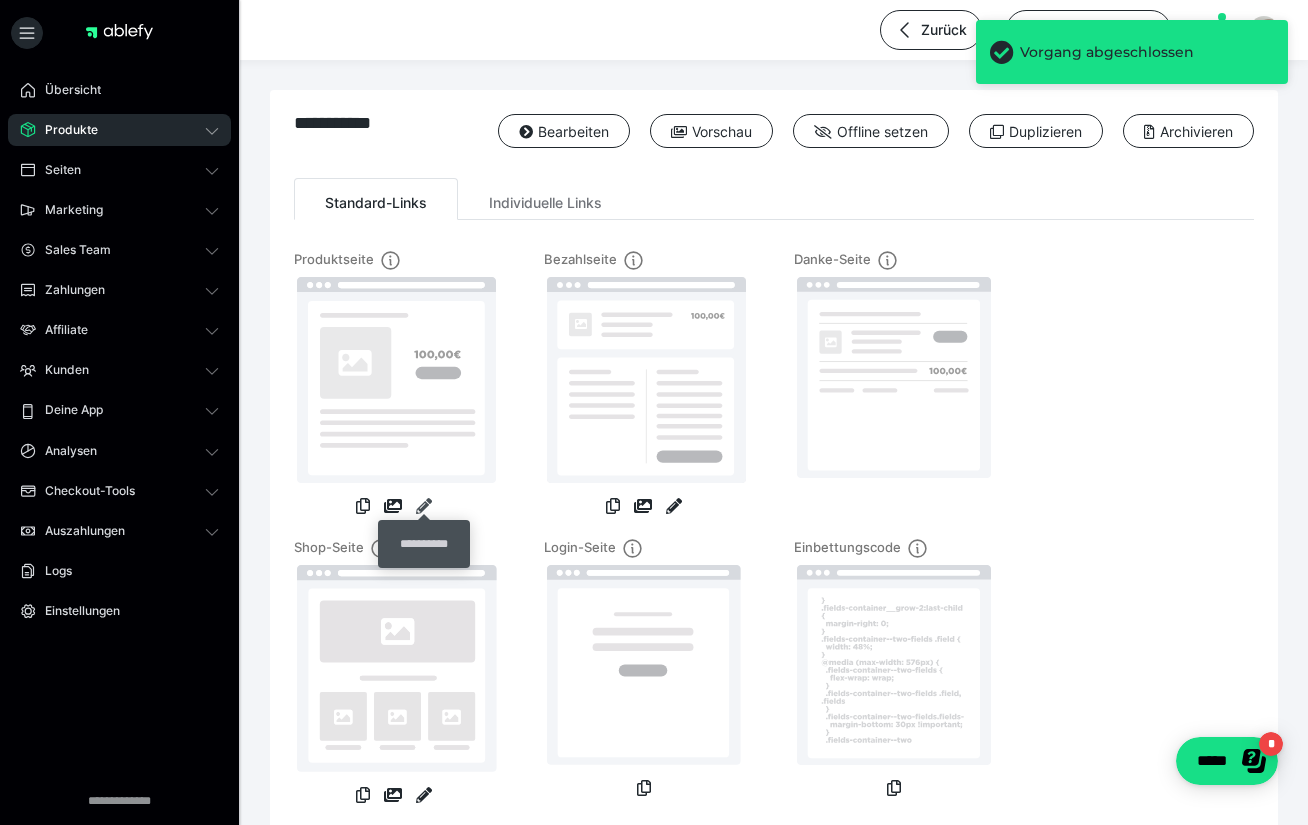 click at bounding box center (424, 506) 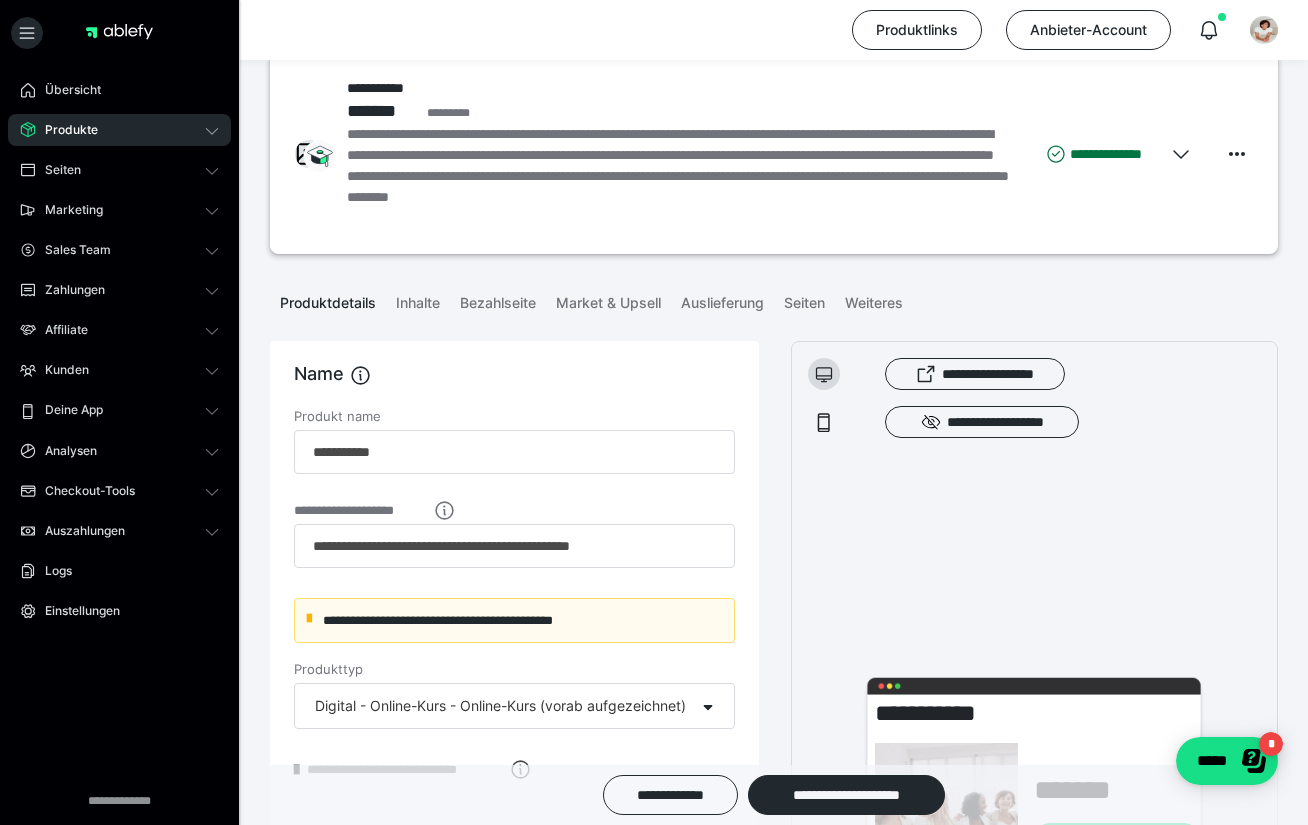 scroll, scrollTop: 41, scrollLeft: 0, axis: vertical 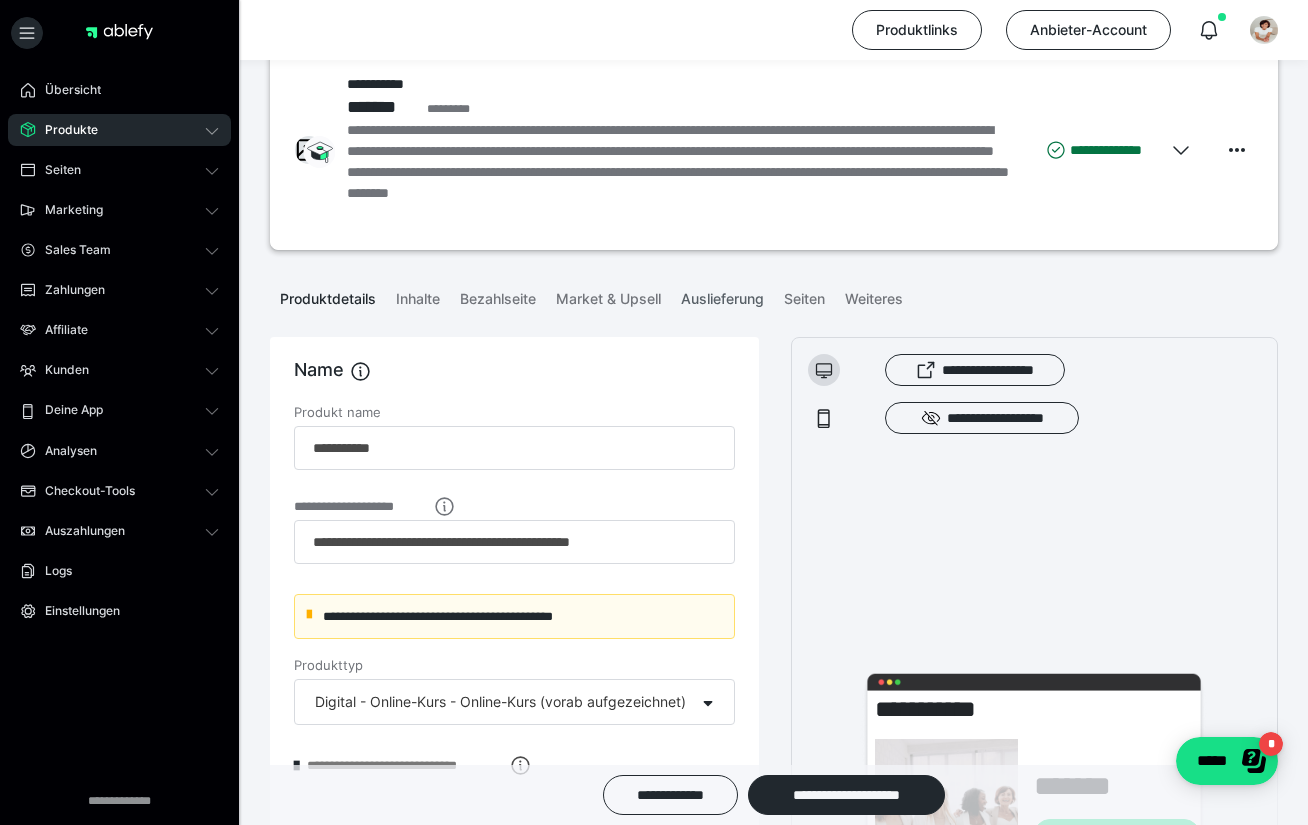 click on "Auslieferung" at bounding box center [722, 295] 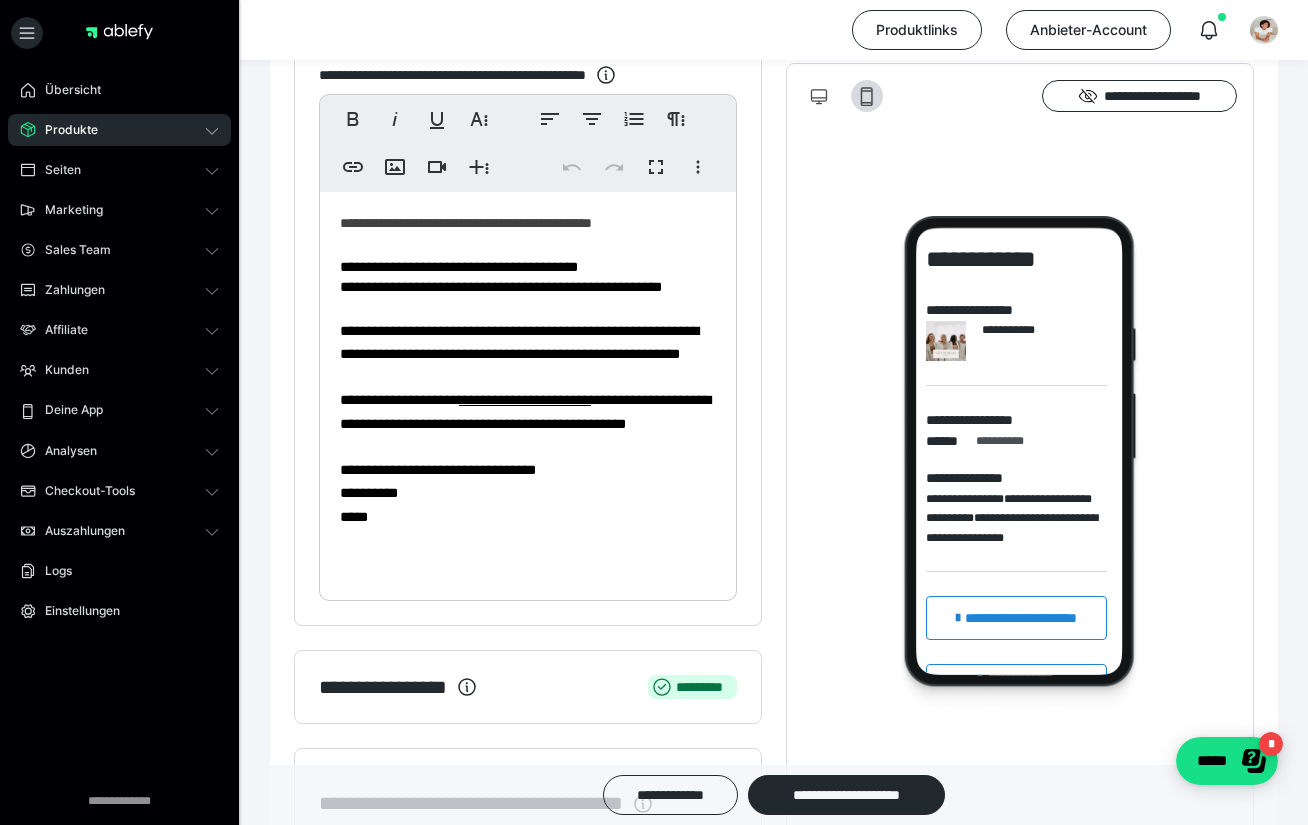 scroll, scrollTop: 552, scrollLeft: 0, axis: vertical 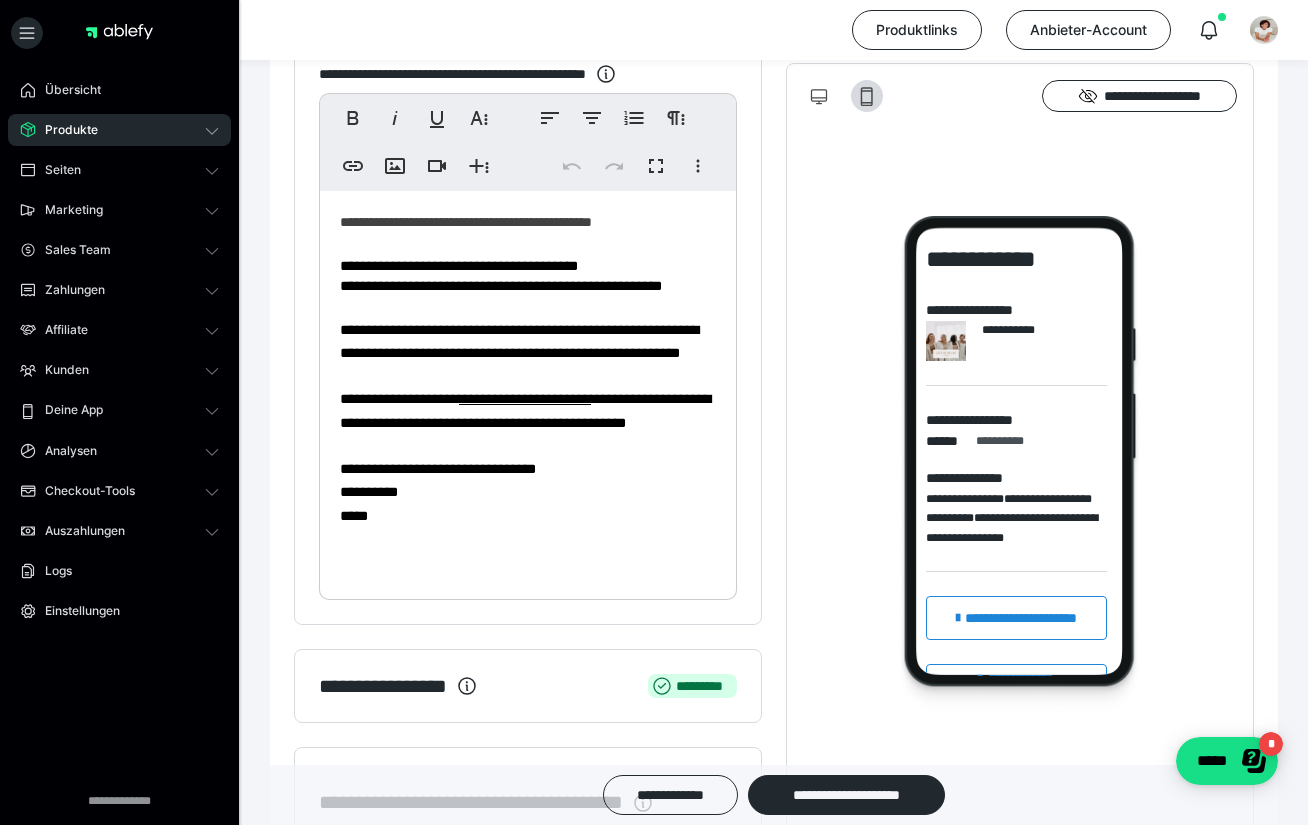 click on "**********" at bounding box center (525, 410) 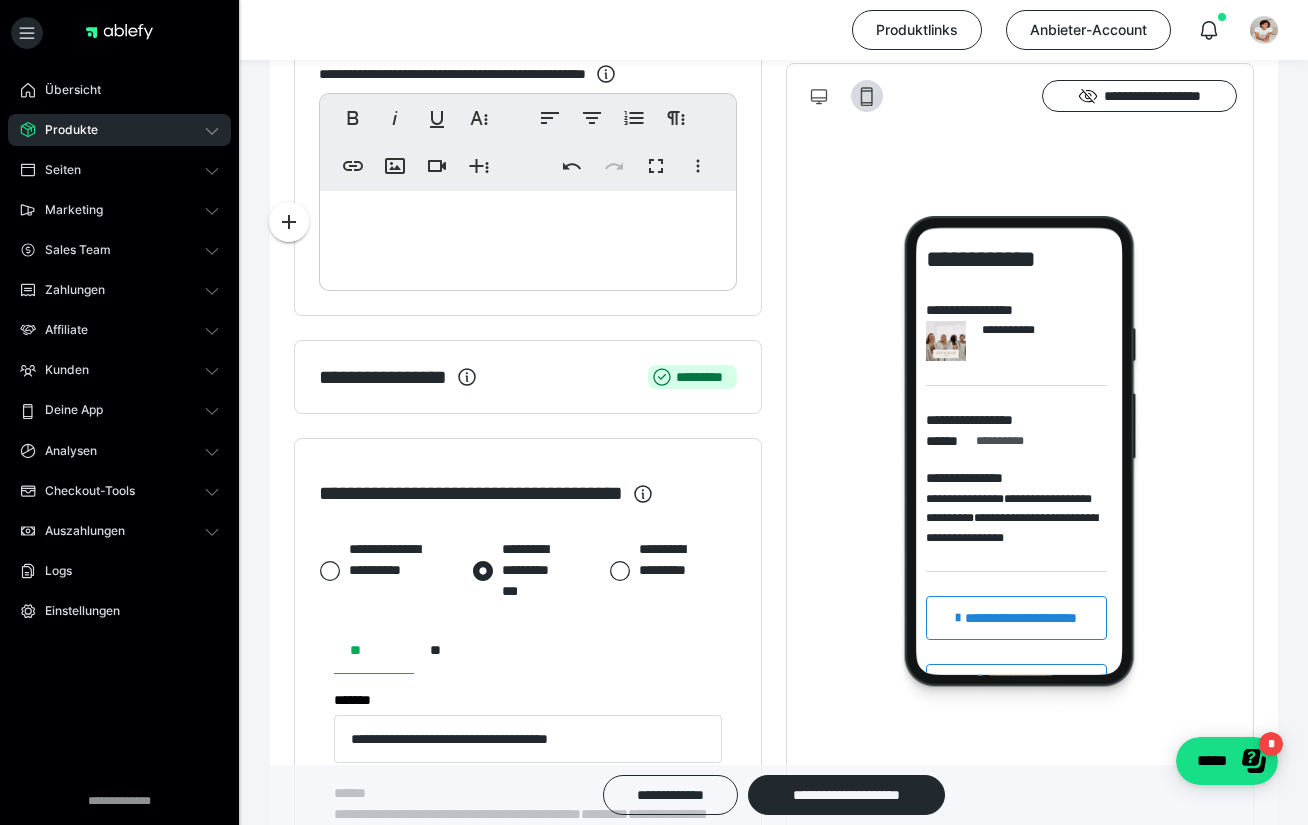 click on "**********" at bounding box center [528, 891] 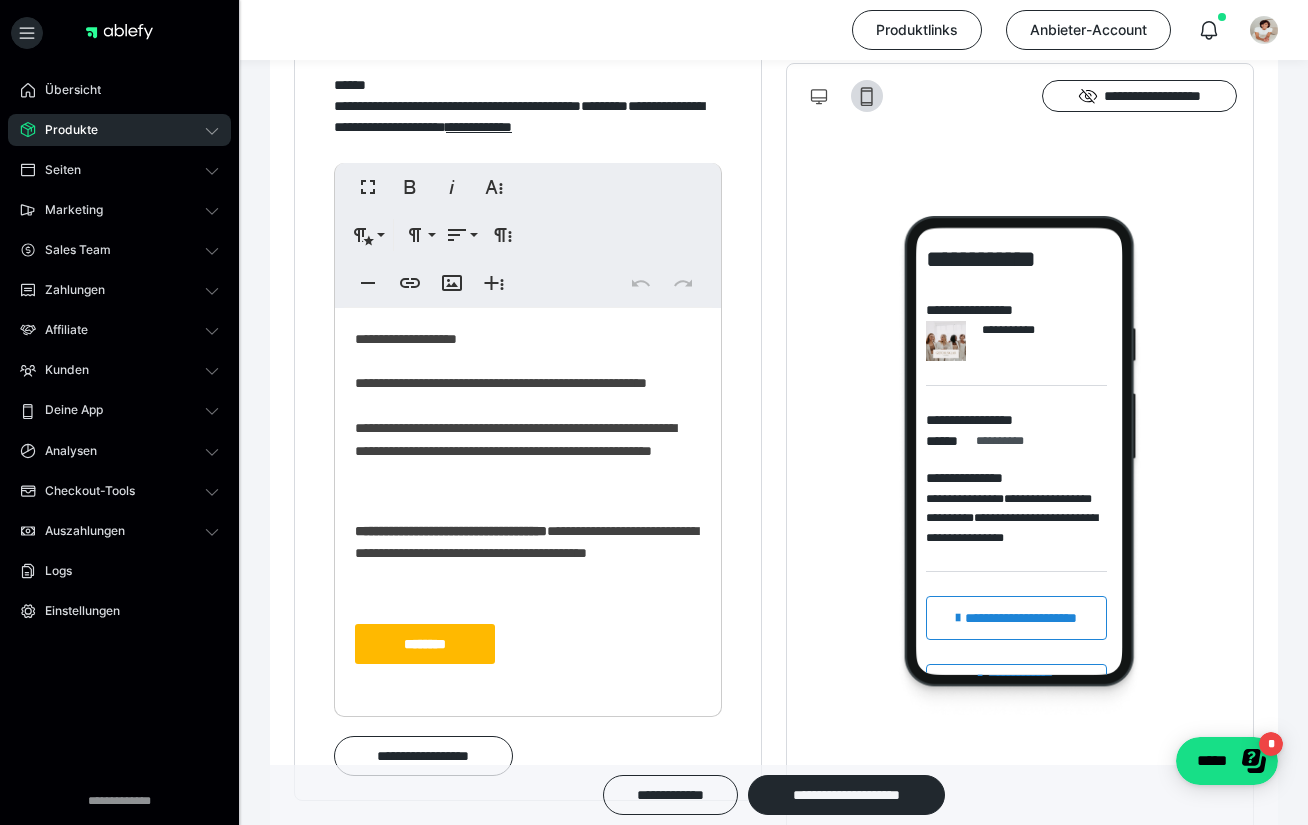 scroll, scrollTop: 1264, scrollLeft: 0, axis: vertical 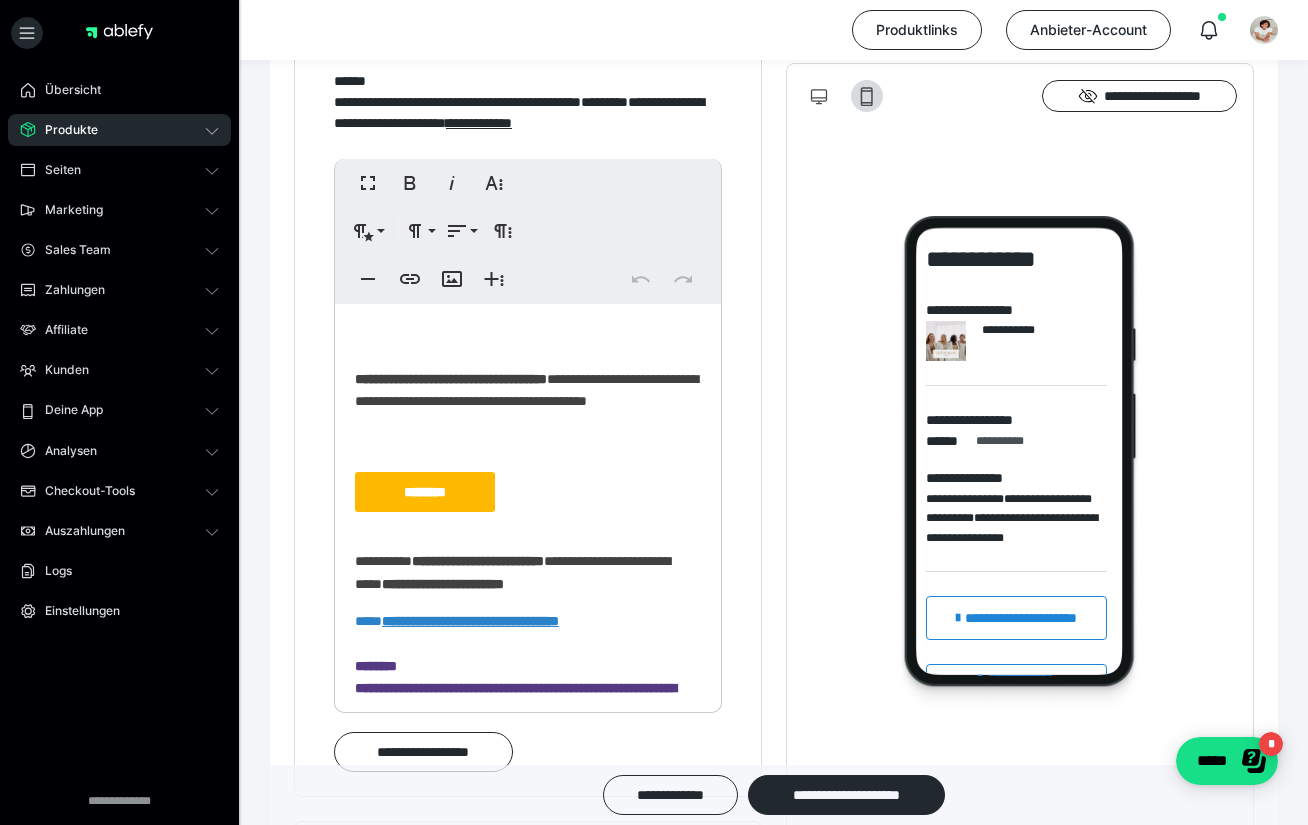 click on "********" at bounding box center [425, 492] 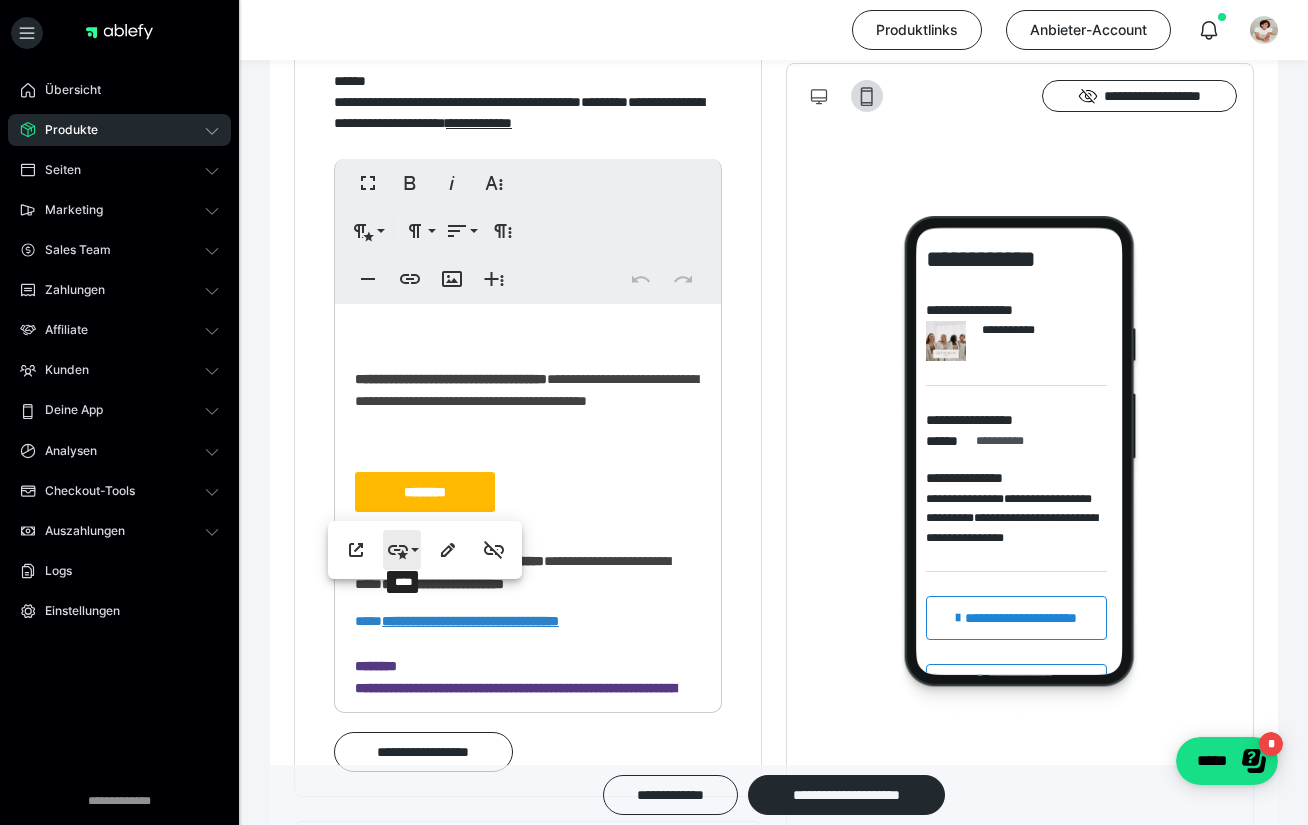 click on "****" at bounding box center [402, 550] 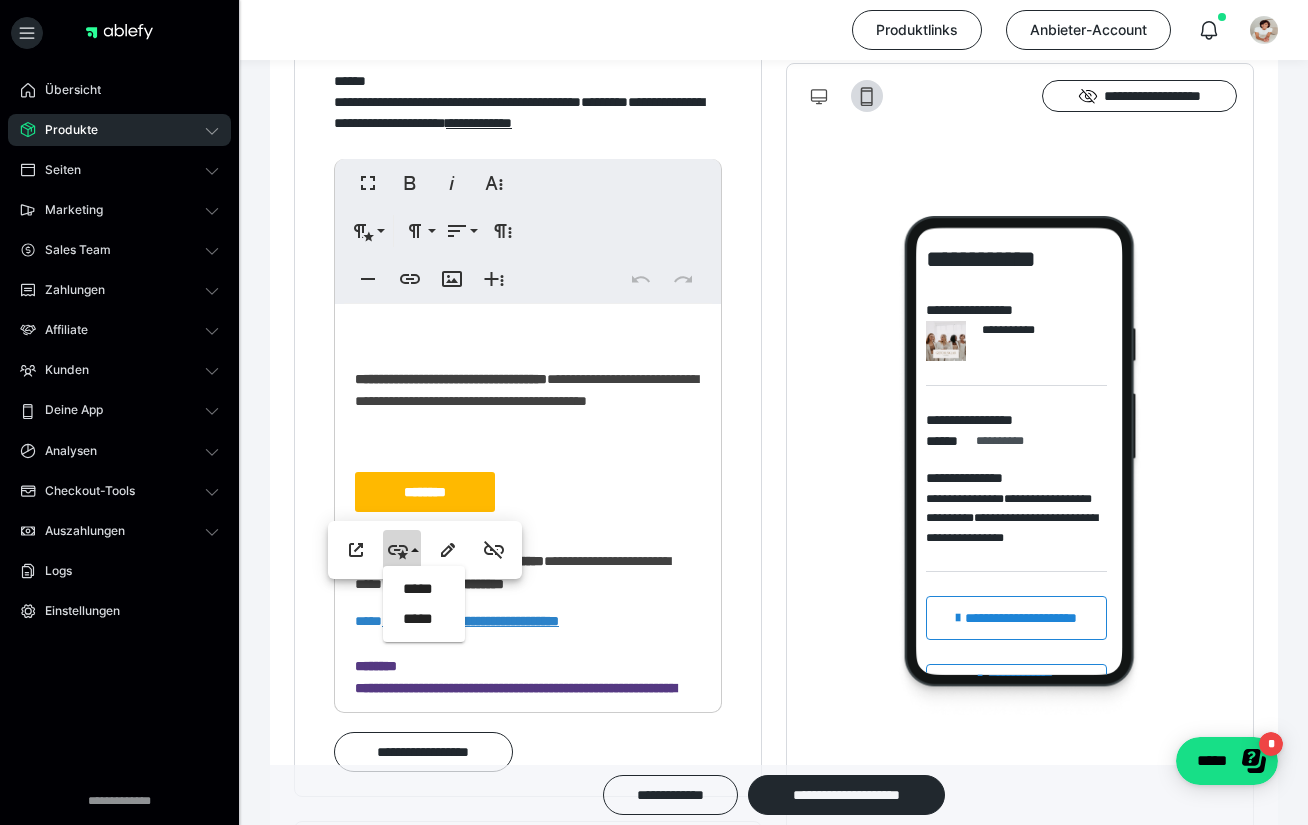click on "**********" at bounding box center [528, 401] 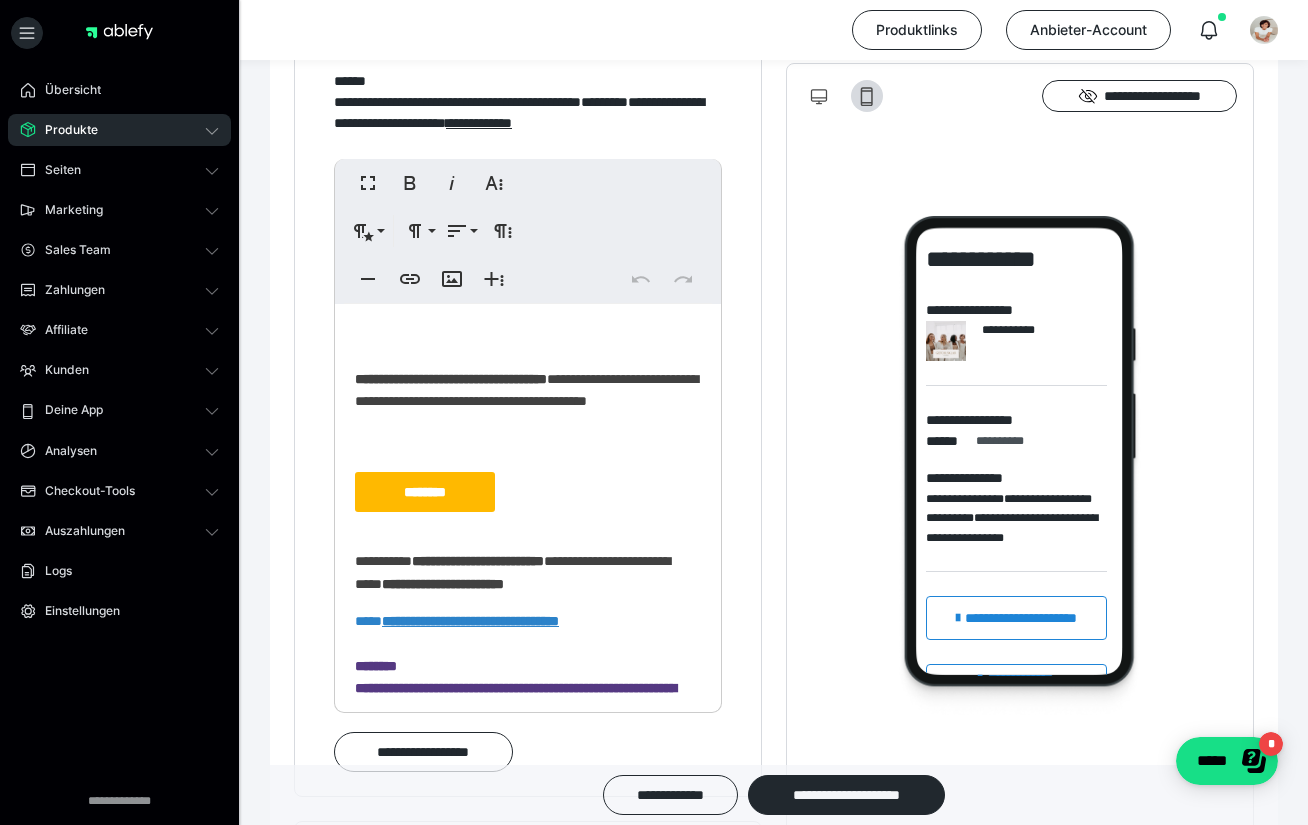 click on "********" at bounding box center [425, 492] 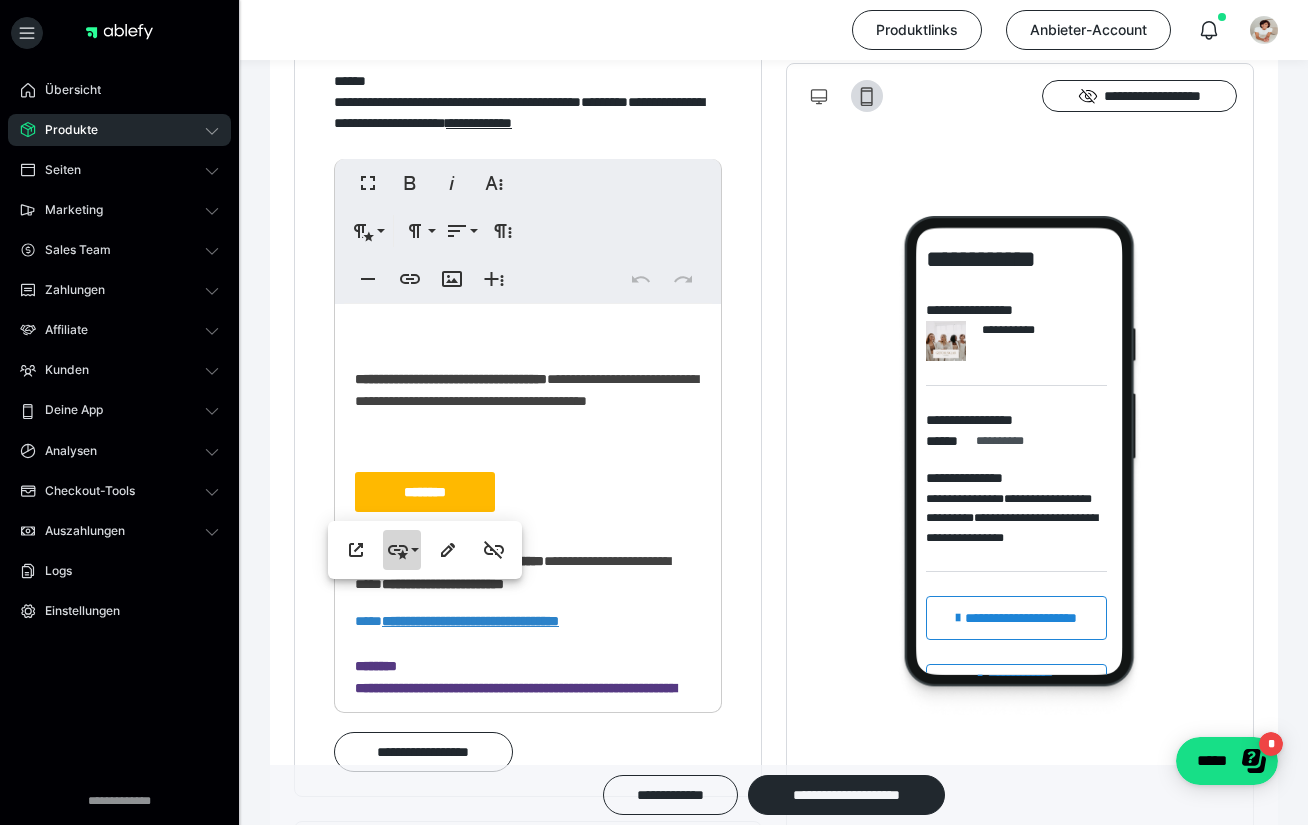 click 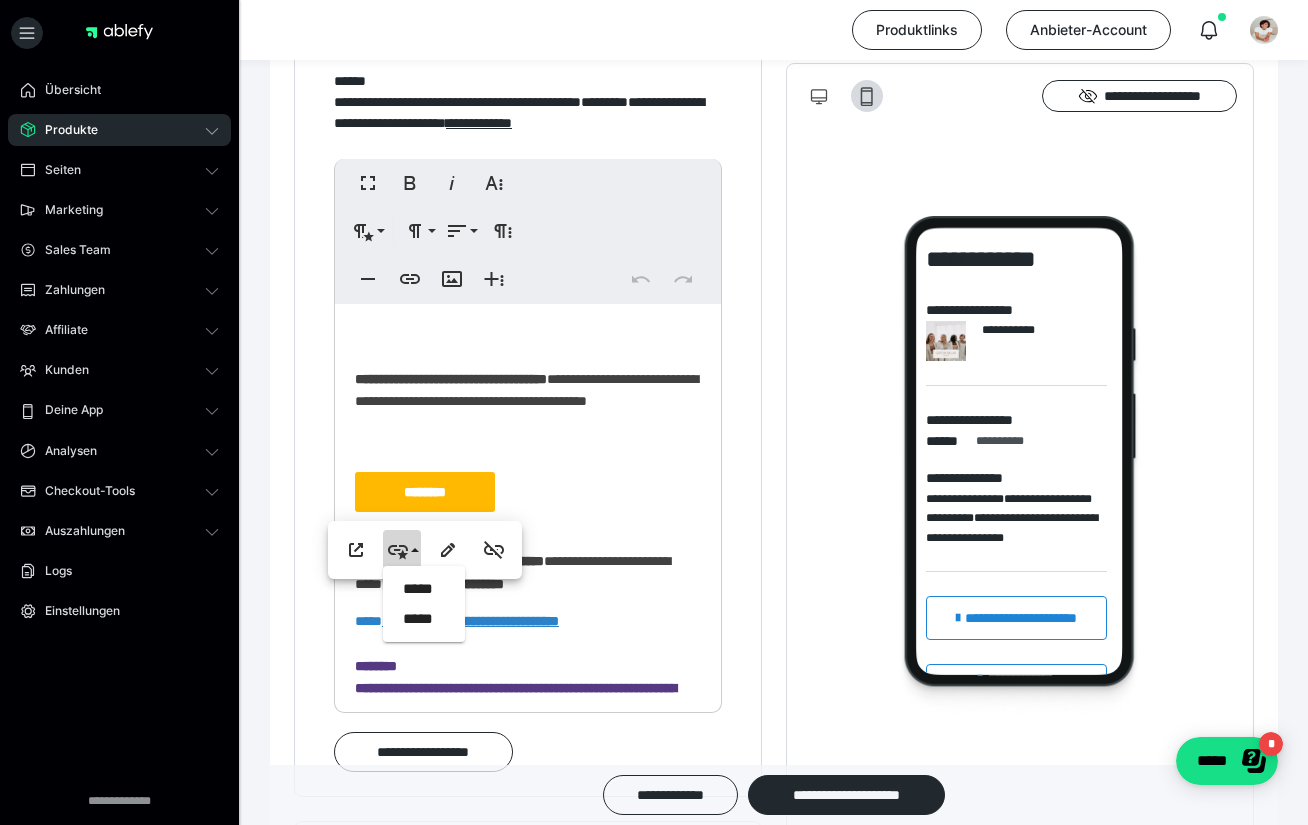 click on "**********" at bounding box center [528, 710] 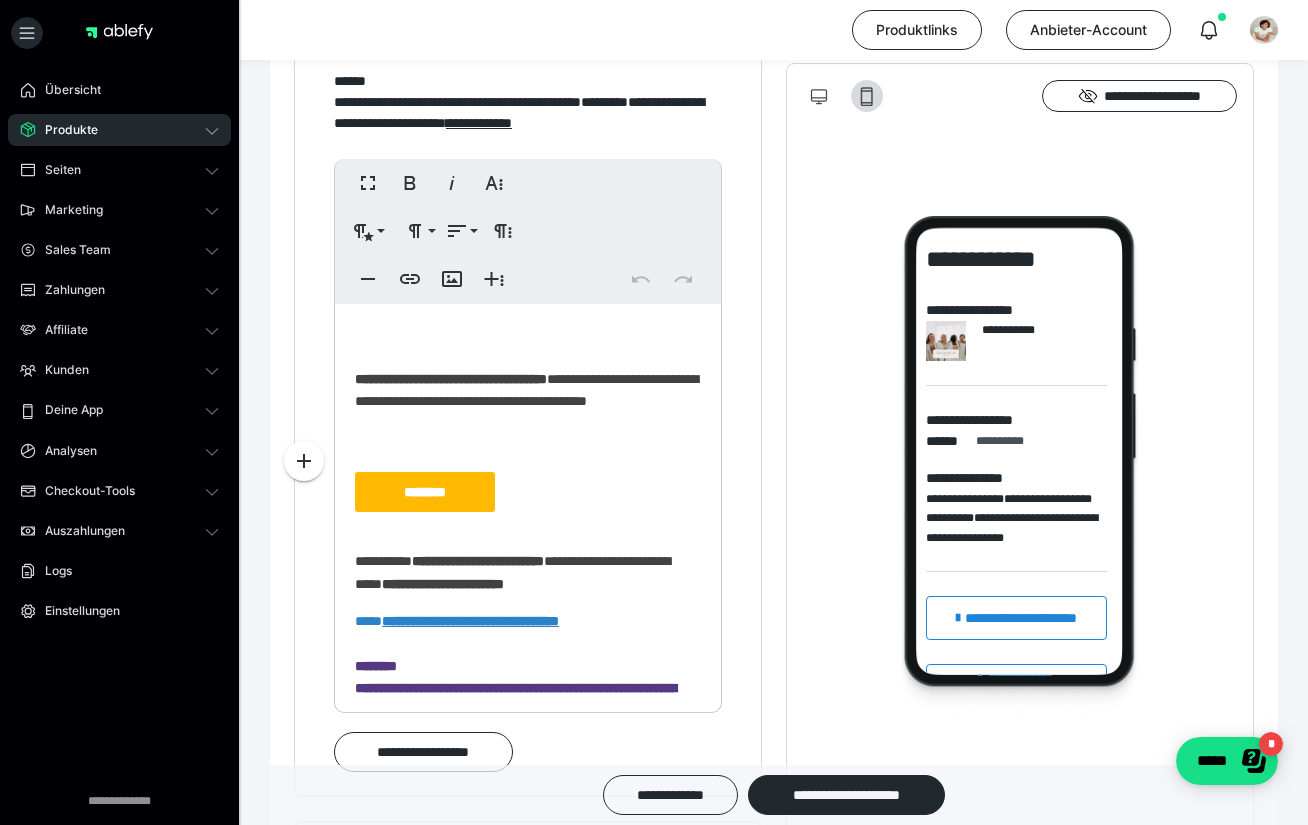 click on "********" at bounding box center [425, 492] 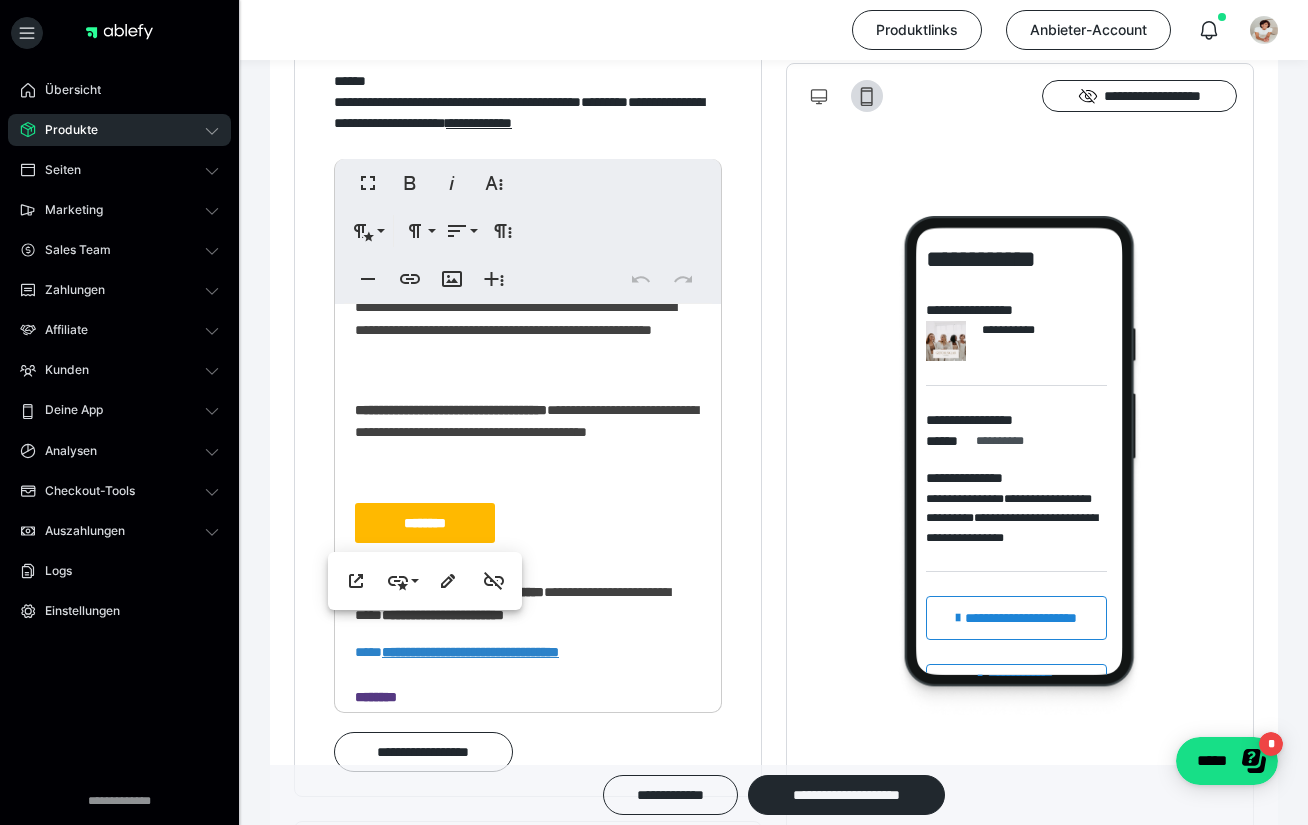 scroll, scrollTop: 114, scrollLeft: 0, axis: vertical 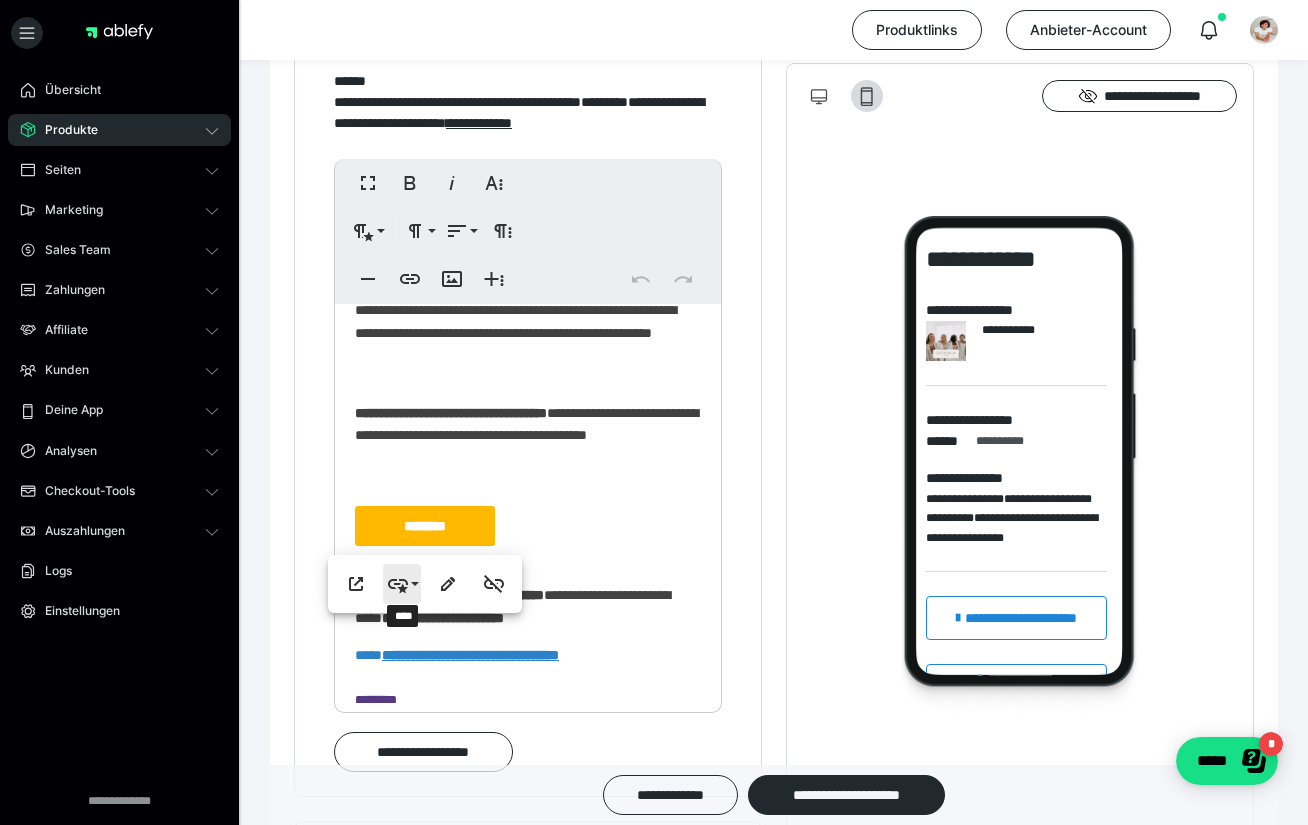 click on "****" at bounding box center (402, 584) 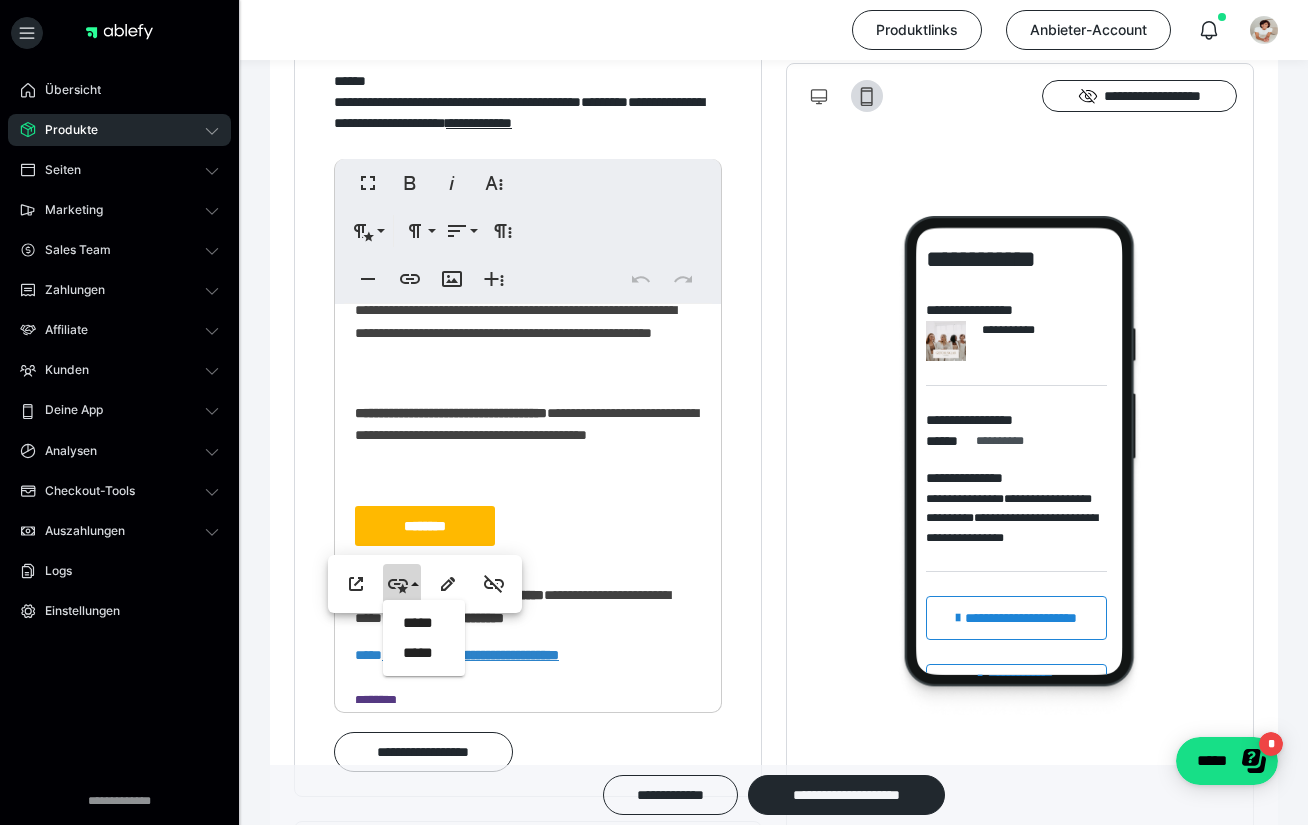 click on "**********" at bounding box center (528, 435) 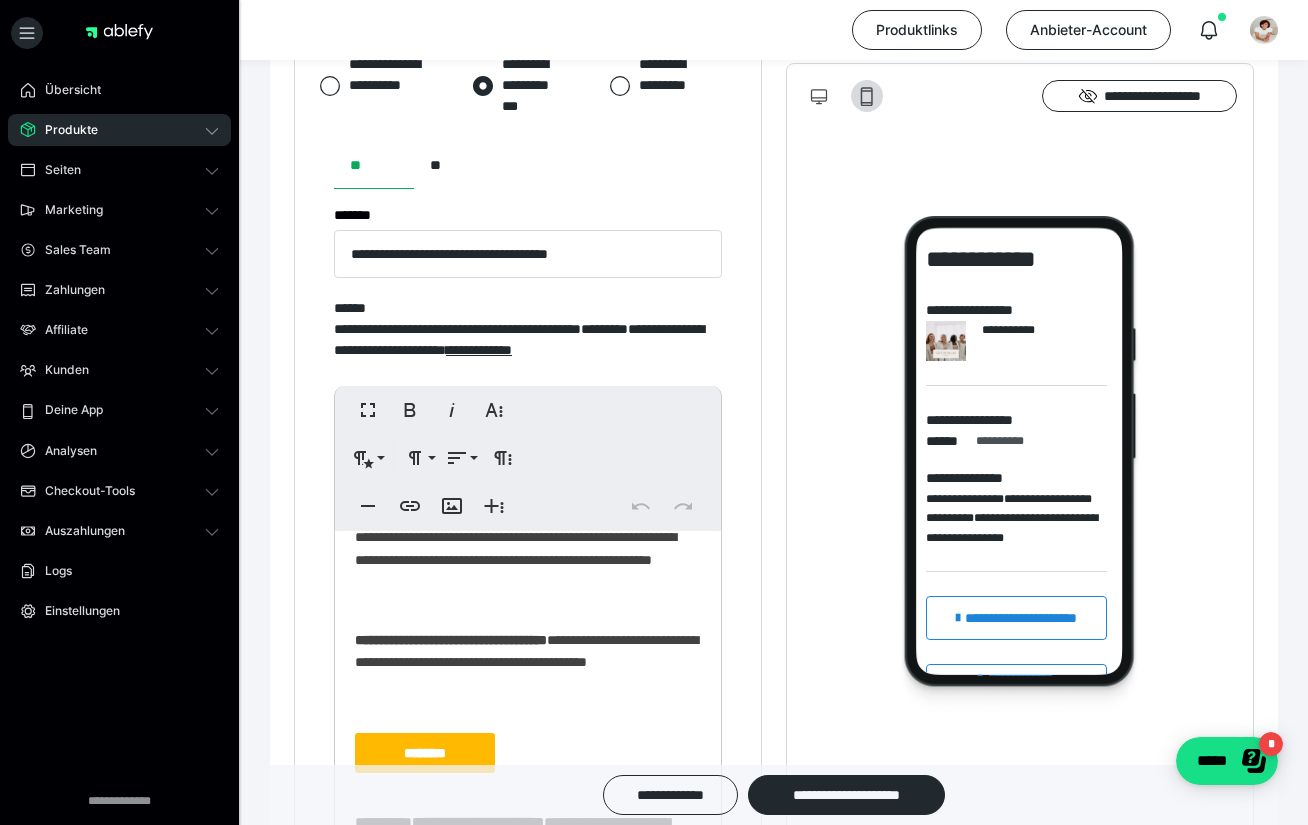 scroll, scrollTop: 1029, scrollLeft: 0, axis: vertical 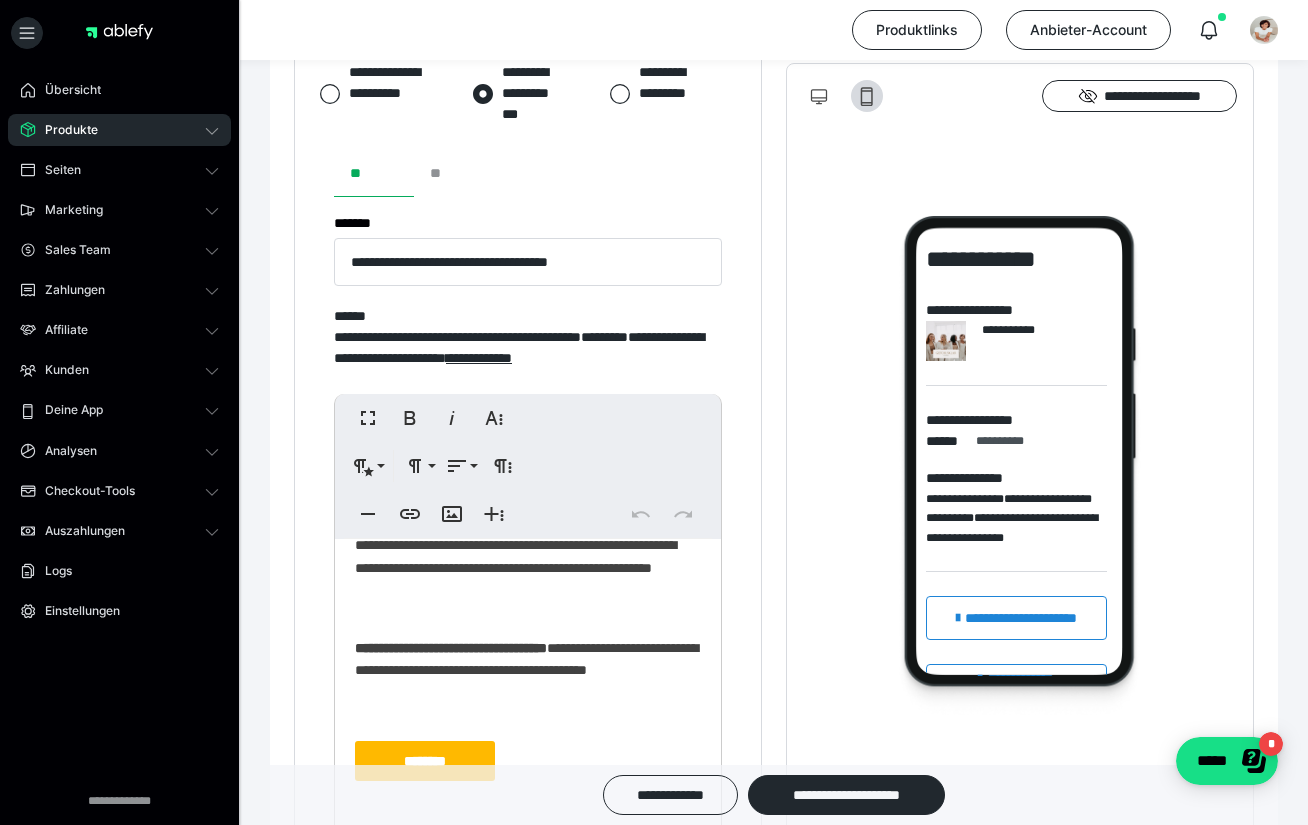 click on "**" at bounding box center (454, 173) 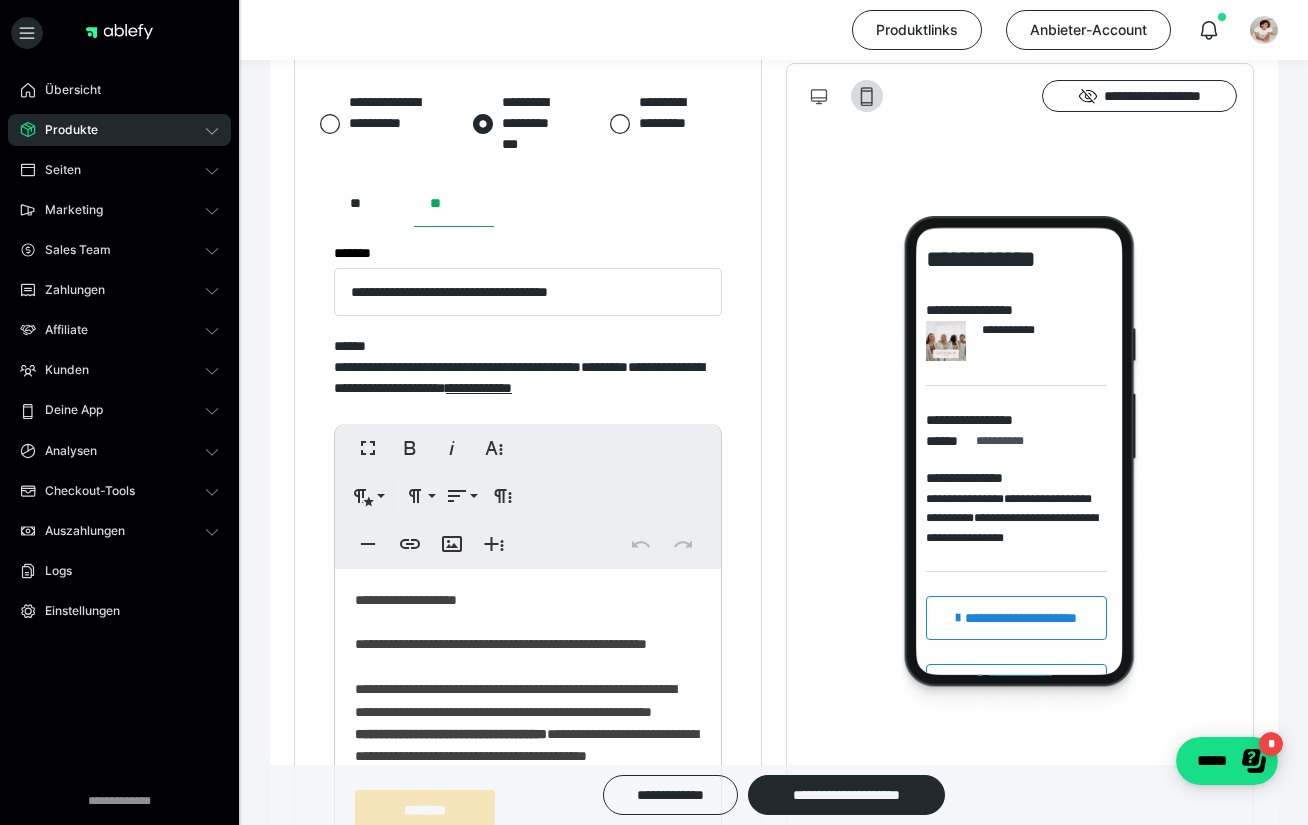 scroll, scrollTop: 1006, scrollLeft: 0, axis: vertical 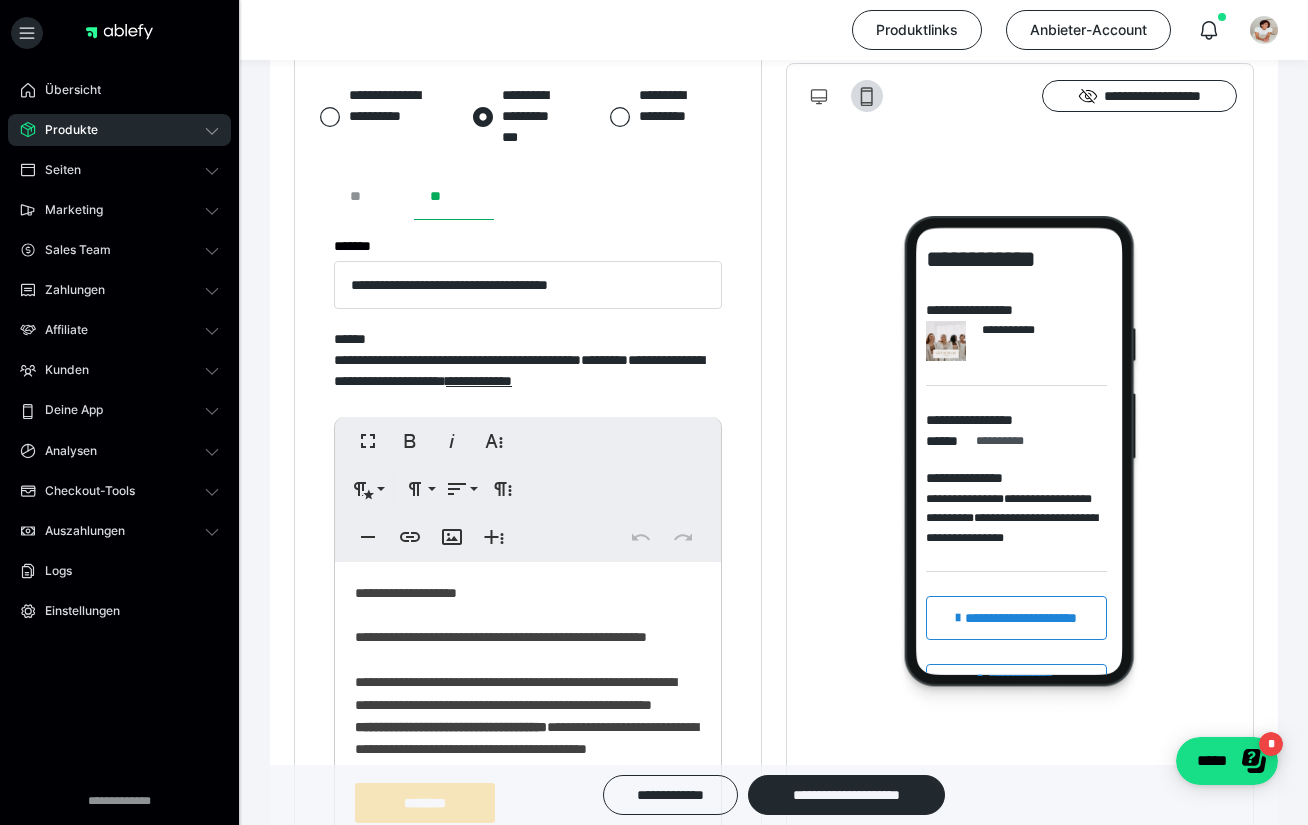 click on "**" at bounding box center [374, 196] 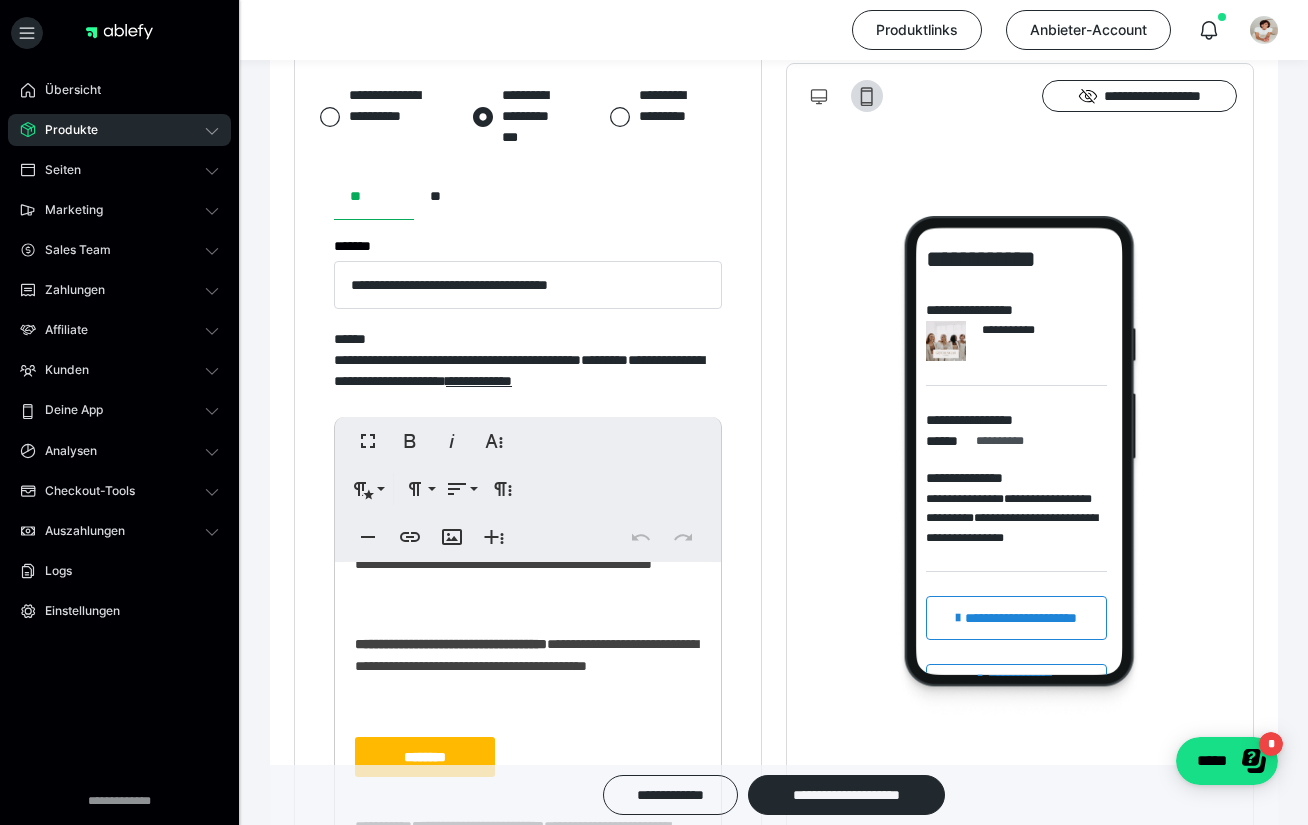 scroll, scrollTop: 139, scrollLeft: 0, axis: vertical 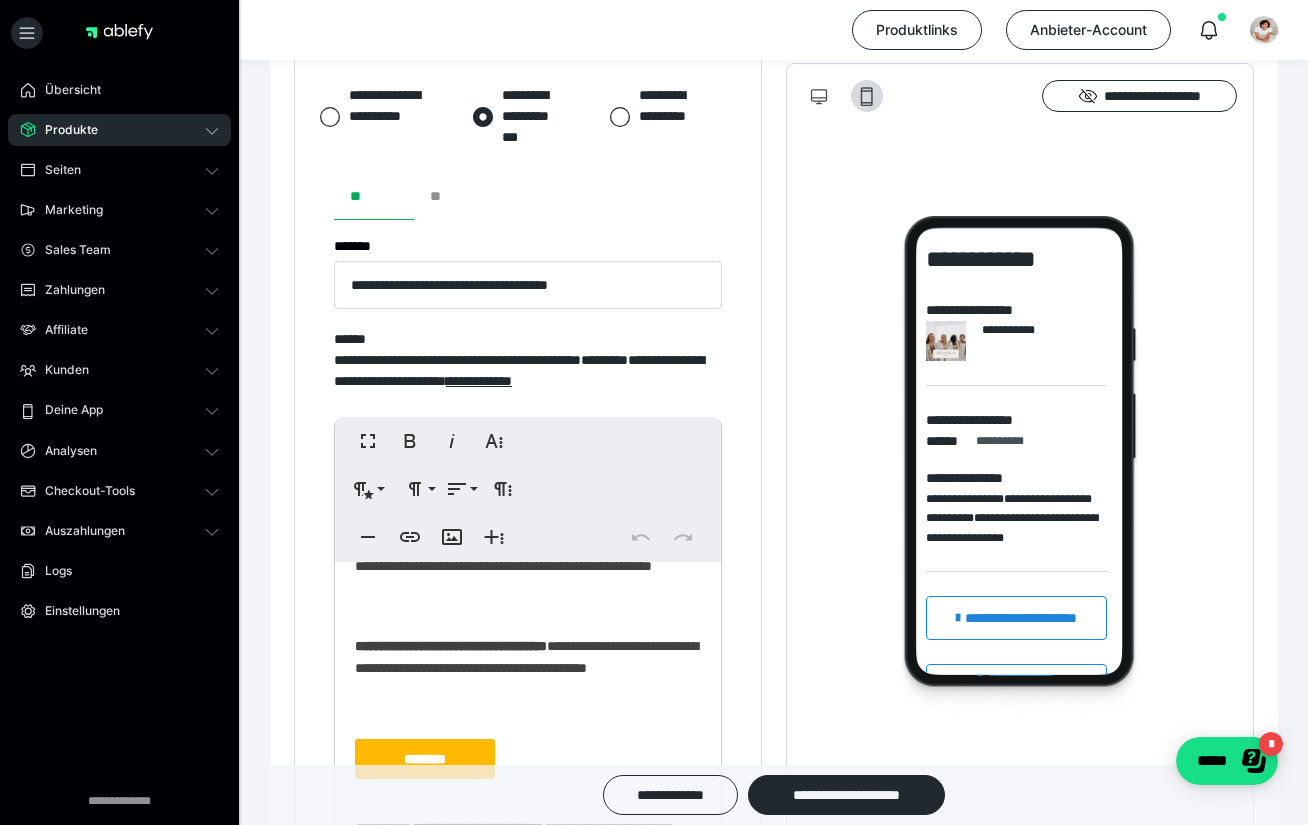 click on "**" at bounding box center [454, 196] 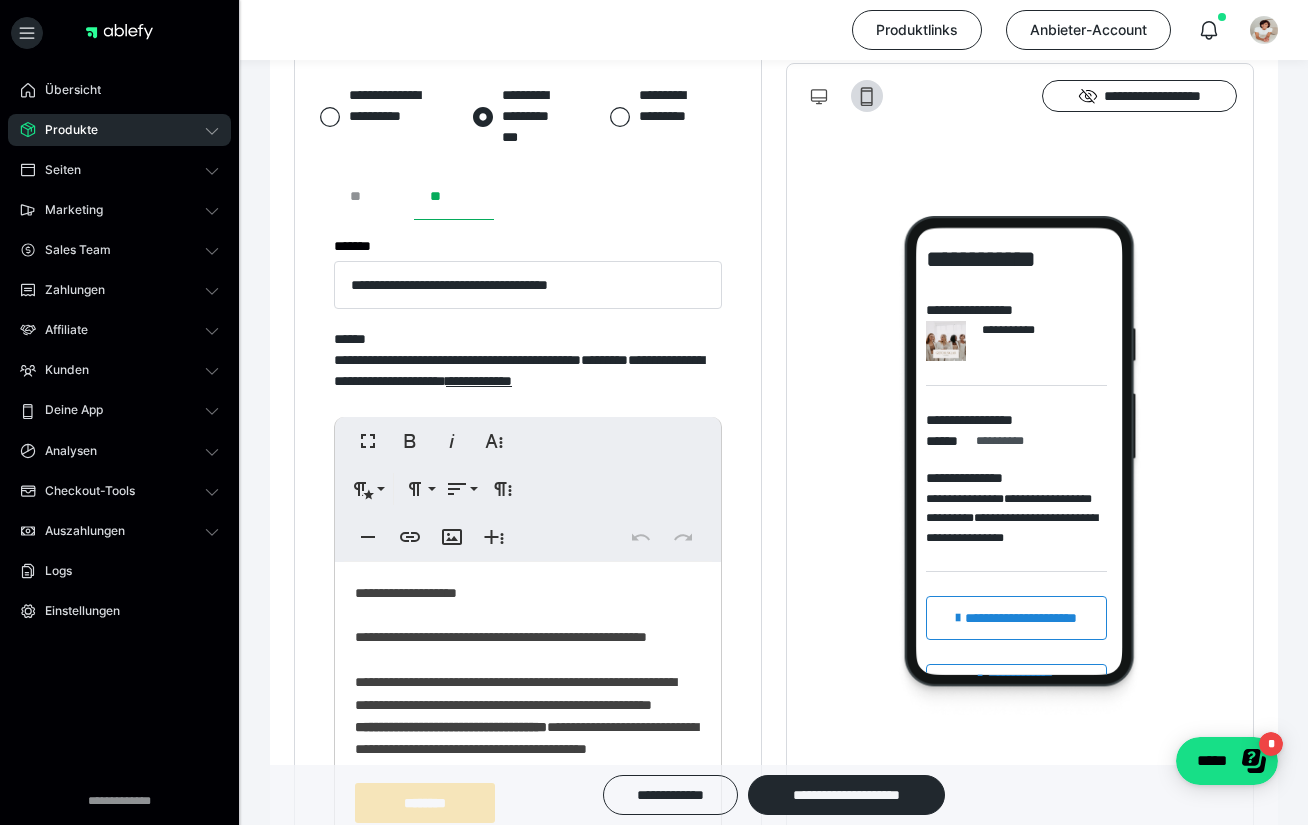 click on "**" at bounding box center [374, 196] 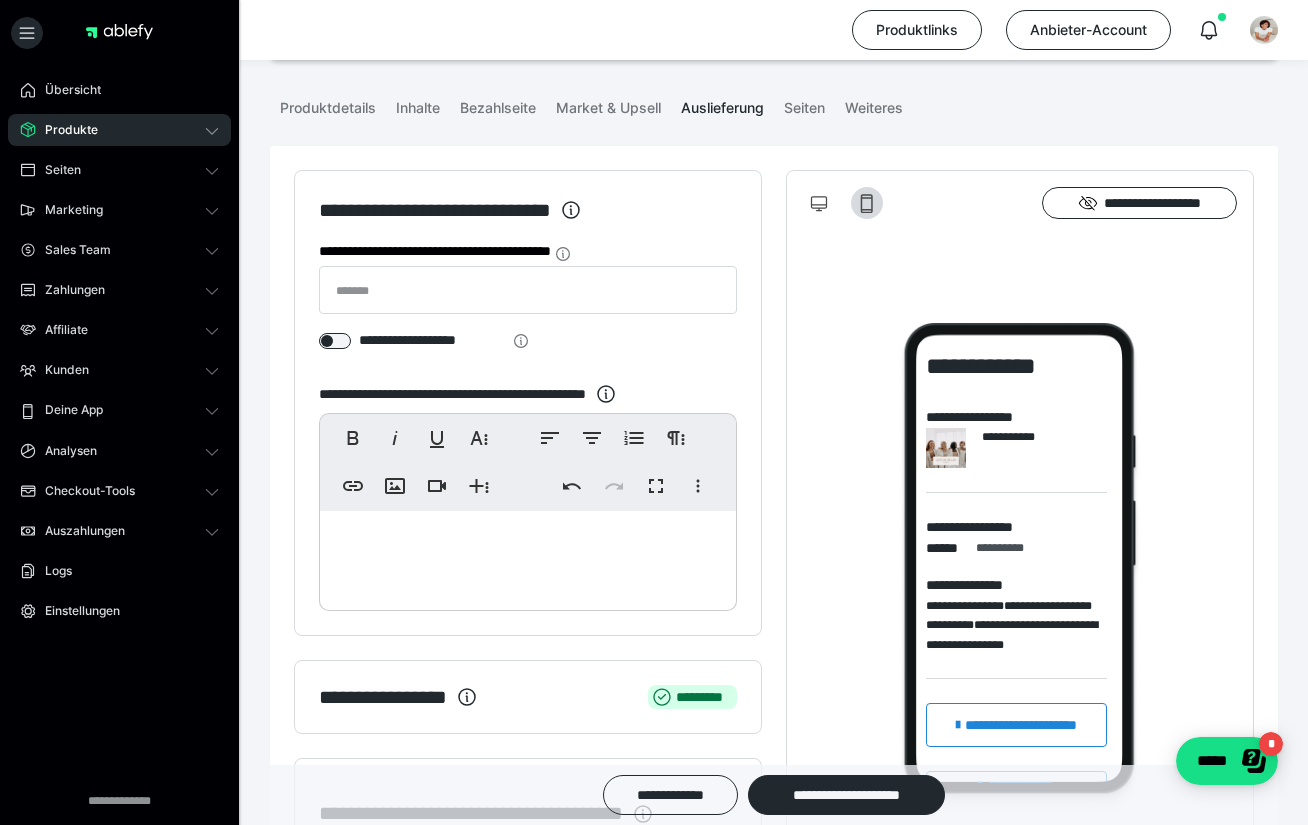 scroll, scrollTop: 142, scrollLeft: 0, axis: vertical 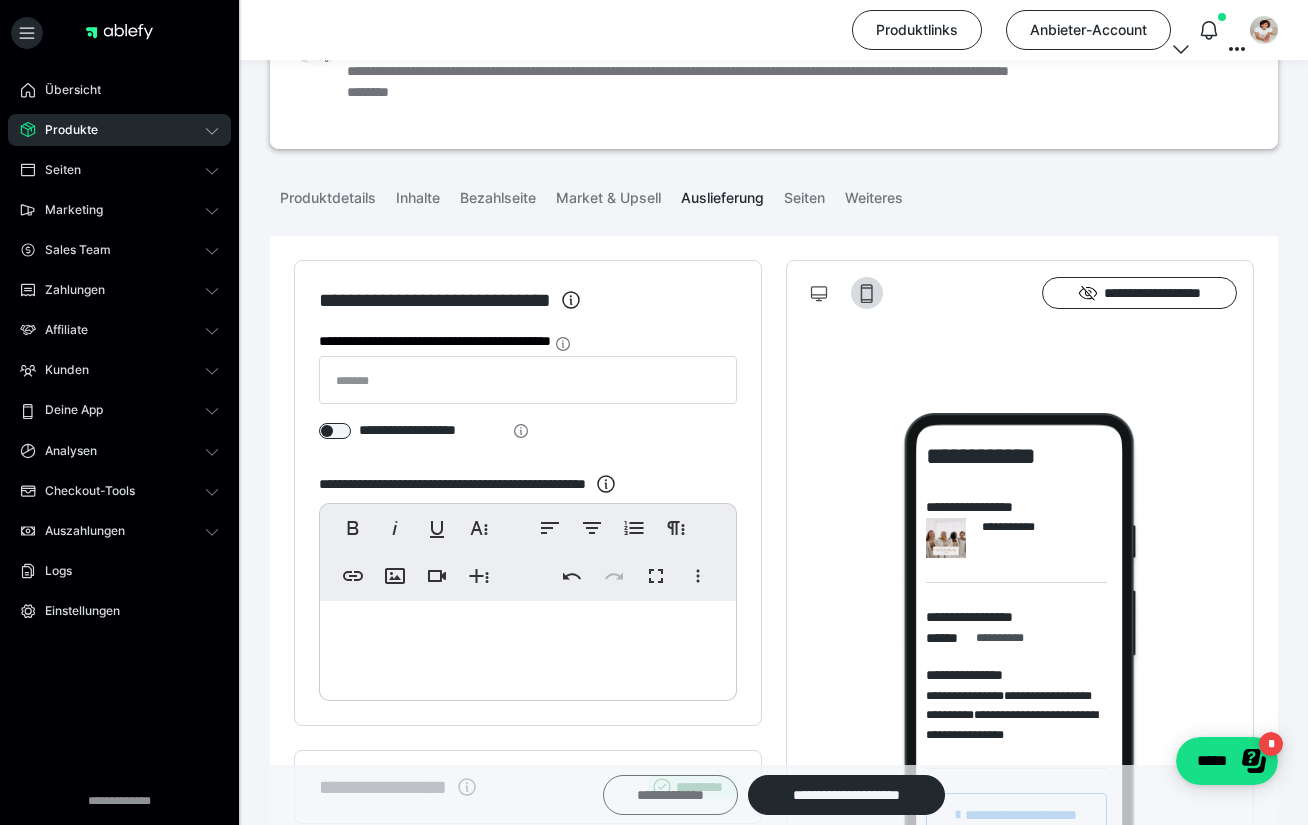 click on "**********" at bounding box center (670, 795) 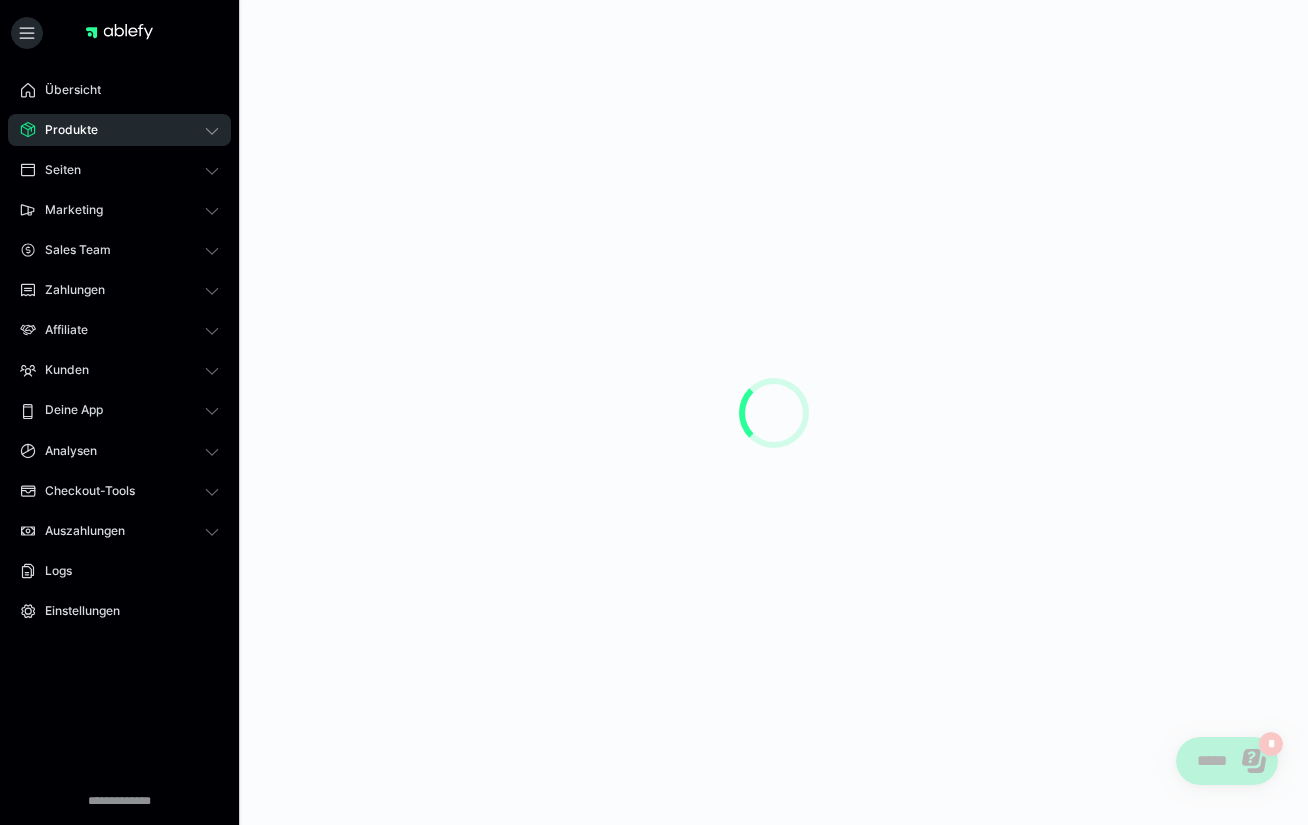 scroll, scrollTop: 0, scrollLeft: 0, axis: both 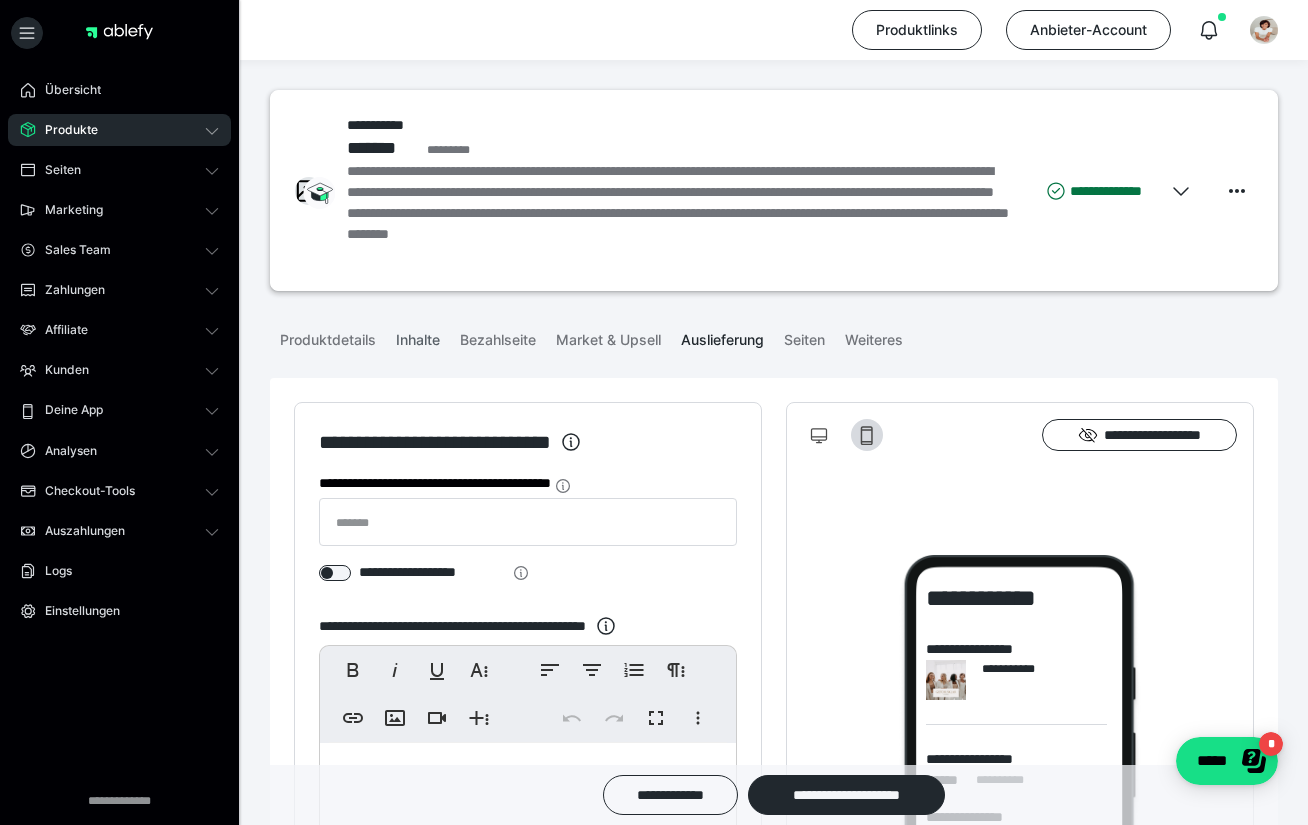click on "Inhalte" at bounding box center (418, 336) 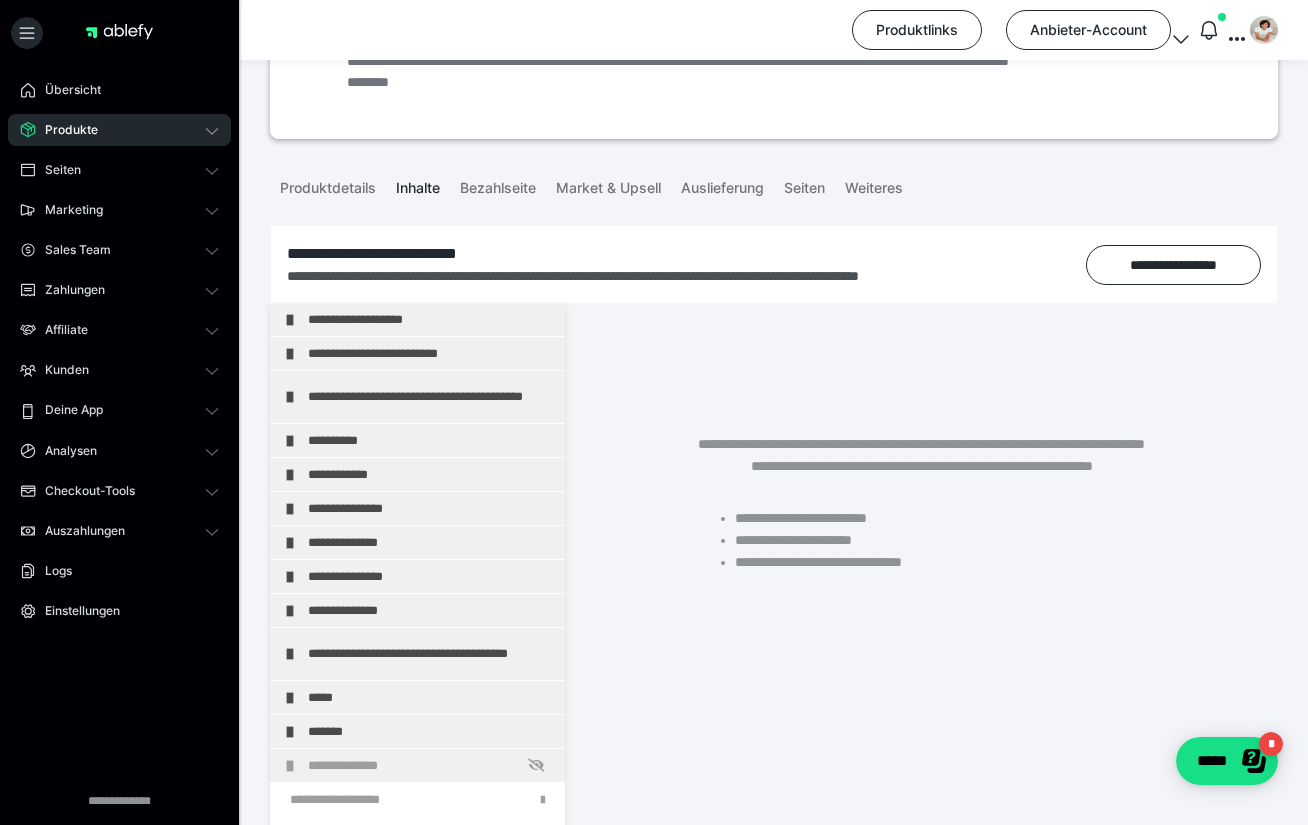 scroll, scrollTop: 154, scrollLeft: 0, axis: vertical 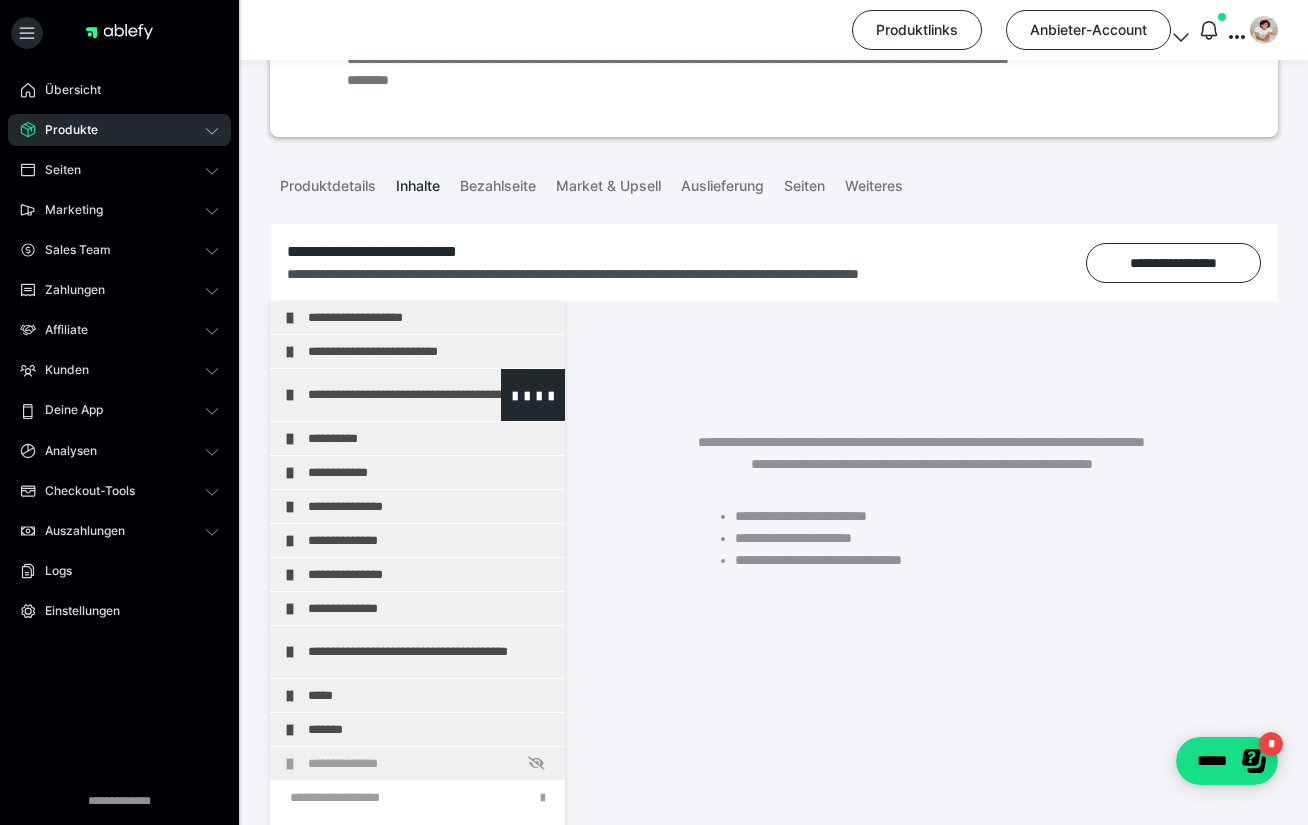 click on "**********" at bounding box center (431, 395) 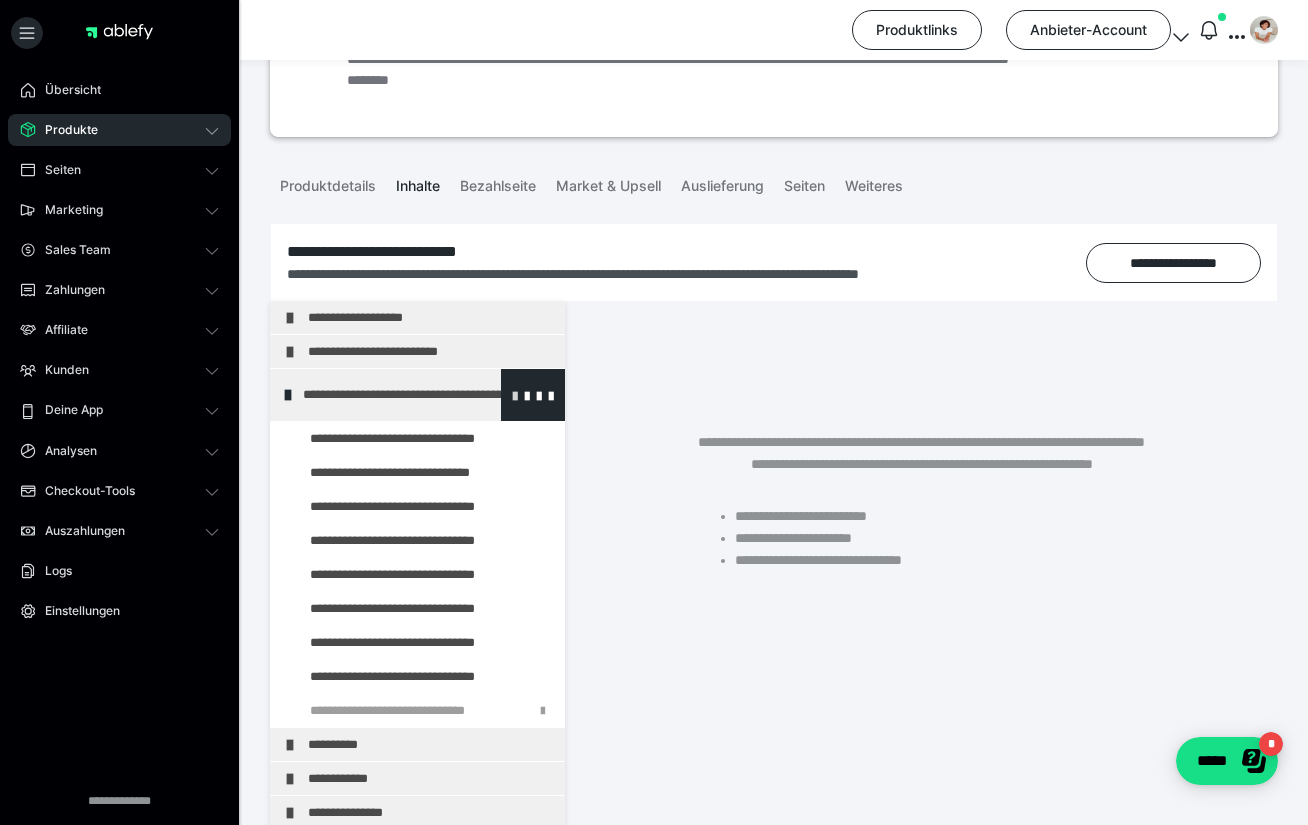 click at bounding box center (515, 395) 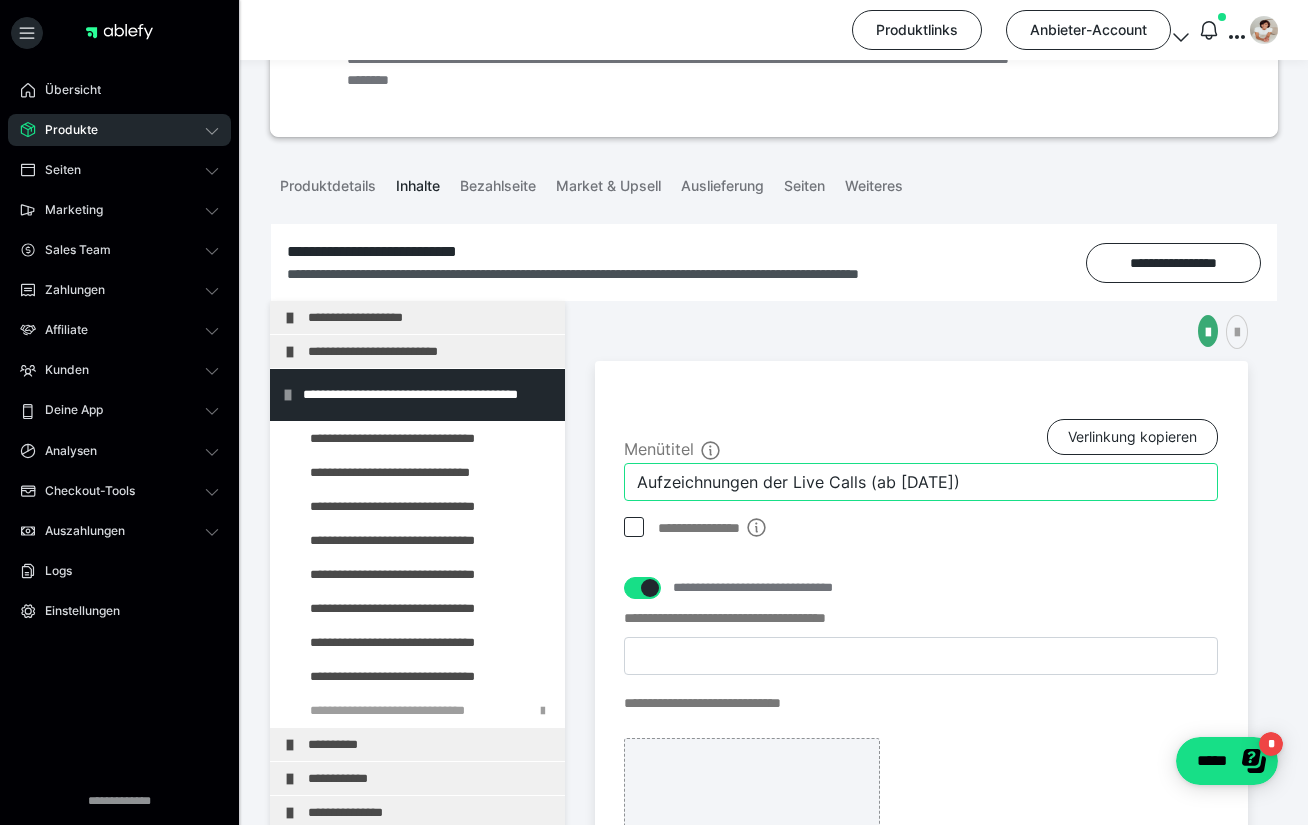 click on "Aufzeichnungen der Live Calls (ab [DATE])" at bounding box center [921, 482] 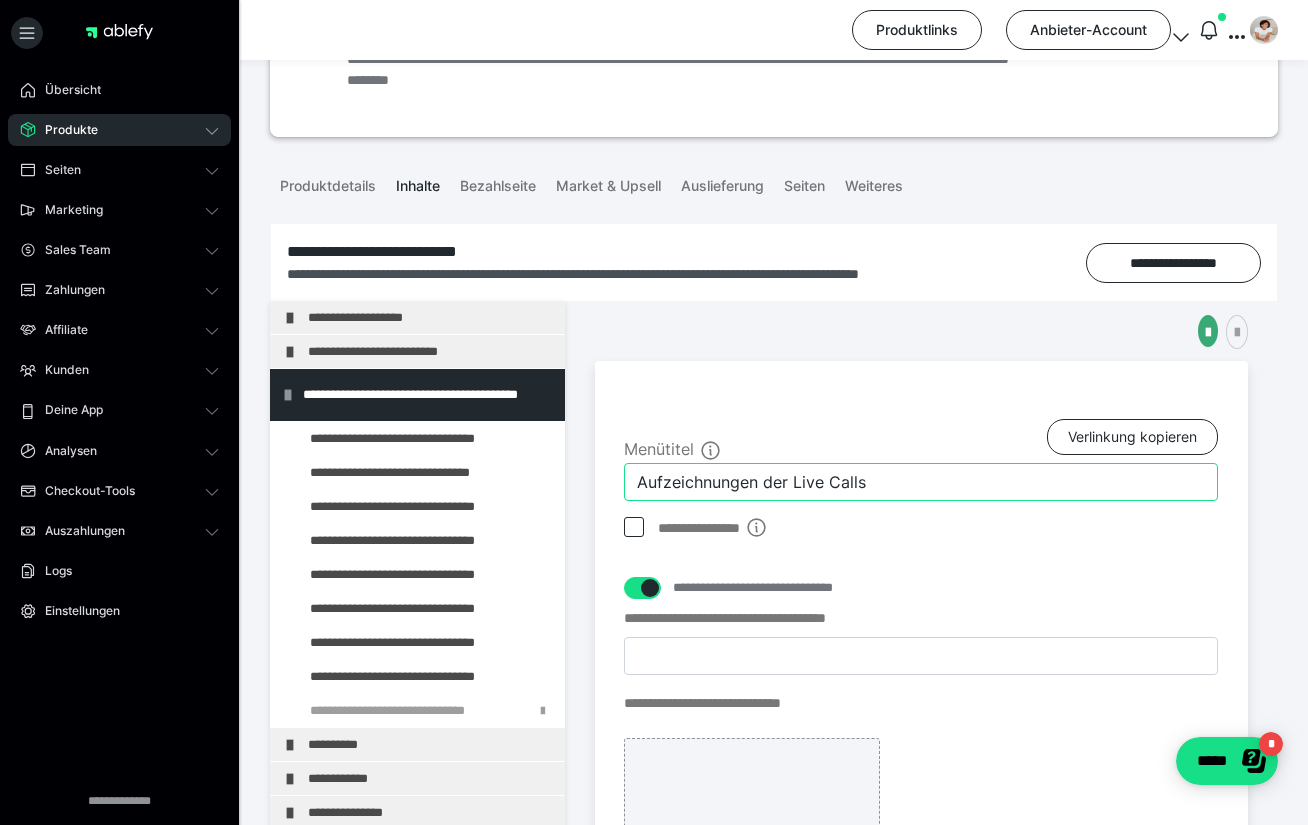 type on "Aufzeichnungen der Live Calls" 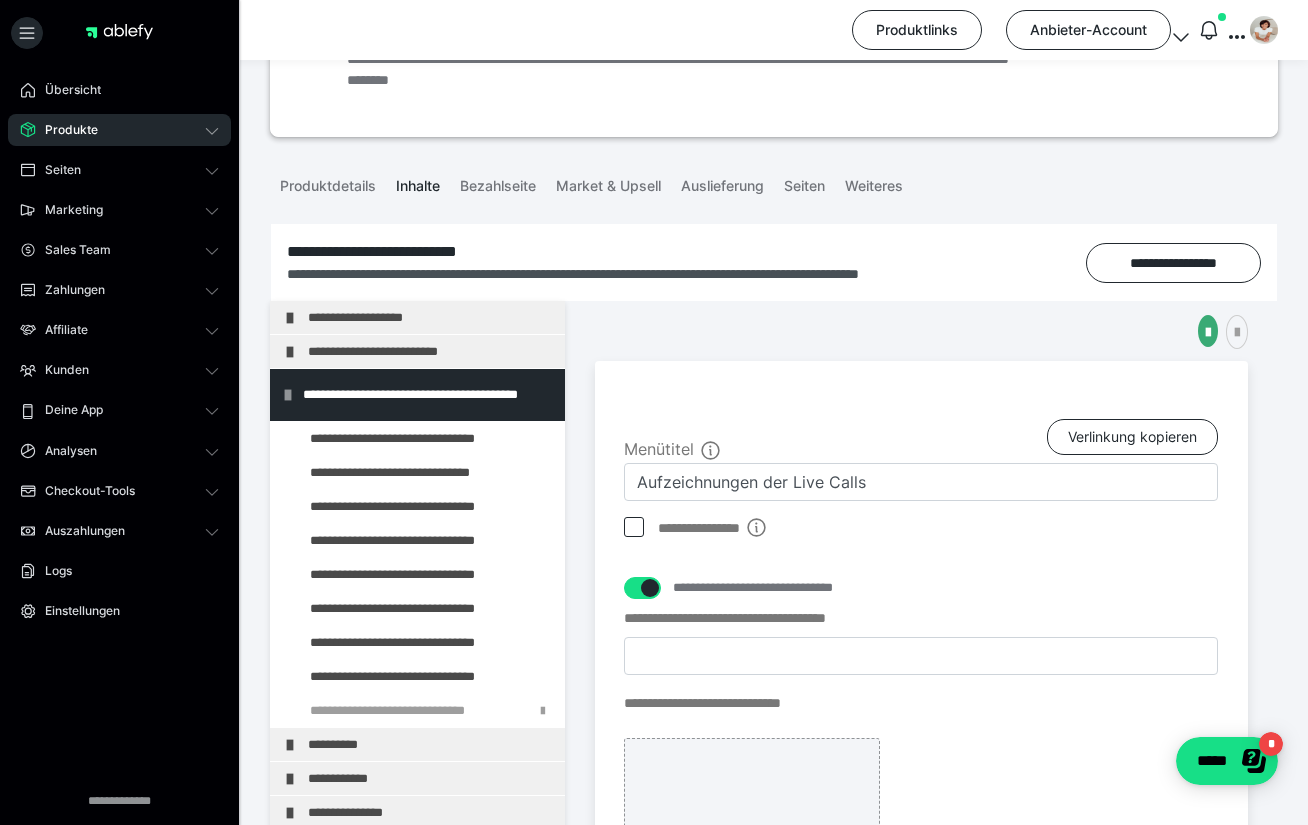 click on "**********" at bounding box center (921, 711) 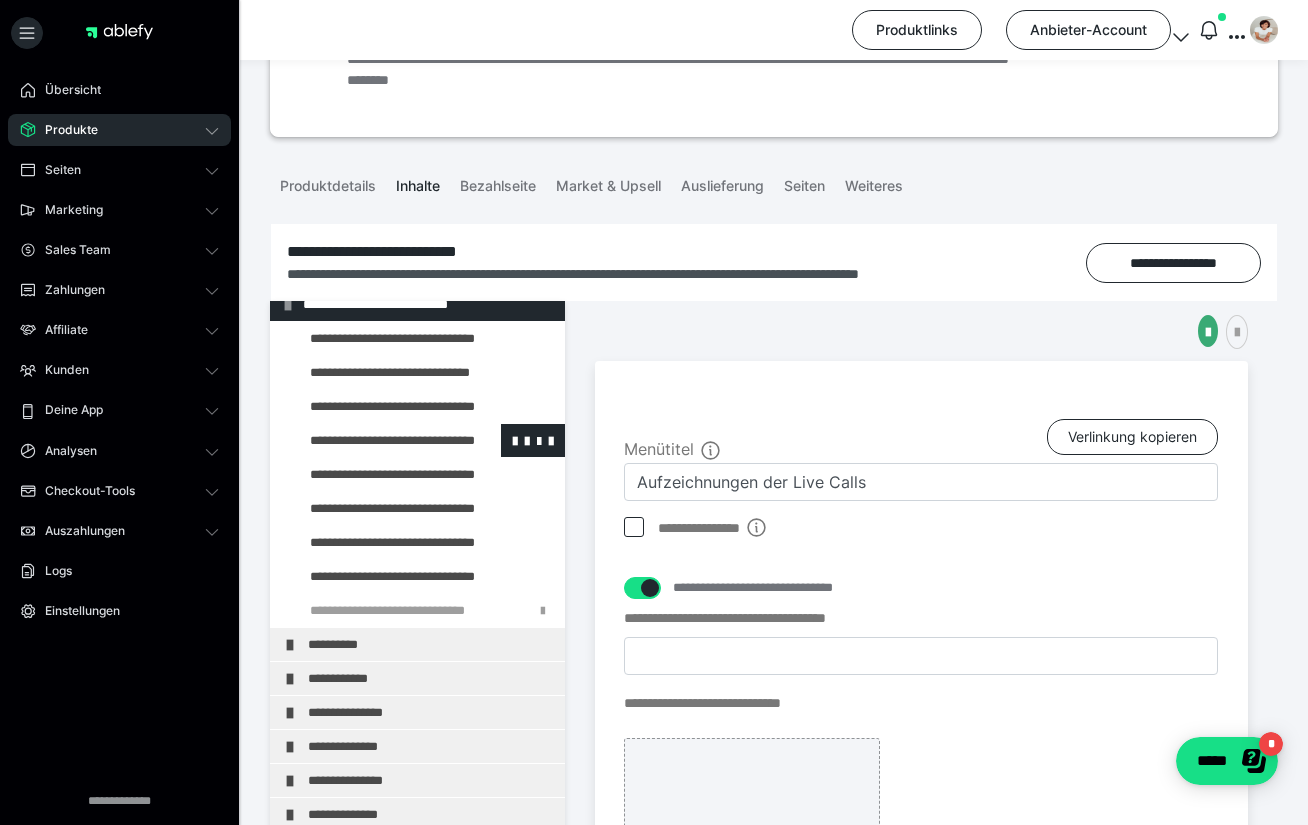 scroll, scrollTop: 97, scrollLeft: 0, axis: vertical 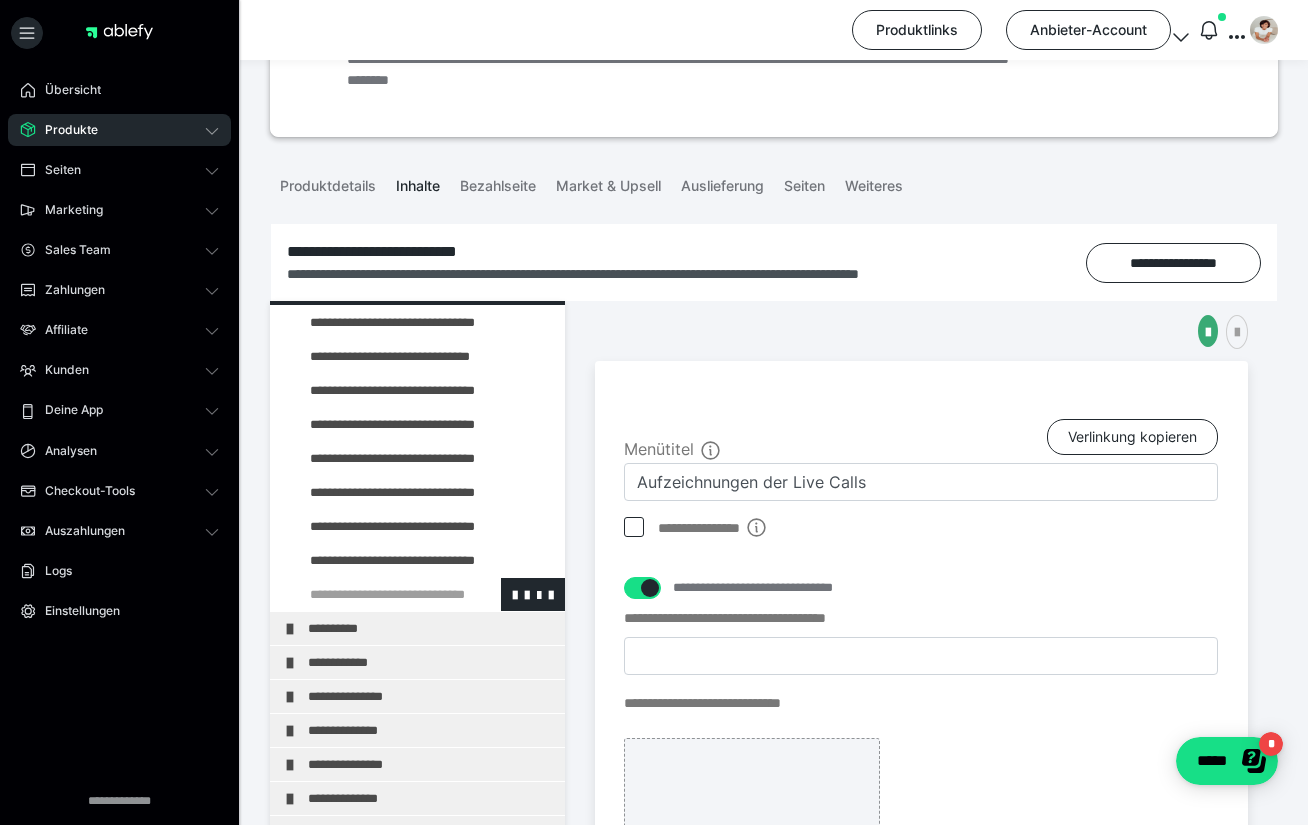 click at bounding box center [375, 594] 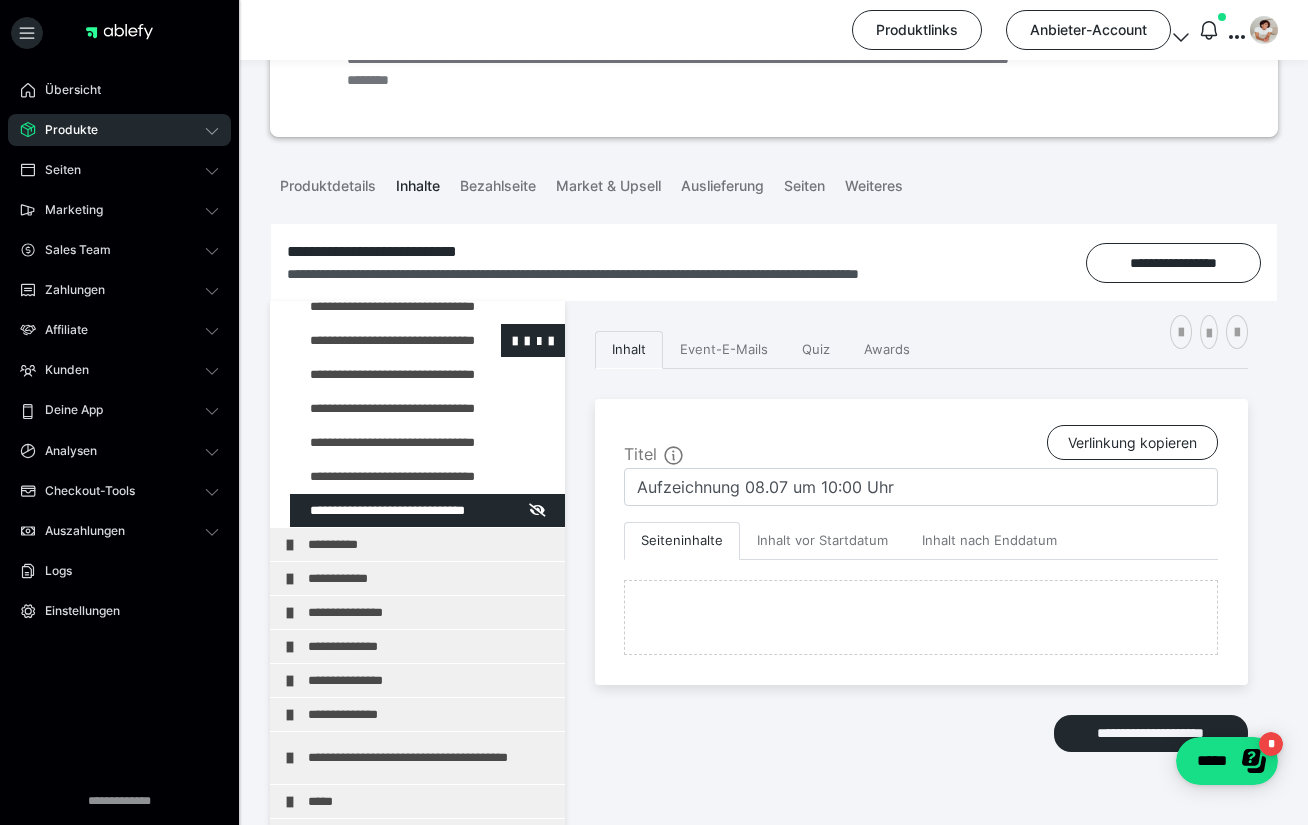 scroll, scrollTop: 183, scrollLeft: 0, axis: vertical 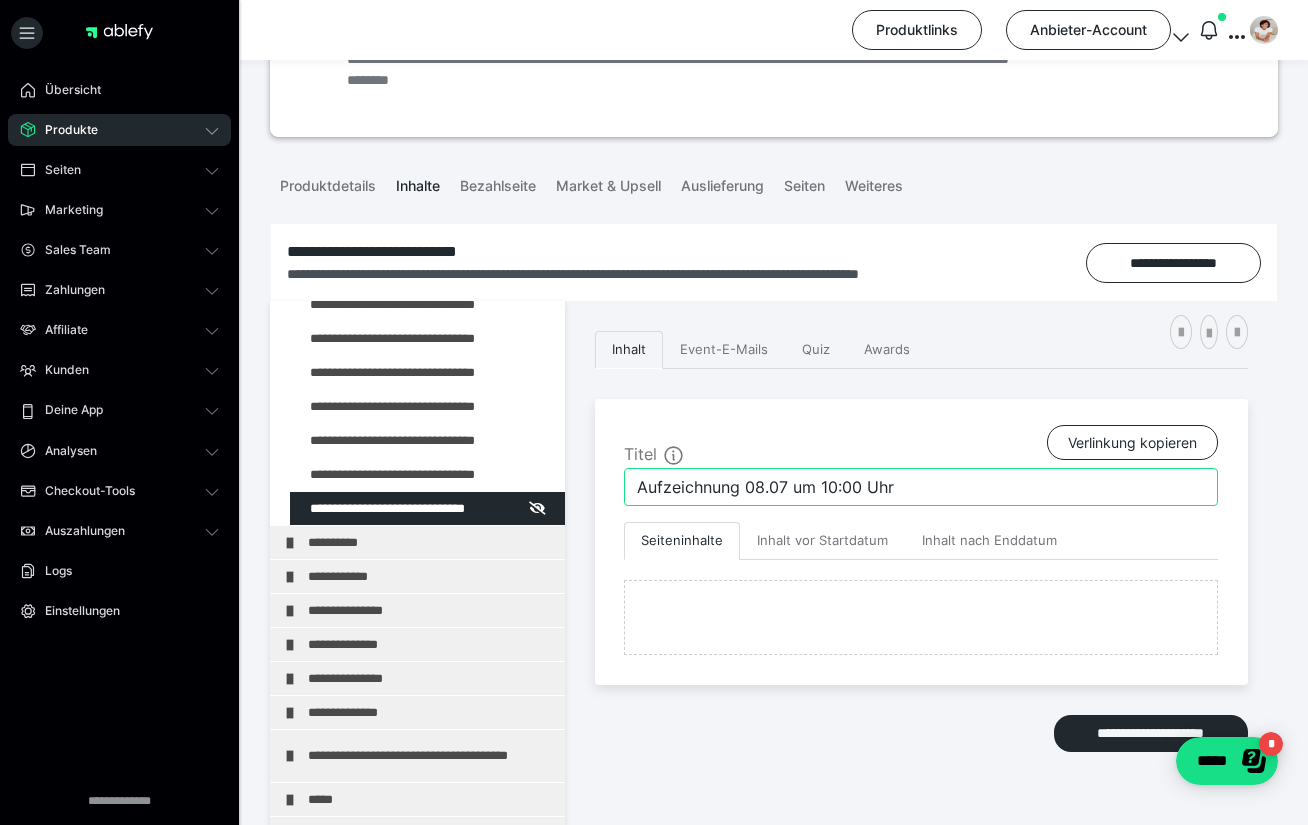 click on "Aufzeichnung 08.07 um 10:00 Uhr" at bounding box center [921, 487] 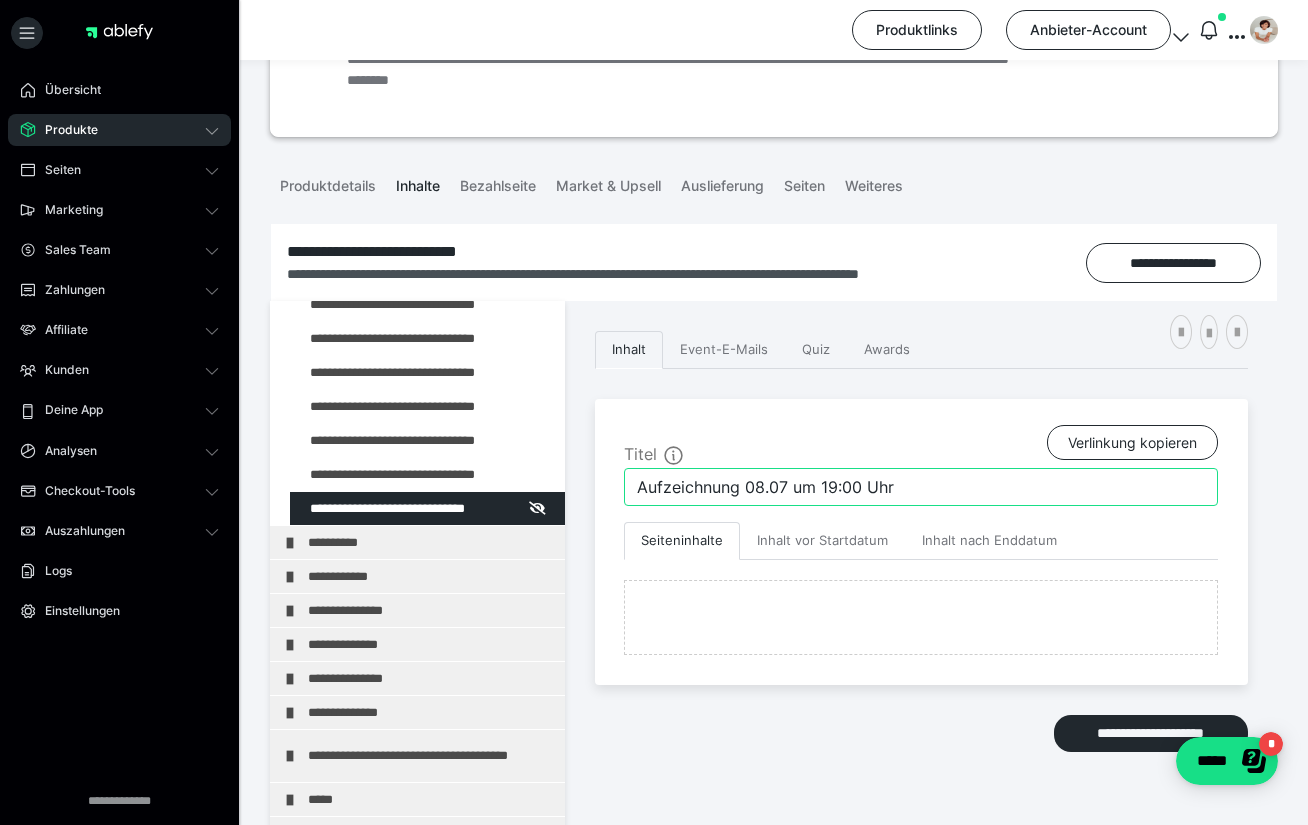 type on "Aufzeichnung 08.07 um 19:00 Uhr" 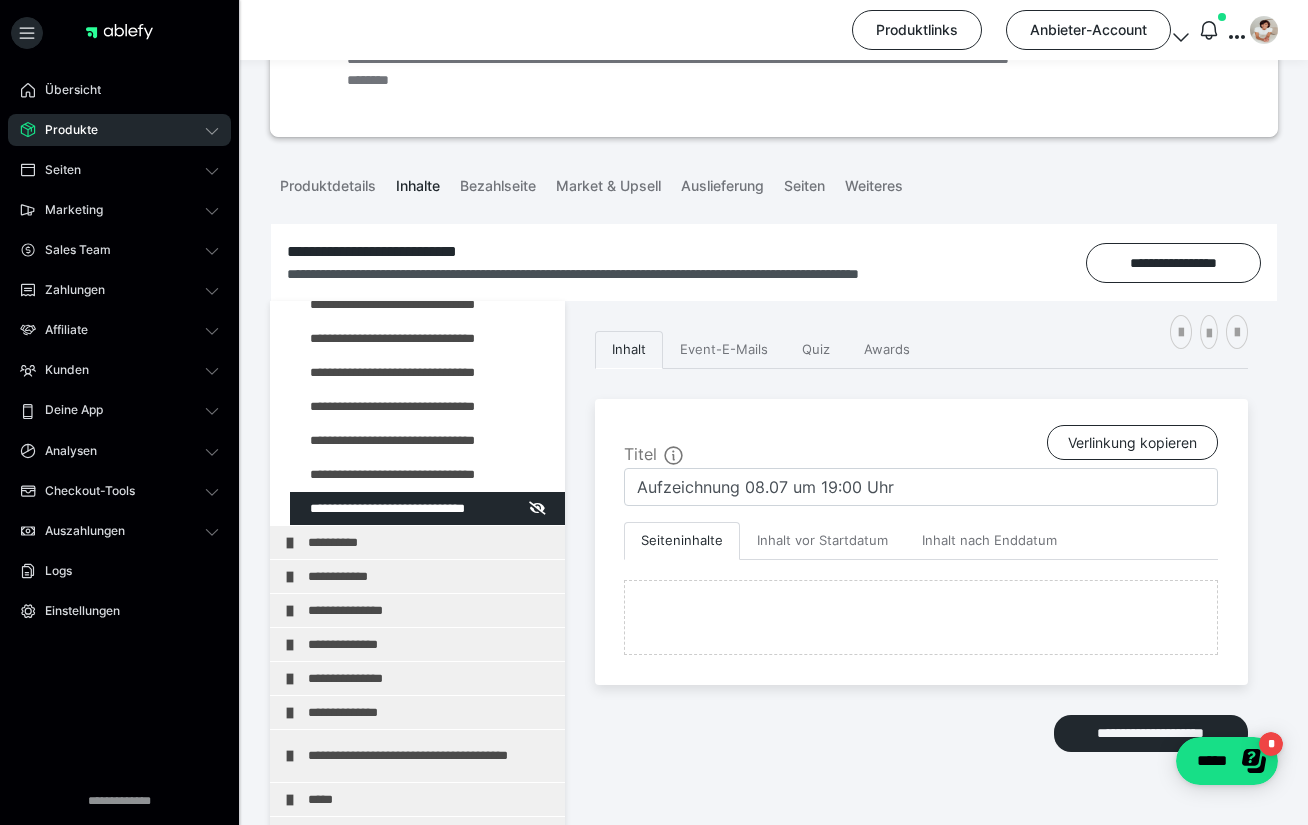 click on "Titel Verlinkung kopieren Aufzeichnung 08.07 um 19:00 Uhr Seiteninhalte Inhalt vor Startdatum Inhalt nach Enddatum" at bounding box center (921, 542) 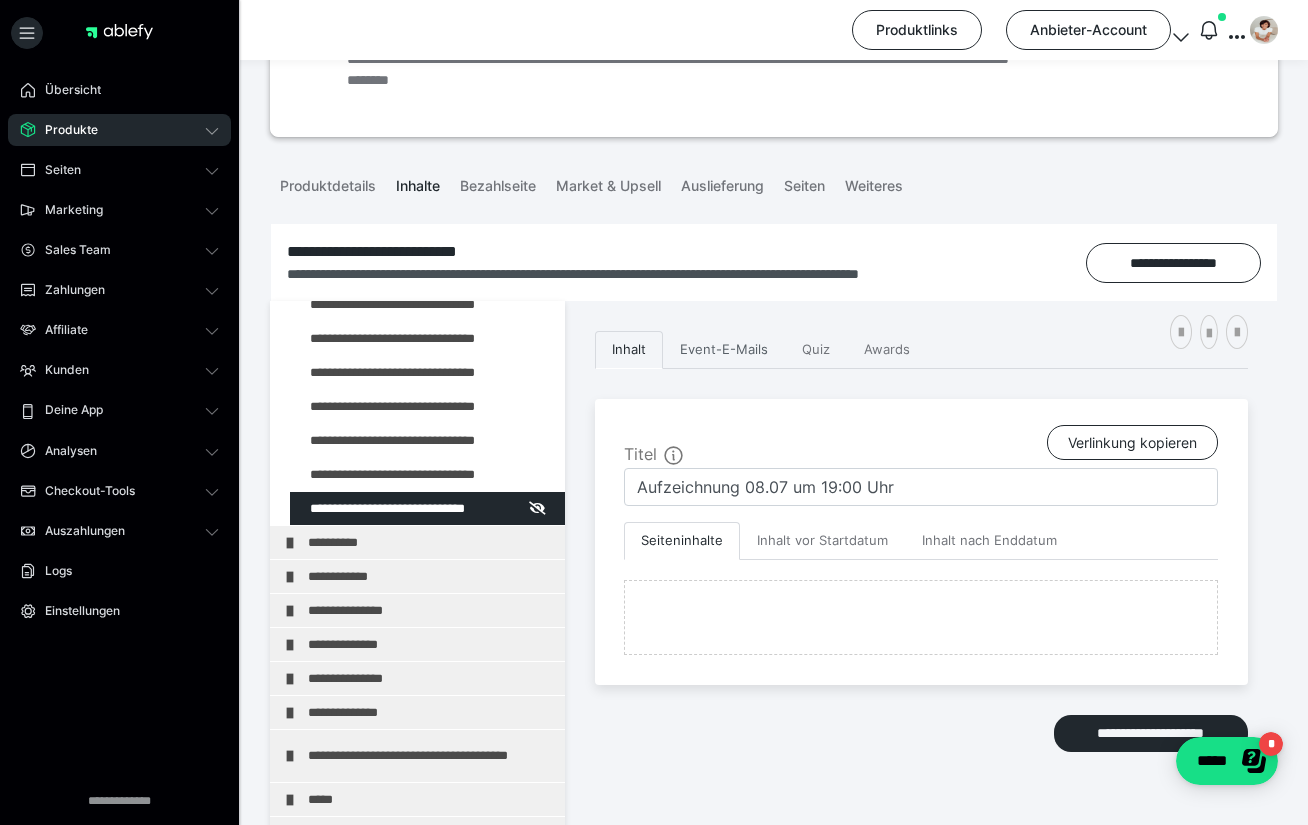 click on "Event-E-Mails" at bounding box center [724, 350] 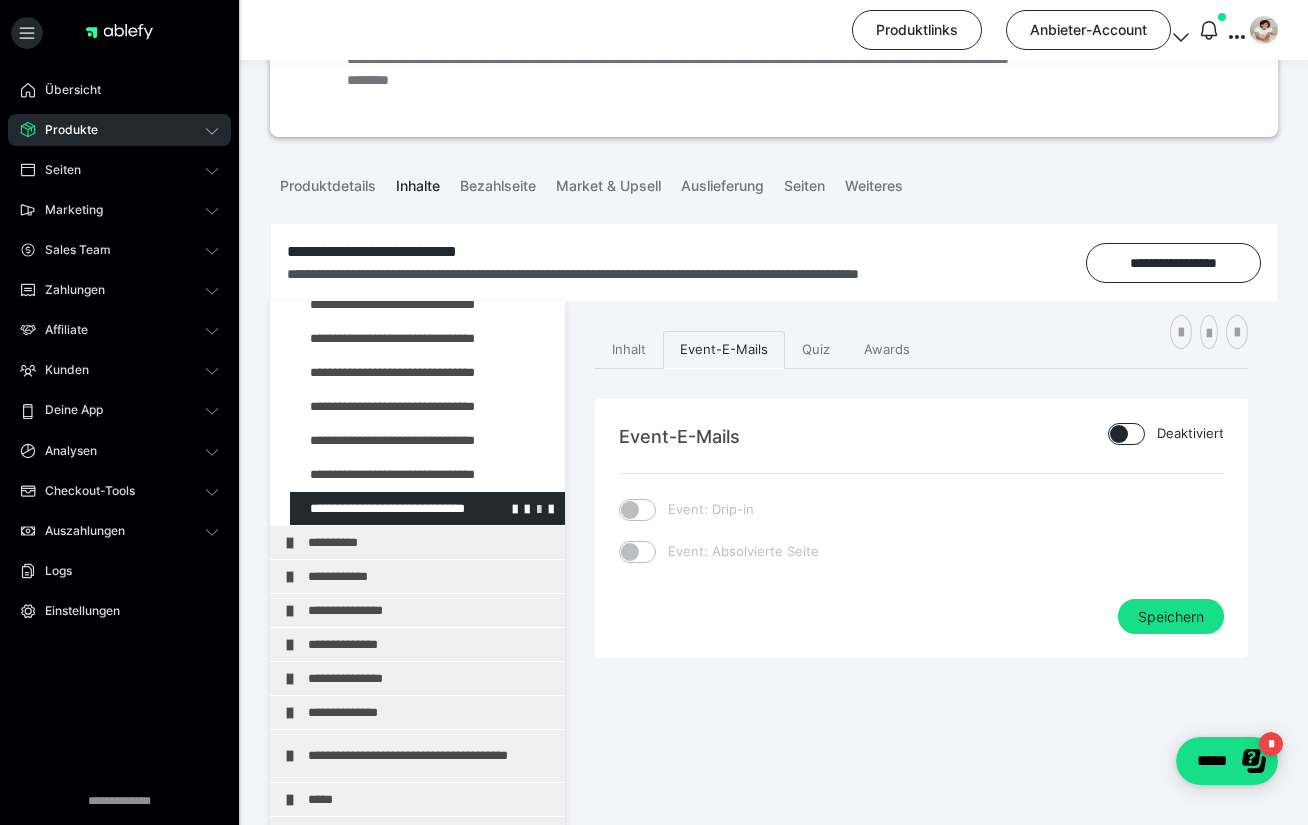 click at bounding box center (539, 508) 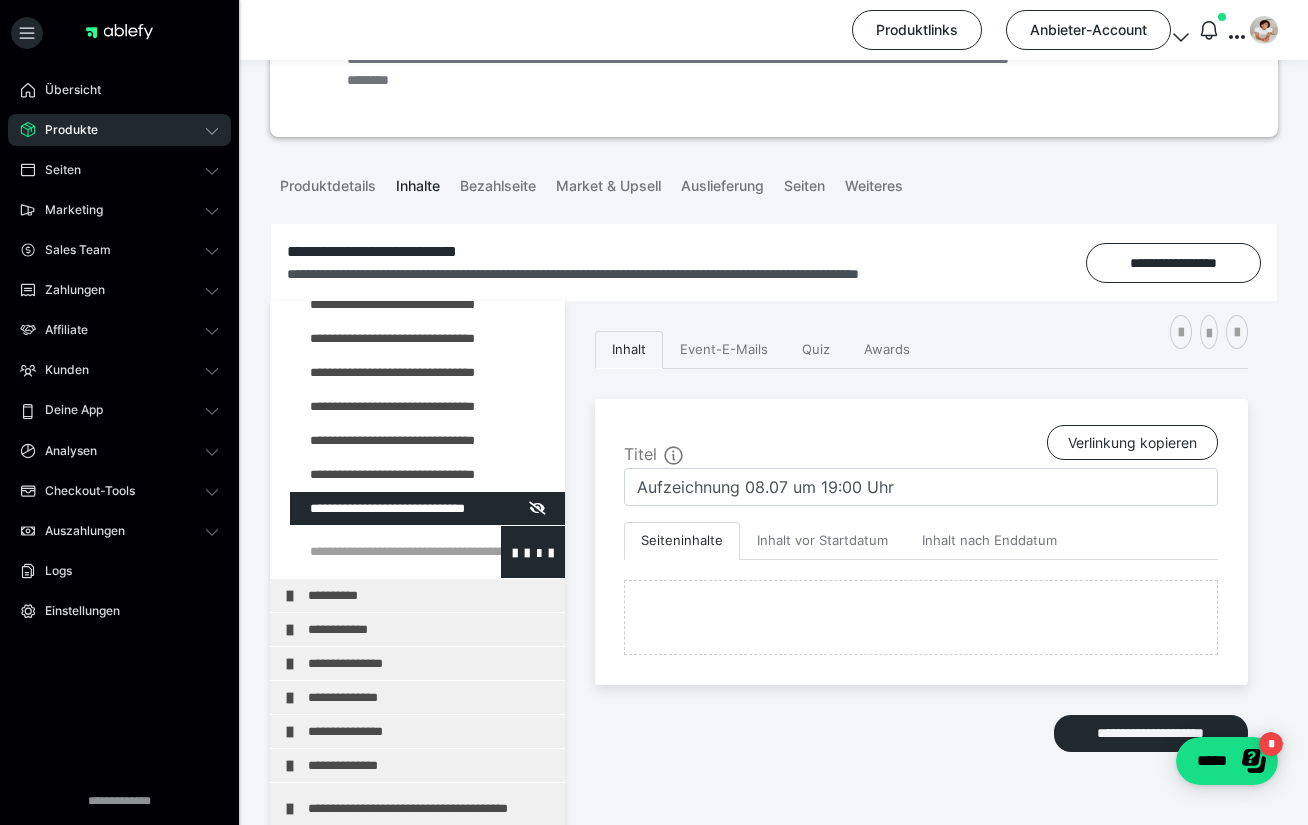 click at bounding box center [375, 552] 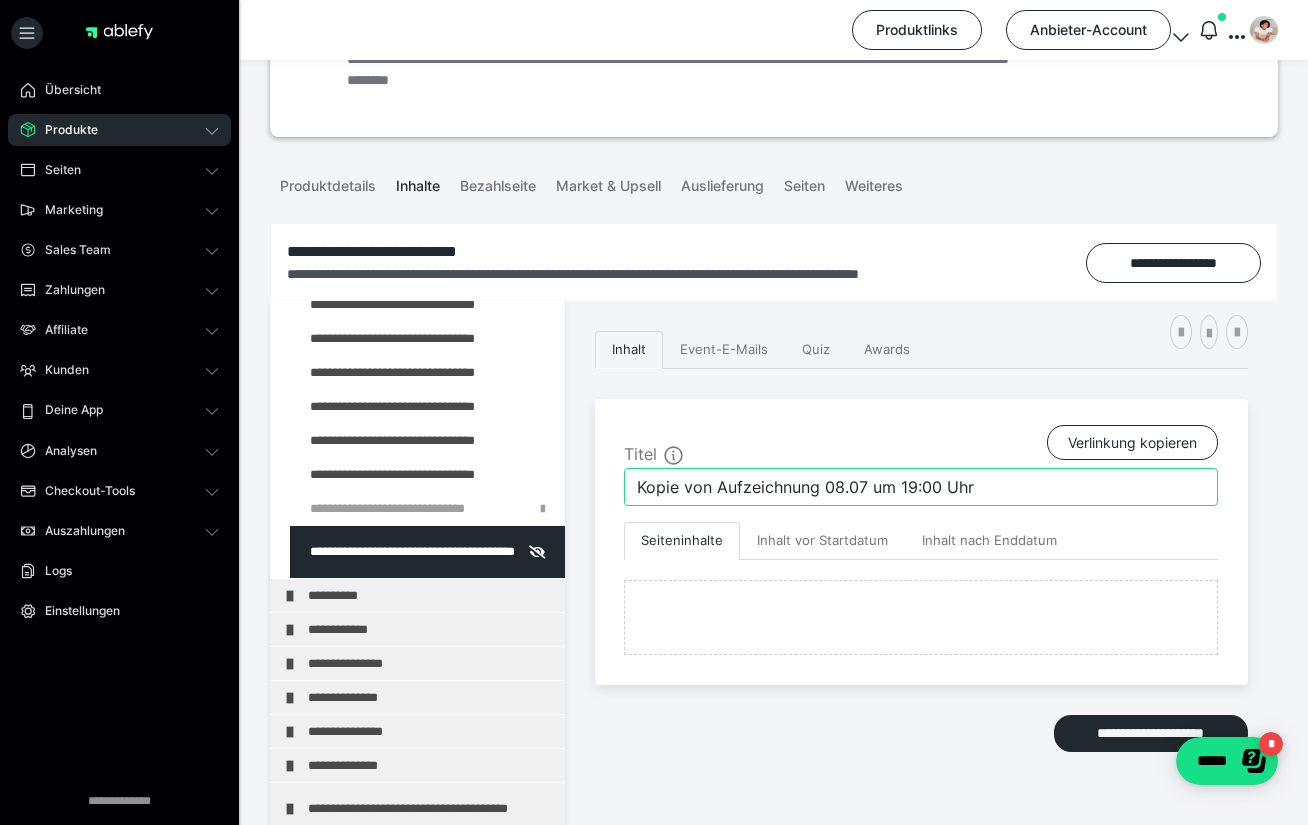 click on "Kopie von Aufzeichnung 08.07 um 19:00 Uhr" at bounding box center (921, 487) 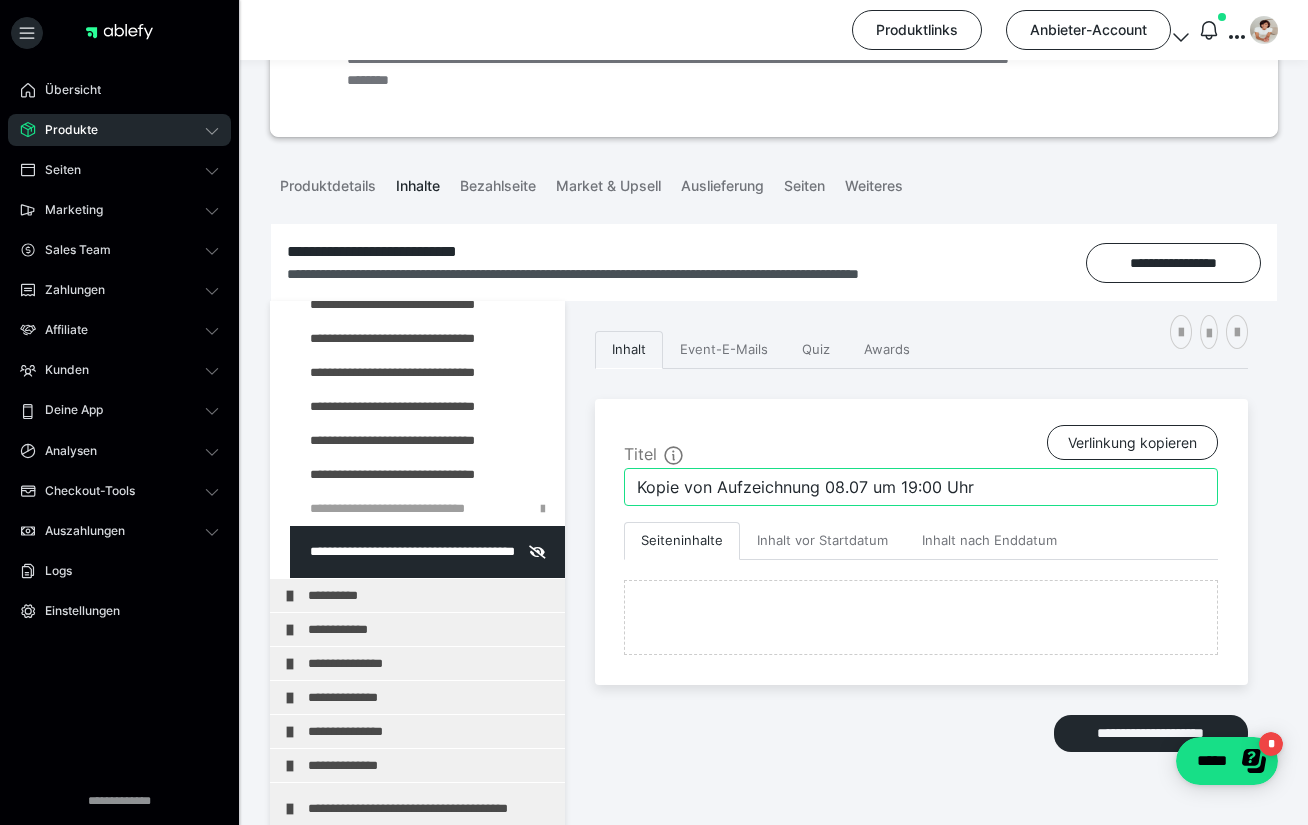 drag, startPoint x: 719, startPoint y: 485, endPoint x: 599, endPoint y: 483, distance: 120.01666 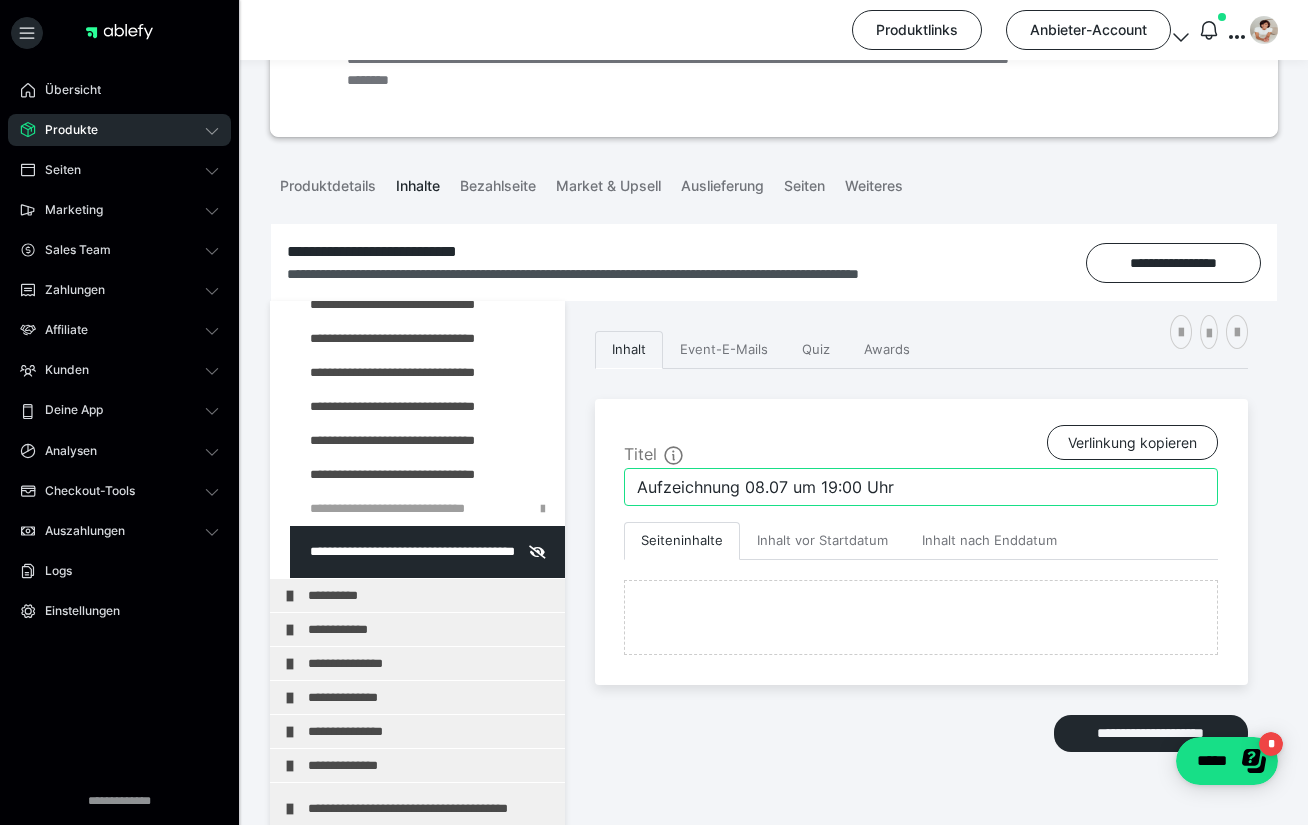 click on "Aufzeichnung 08.07 um 19:00 Uhr" at bounding box center [921, 487] 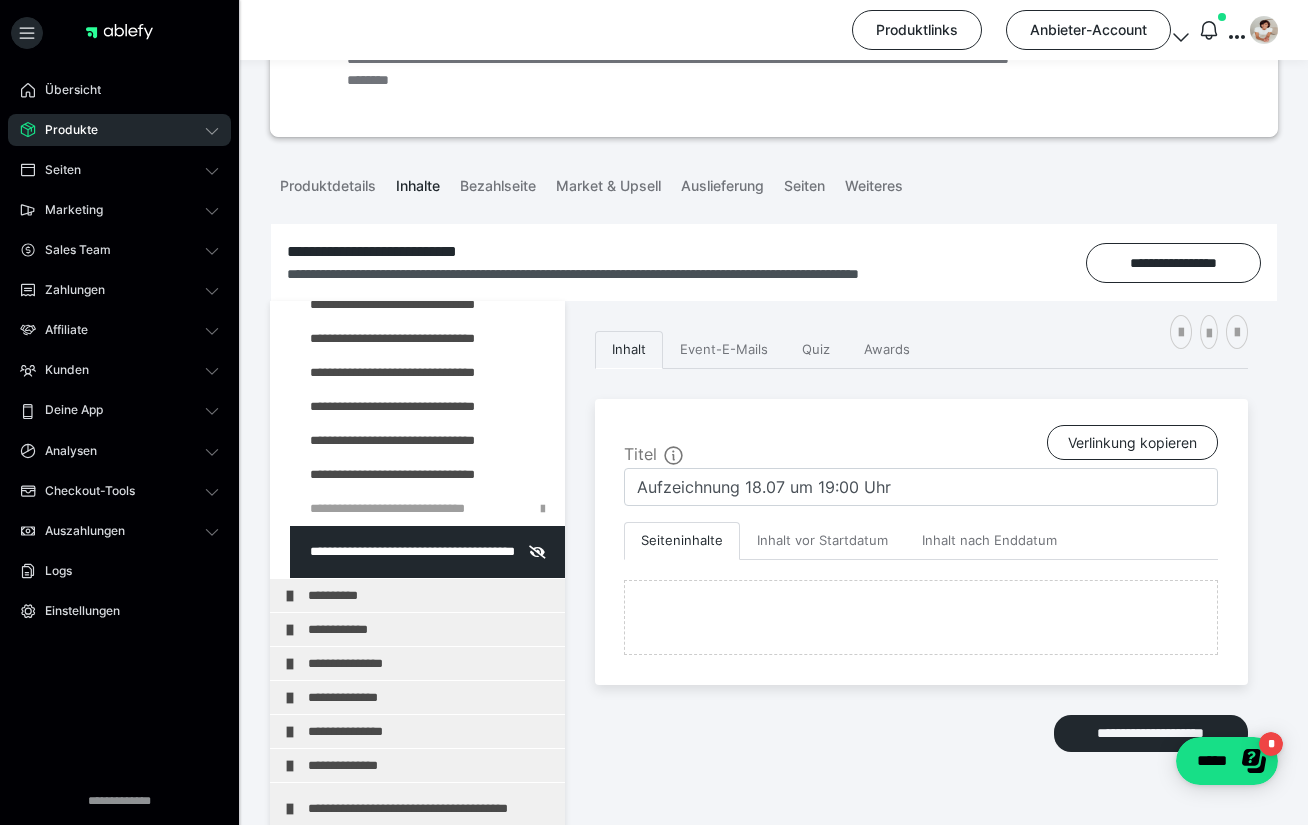 click on "**********" at bounding box center [921, 648] 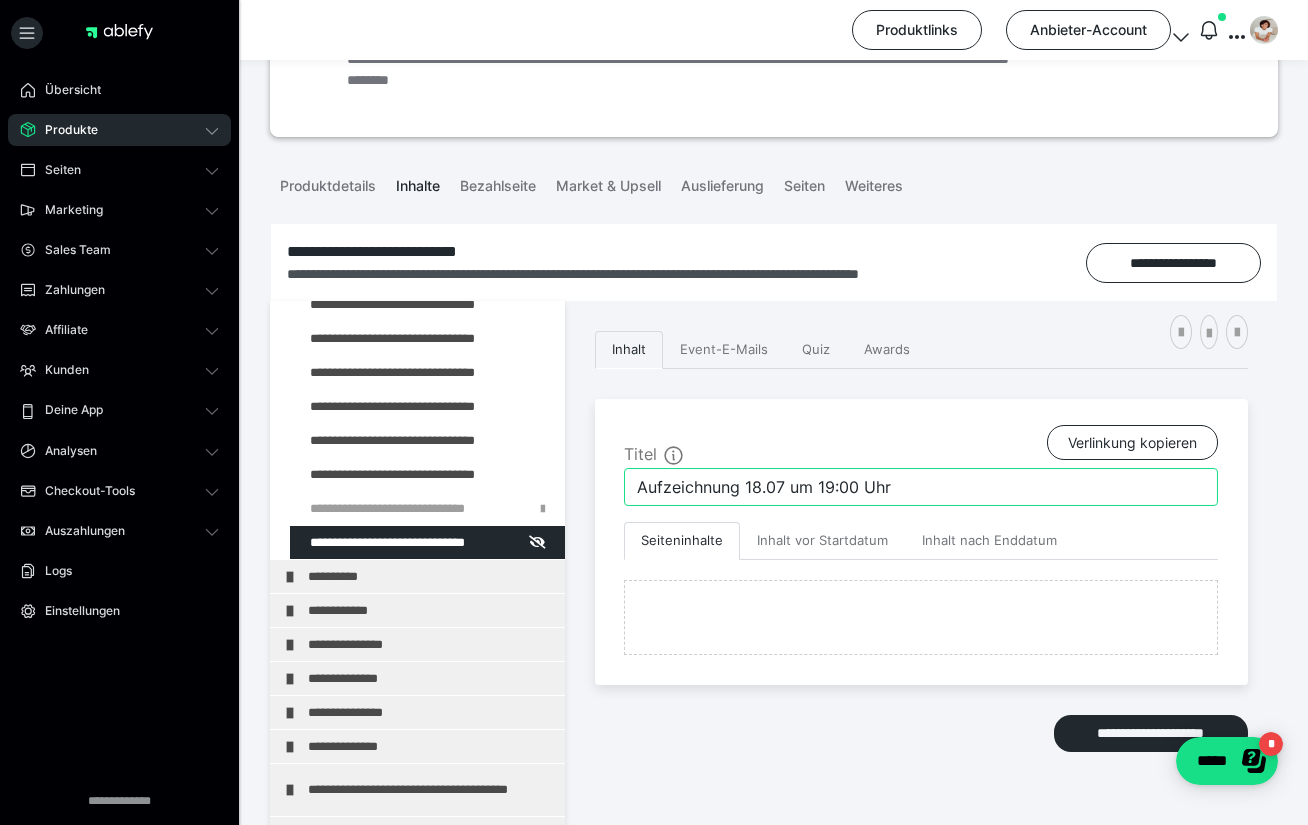 click on "Aufzeichnung 18.07 um 19:00 Uhr" at bounding box center (921, 487) 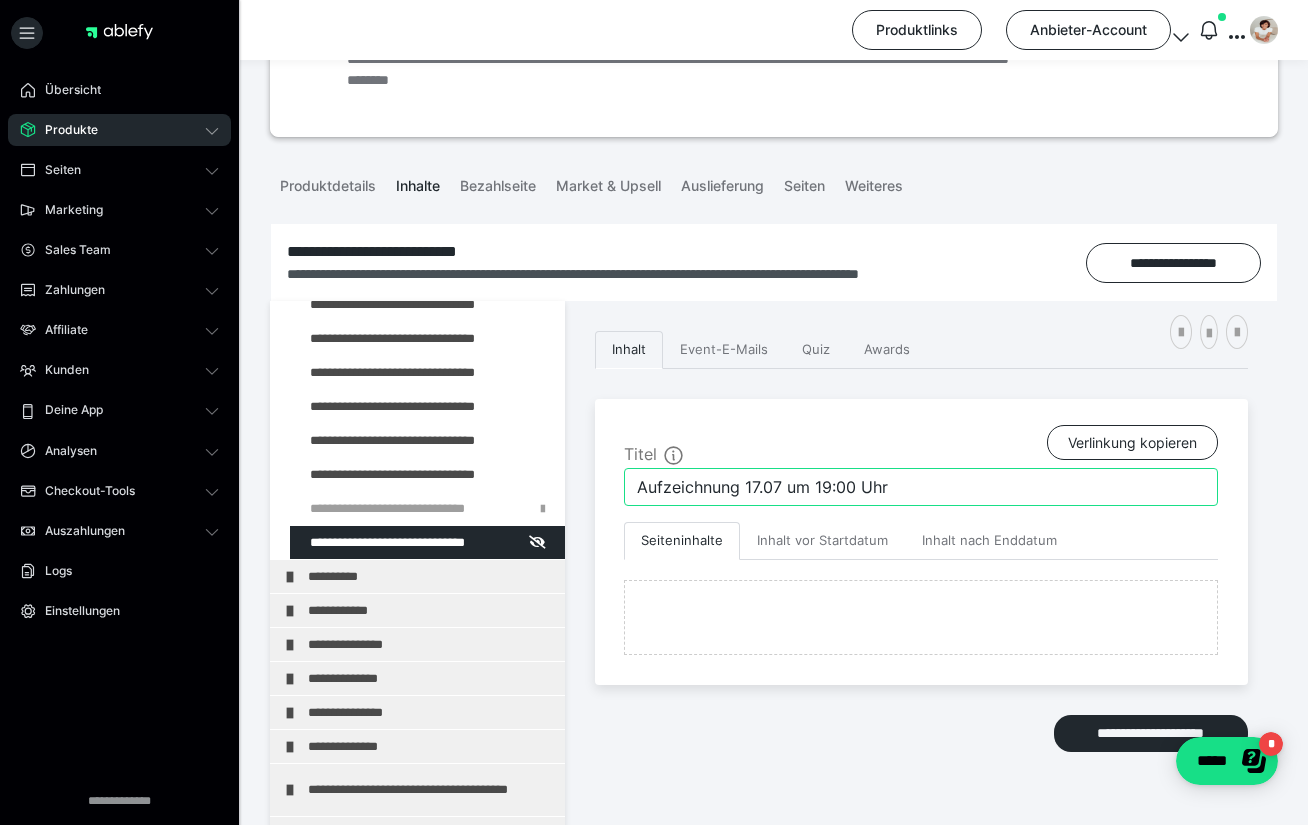 type on "Aufzeichnung 17.07 um 19:00 Uhr" 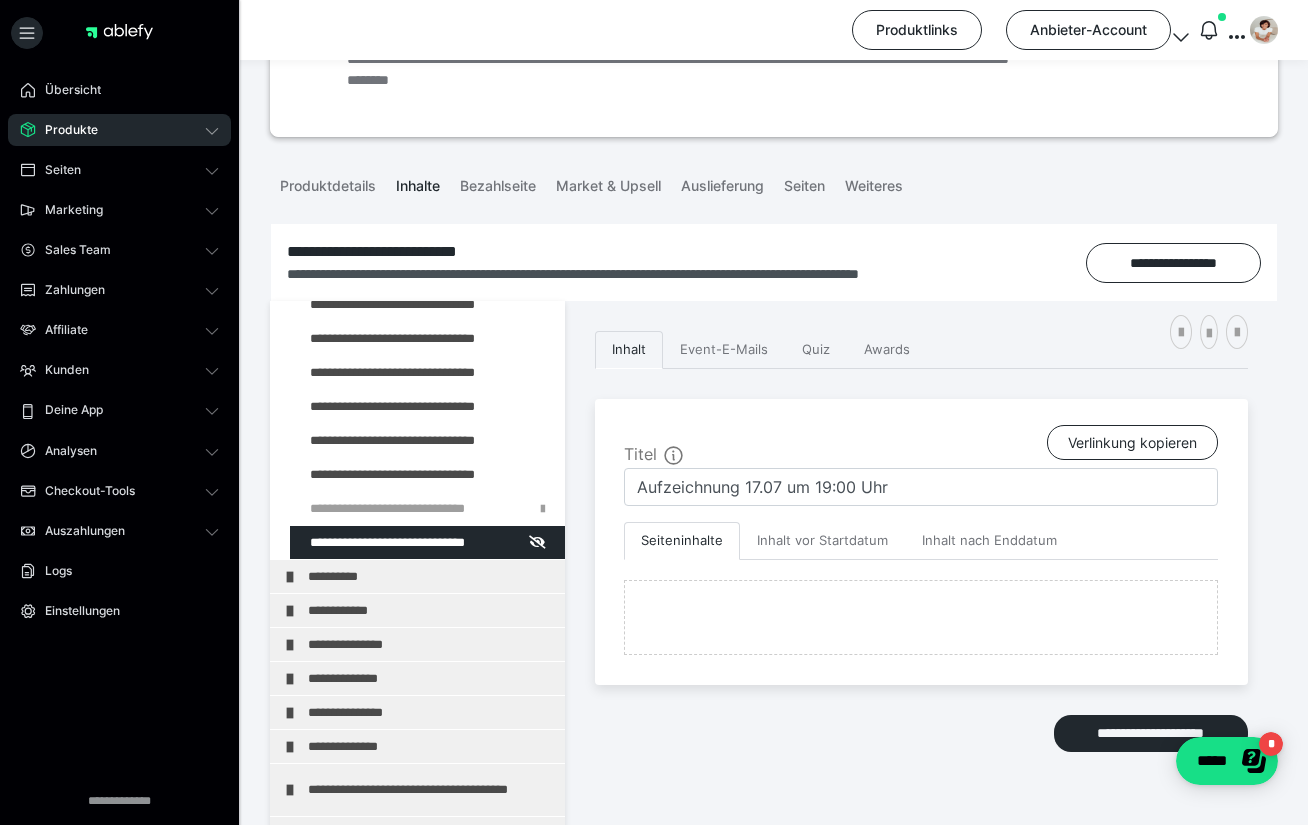 click on "**********" at bounding box center (921, 648) 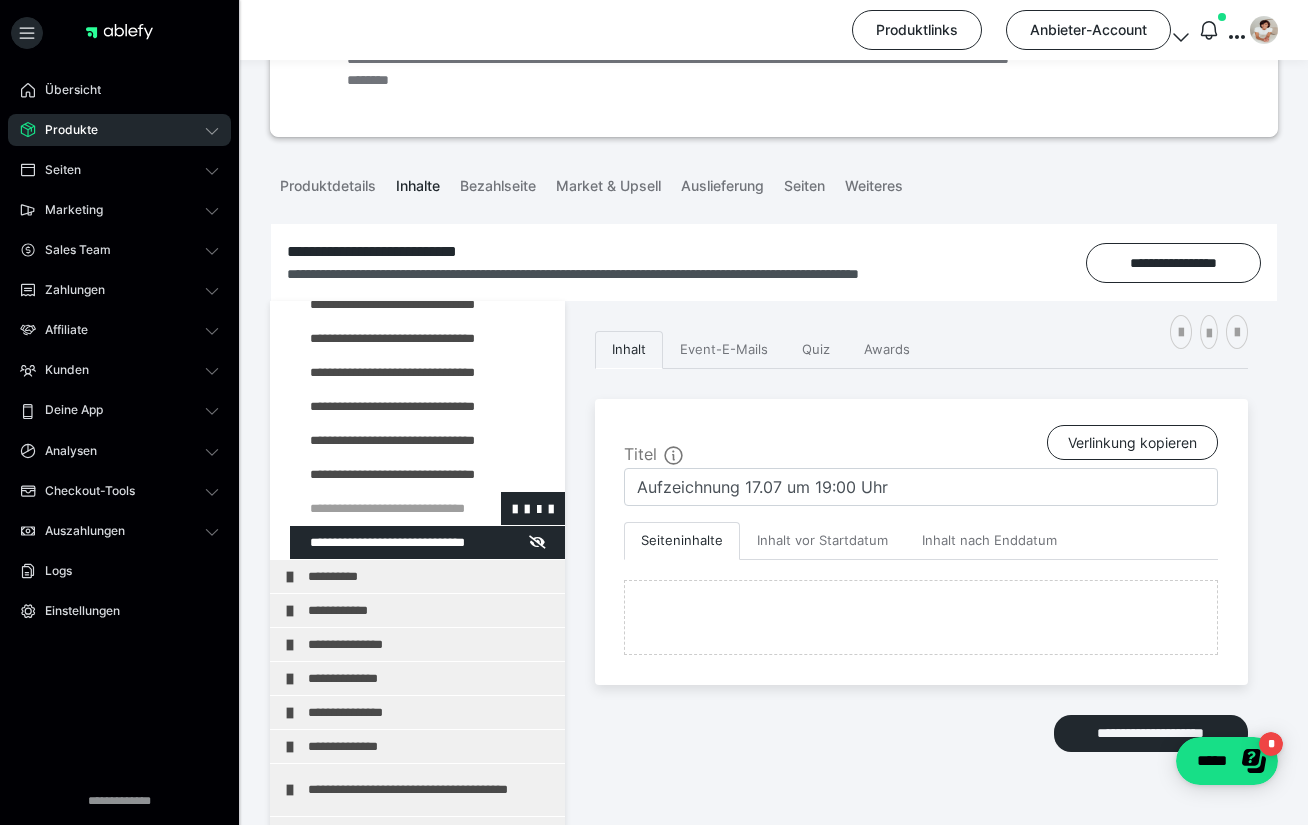 click at bounding box center (375, 508) 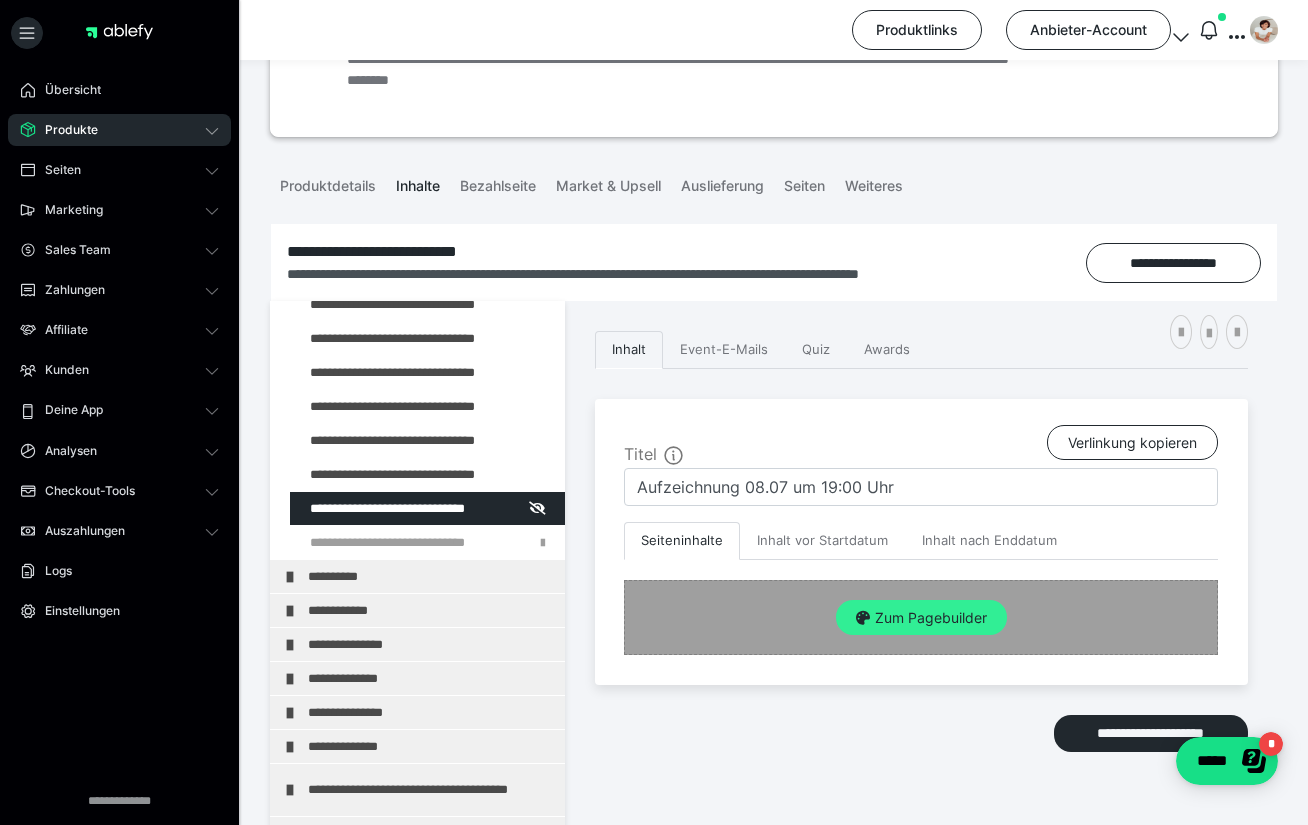 click on "Zum Pagebuilder" at bounding box center (921, 618) 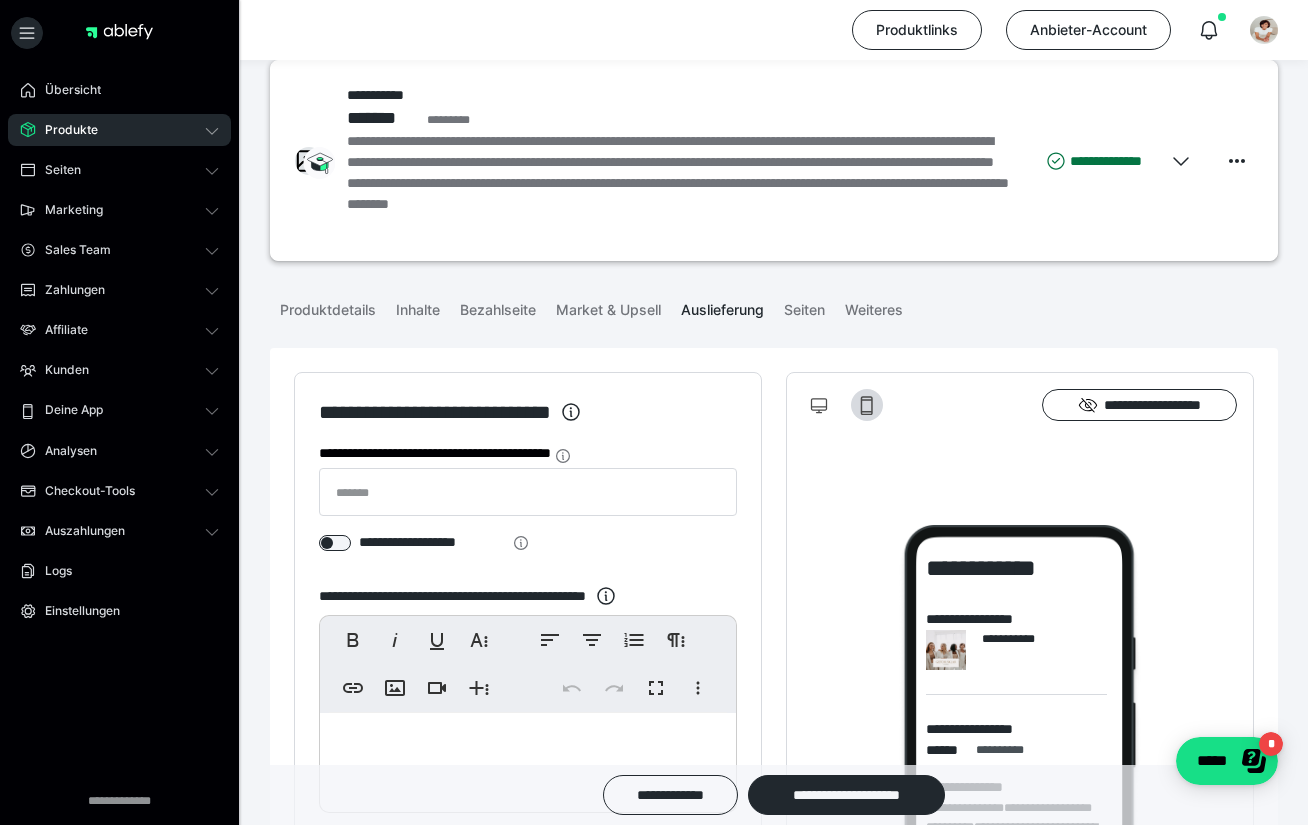 scroll, scrollTop: 33, scrollLeft: 0, axis: vertical 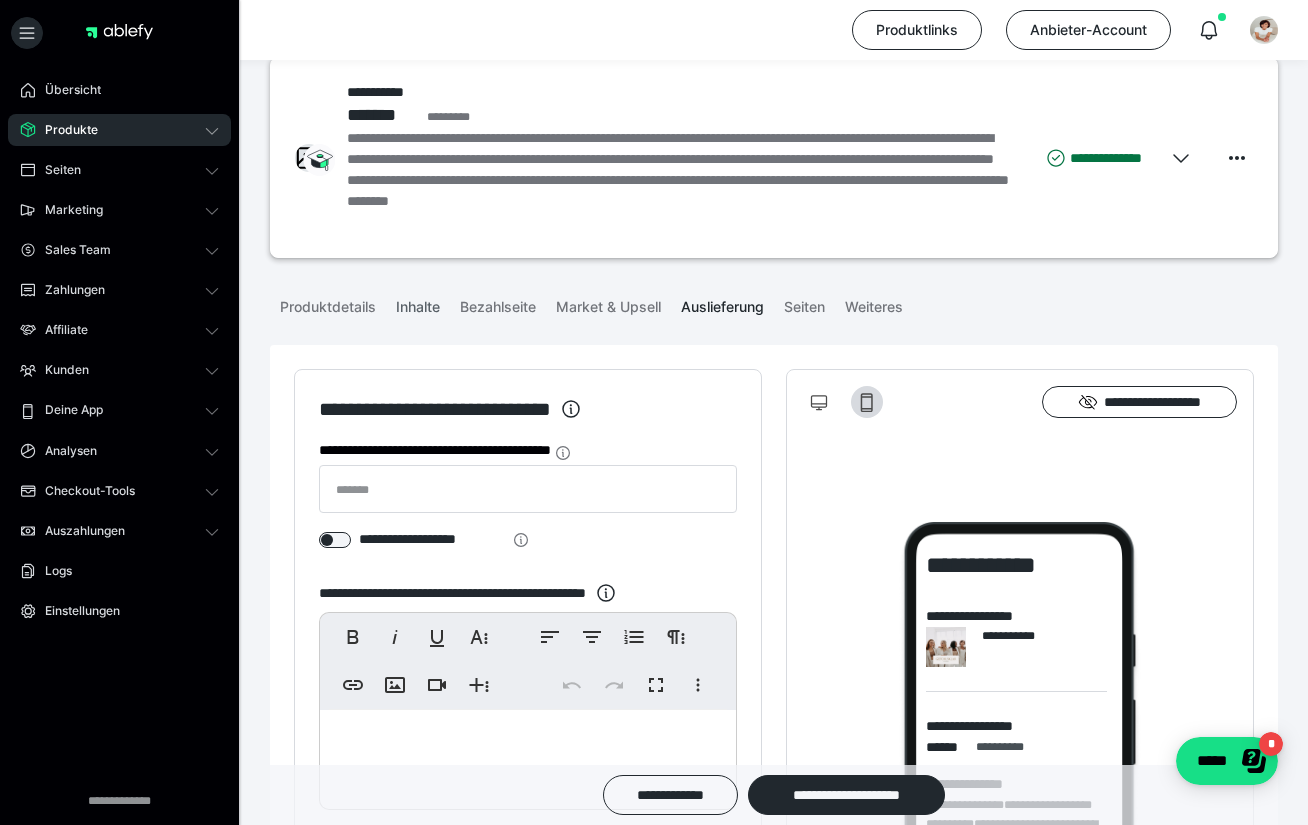 click on "Inhalte" at bounding box center [418, 303] 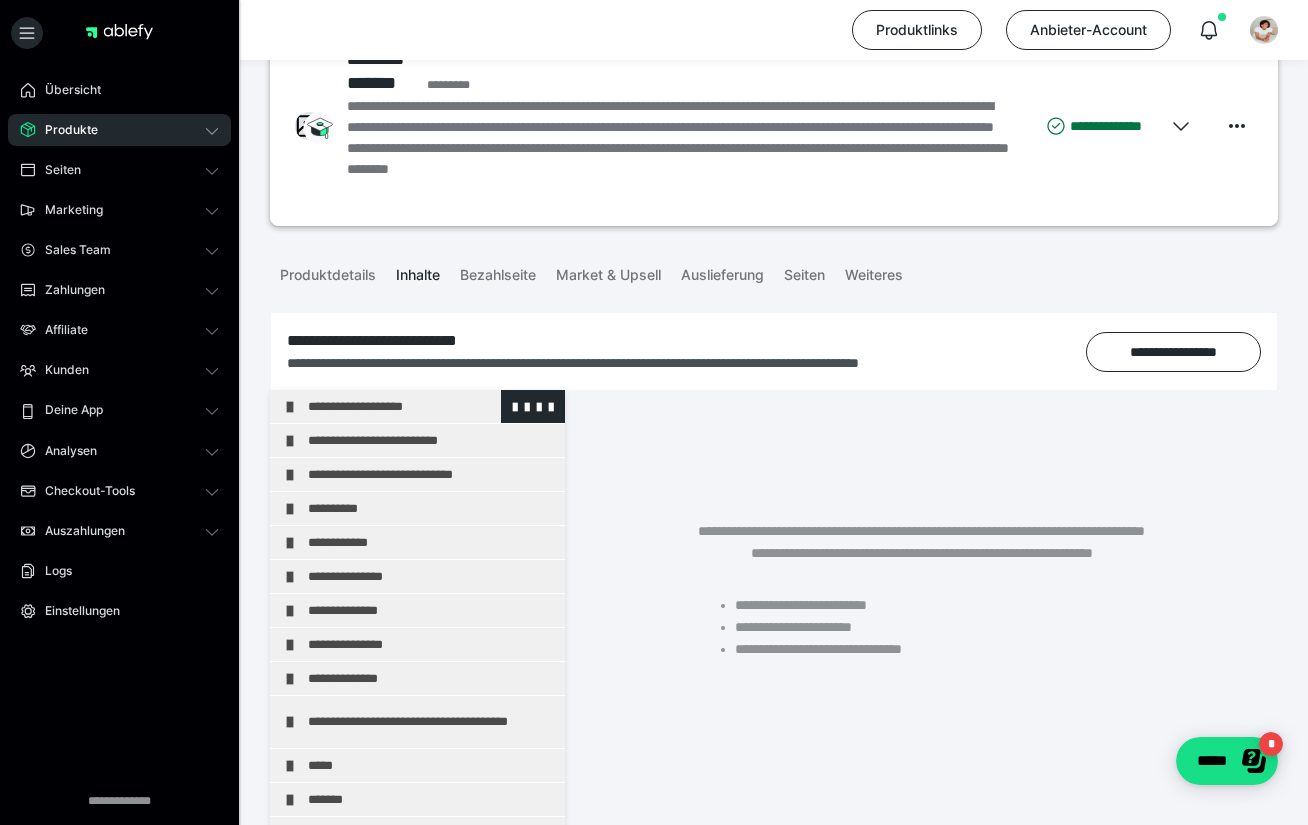 scroll, scrollTop: 77, scrollLeft: 0, axis: vertical 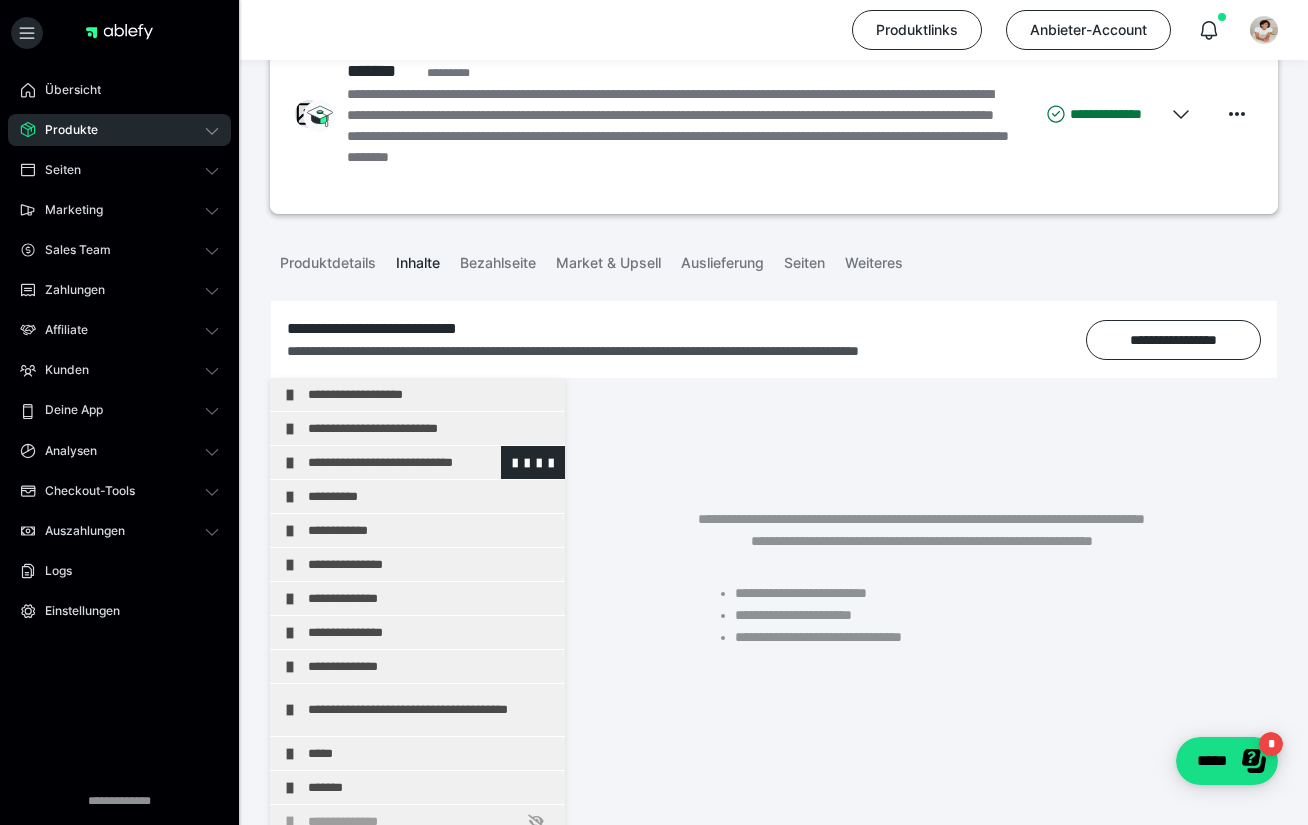click at bounding box center (290, 463) 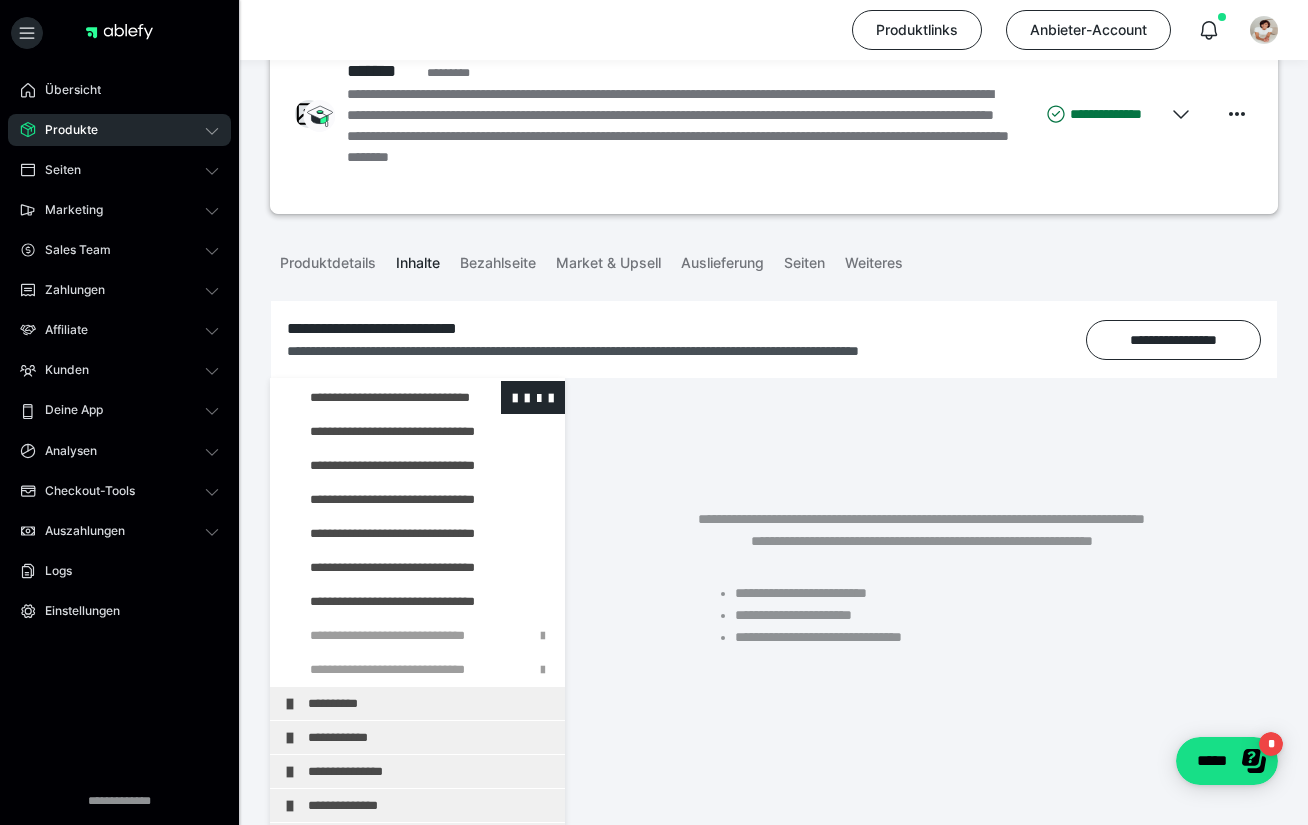 scroll, scrollTop: 162, scrollLeft: 0, axis: vertical 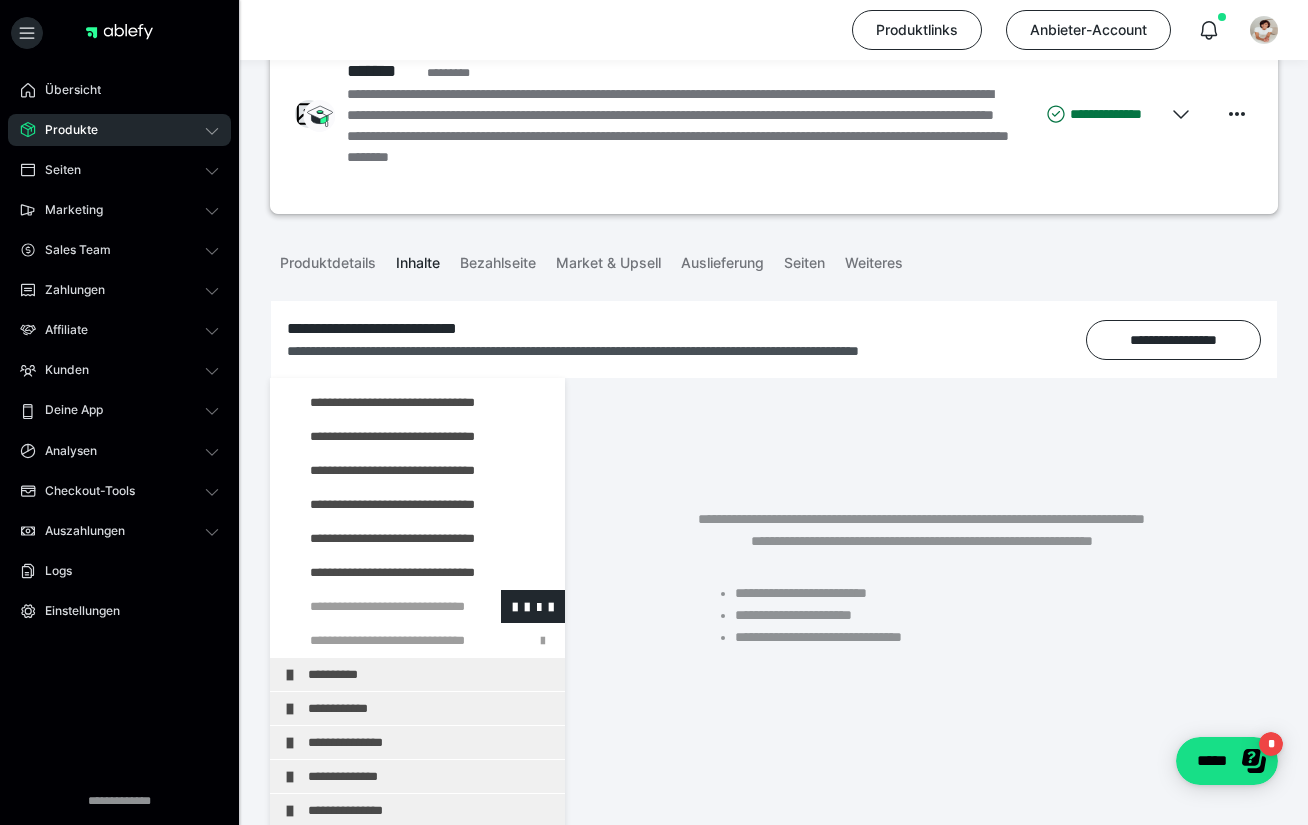 click at bounding box center [375, 606] 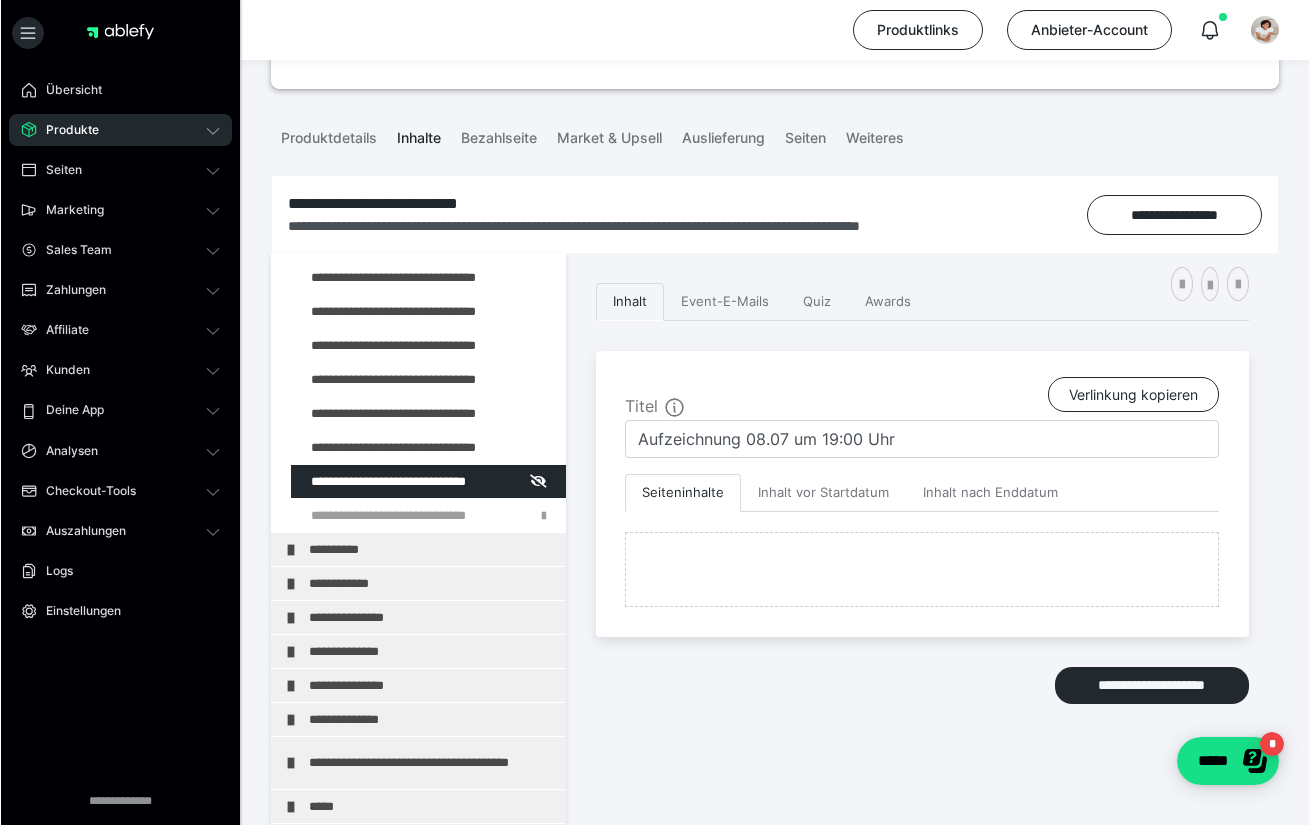 scroll, scrollTop: 228, scrollLeft: 0, axis: vertical 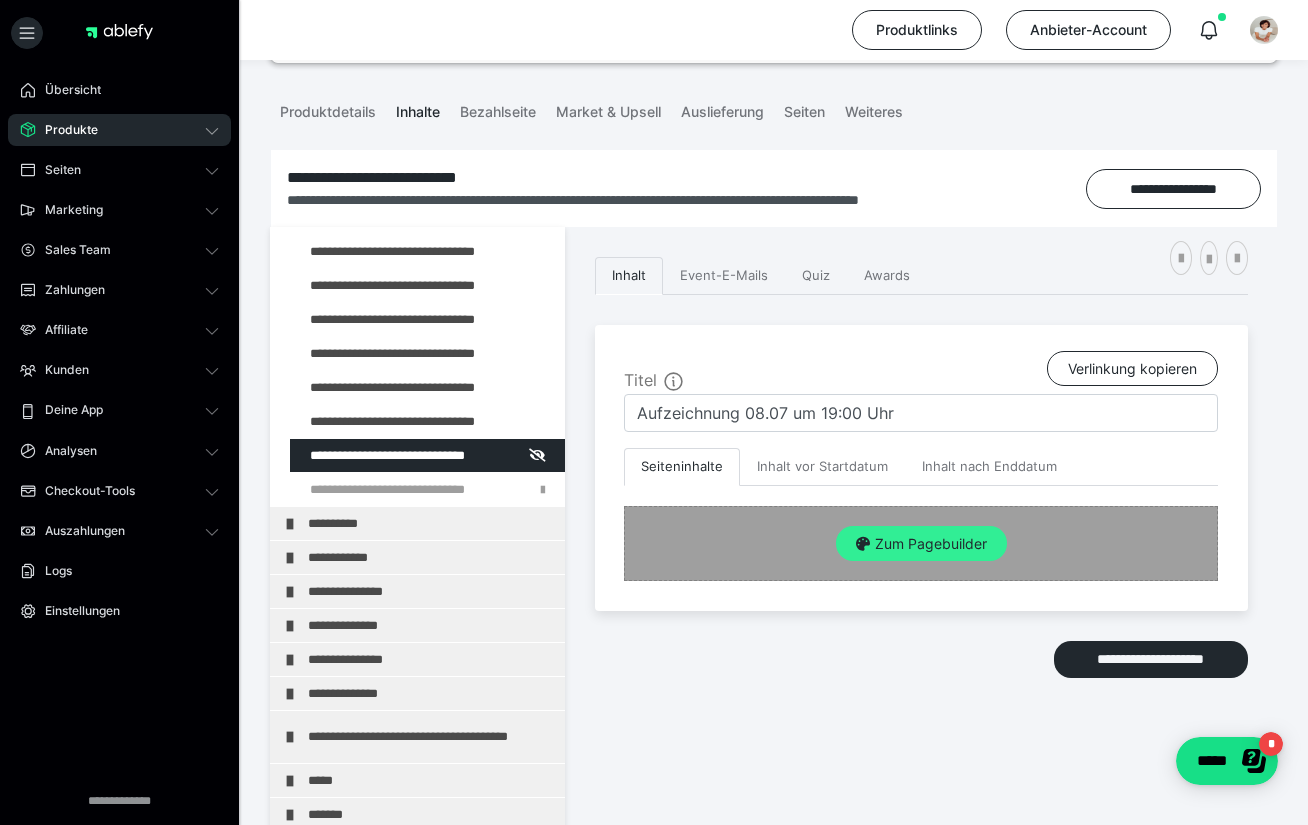 click on "Zum Pagebuilder" at bounding box center [921, 544] 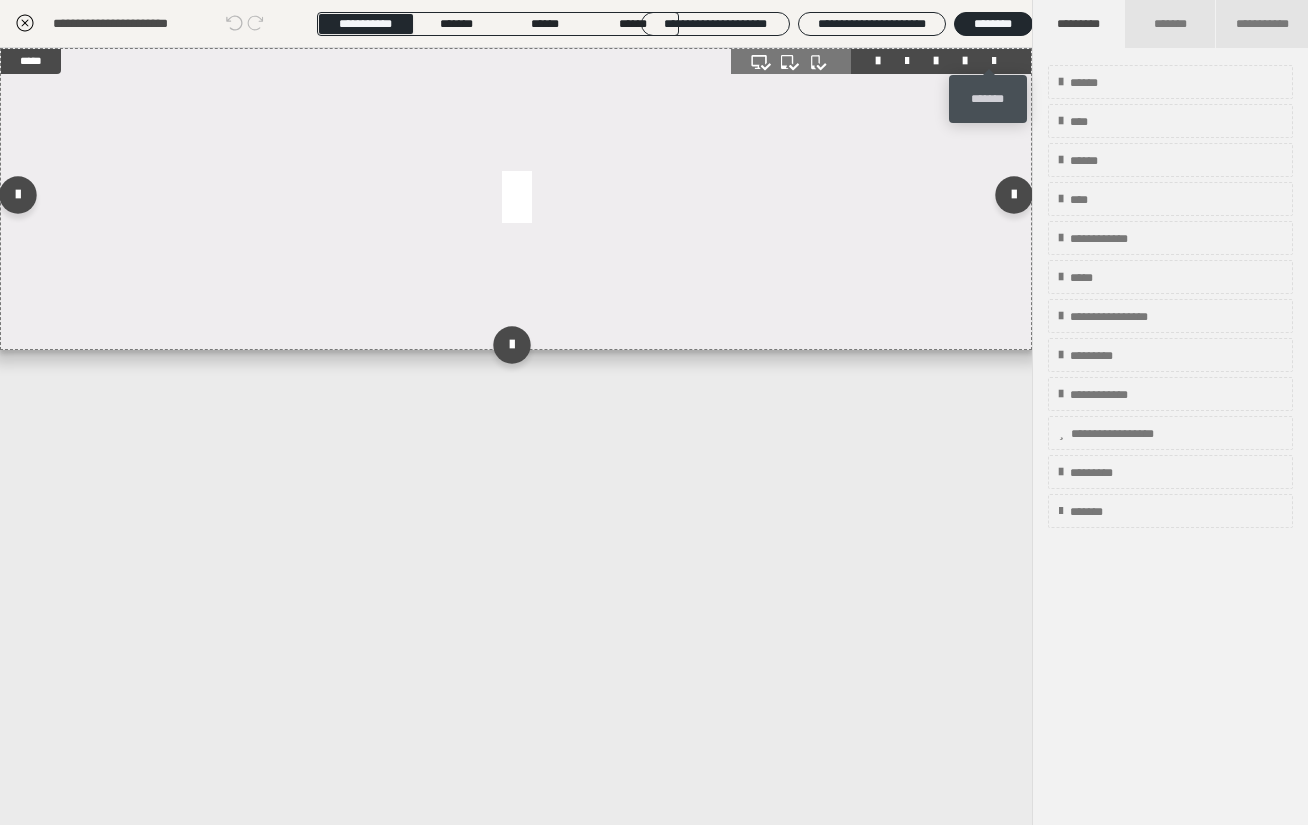 click at bounding box center [994, 61] 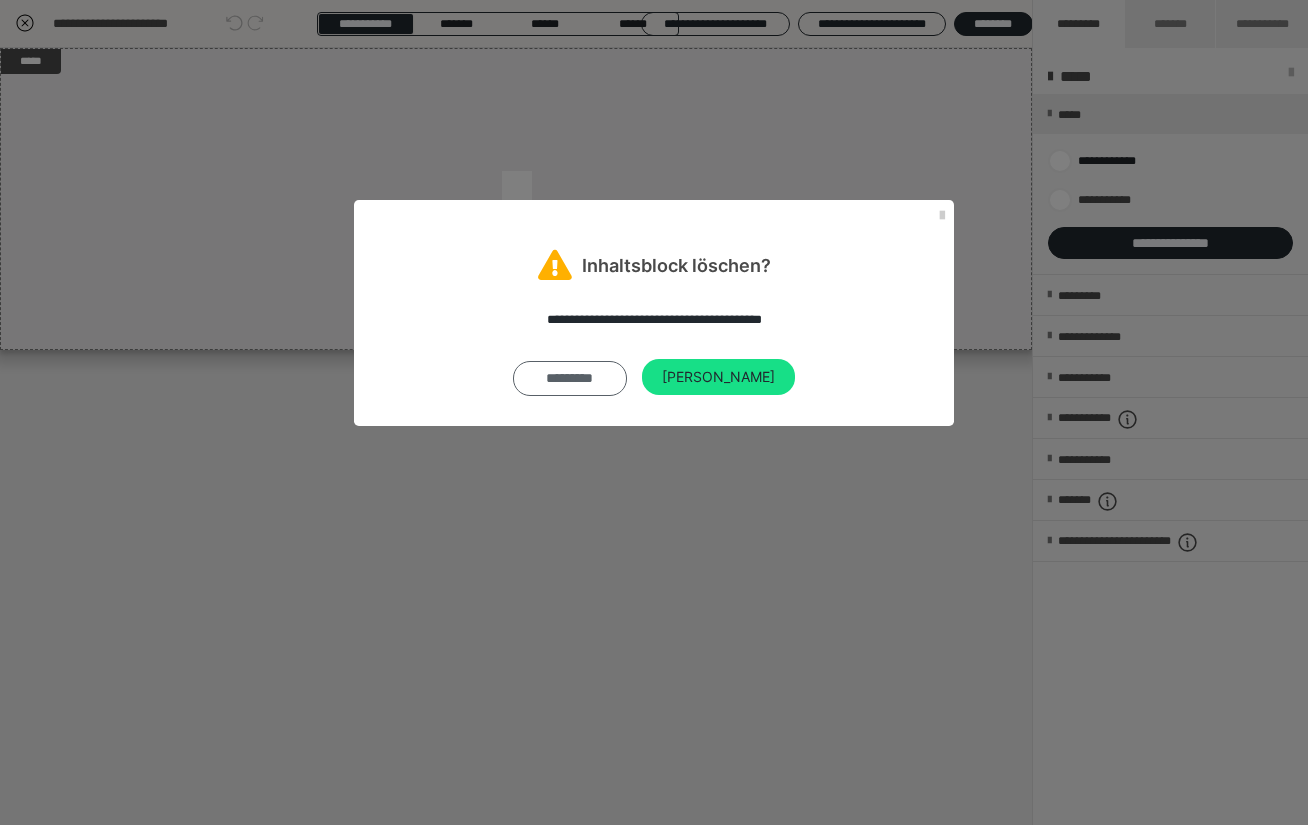 click on "*********" at bounding box center (570, 378) 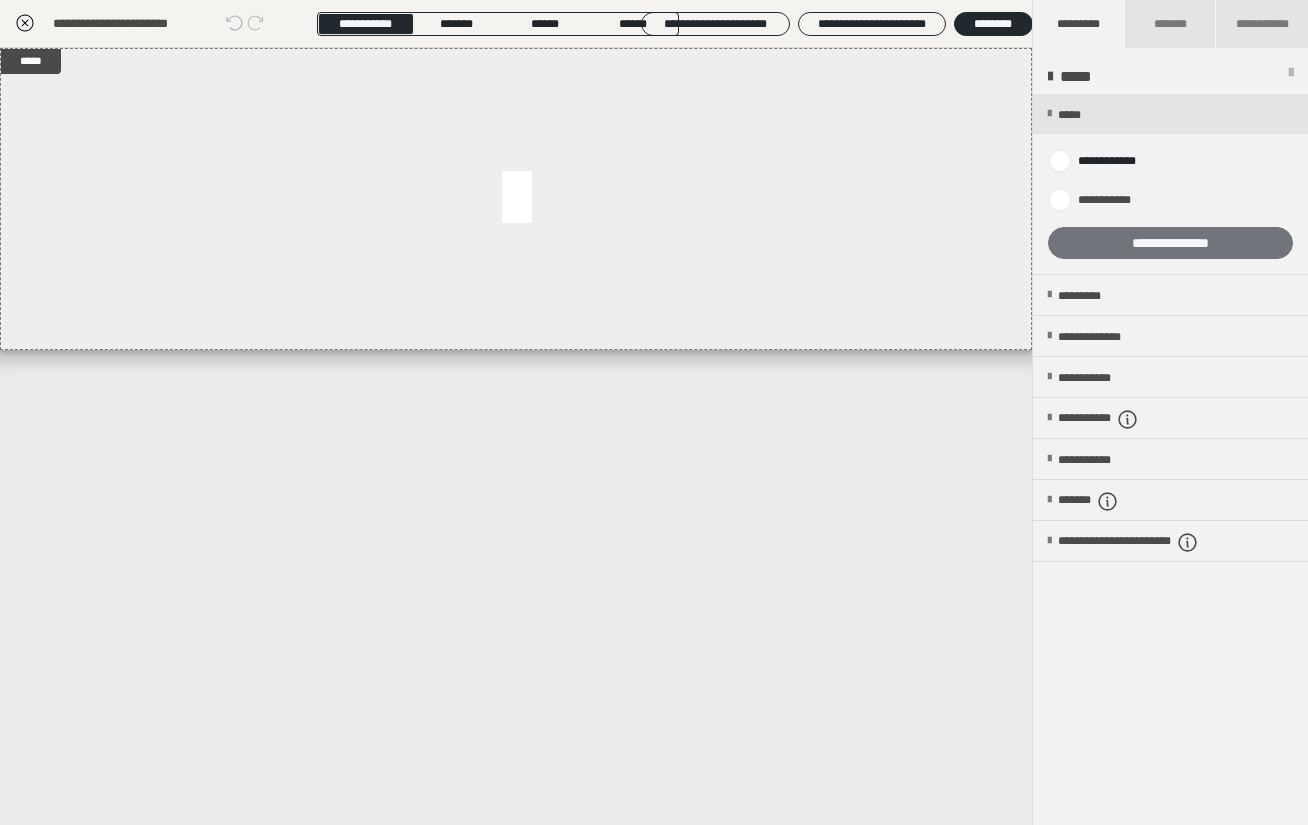 click on "**********" at bounding box center [1170, 243] 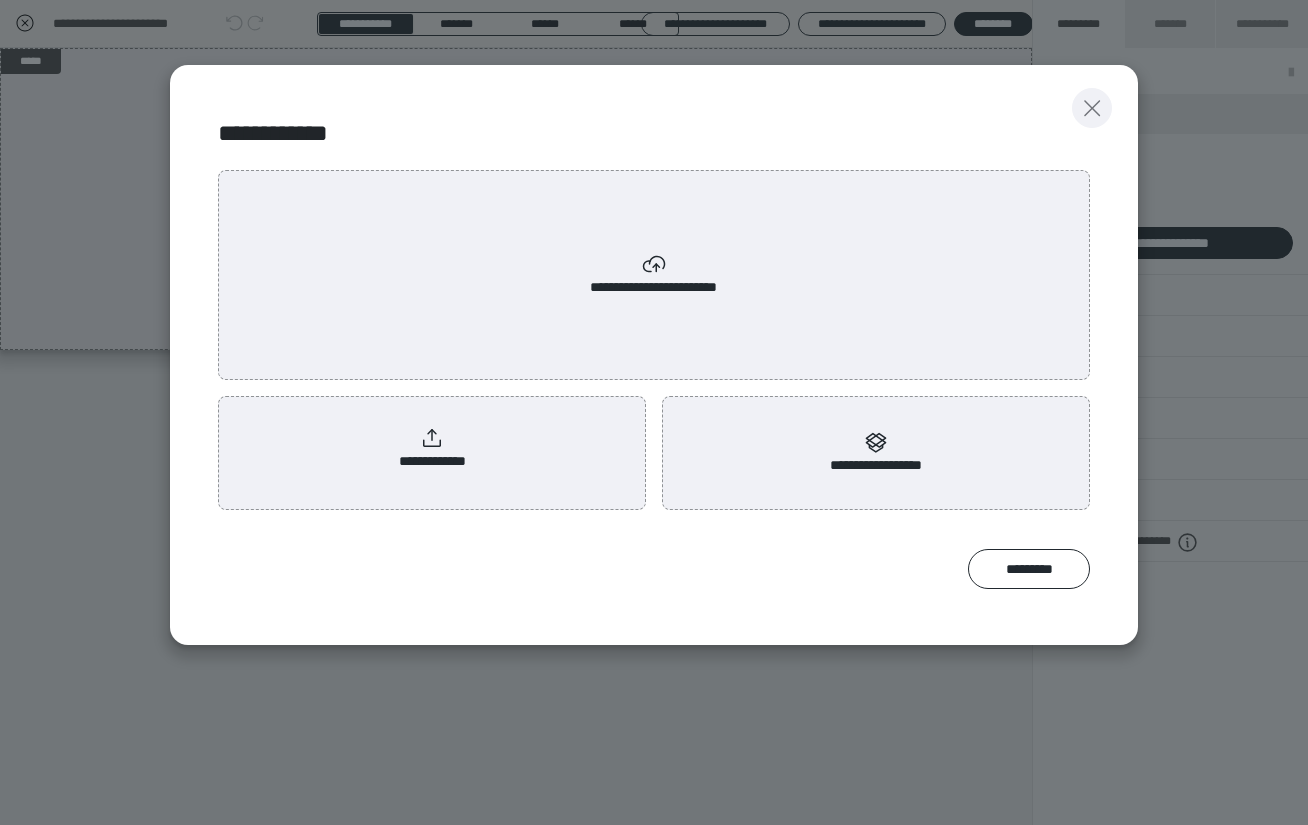 click 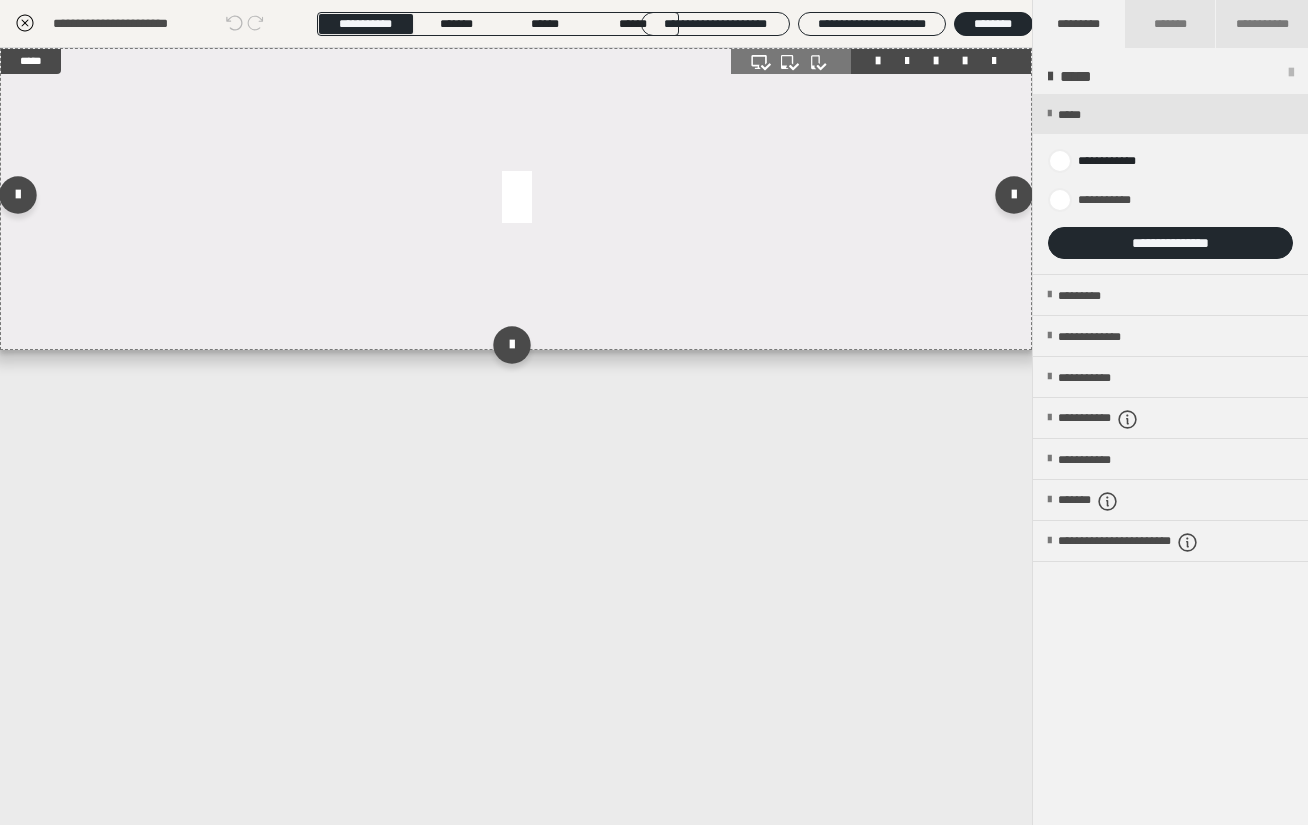 click at bounding box center (516, 199) 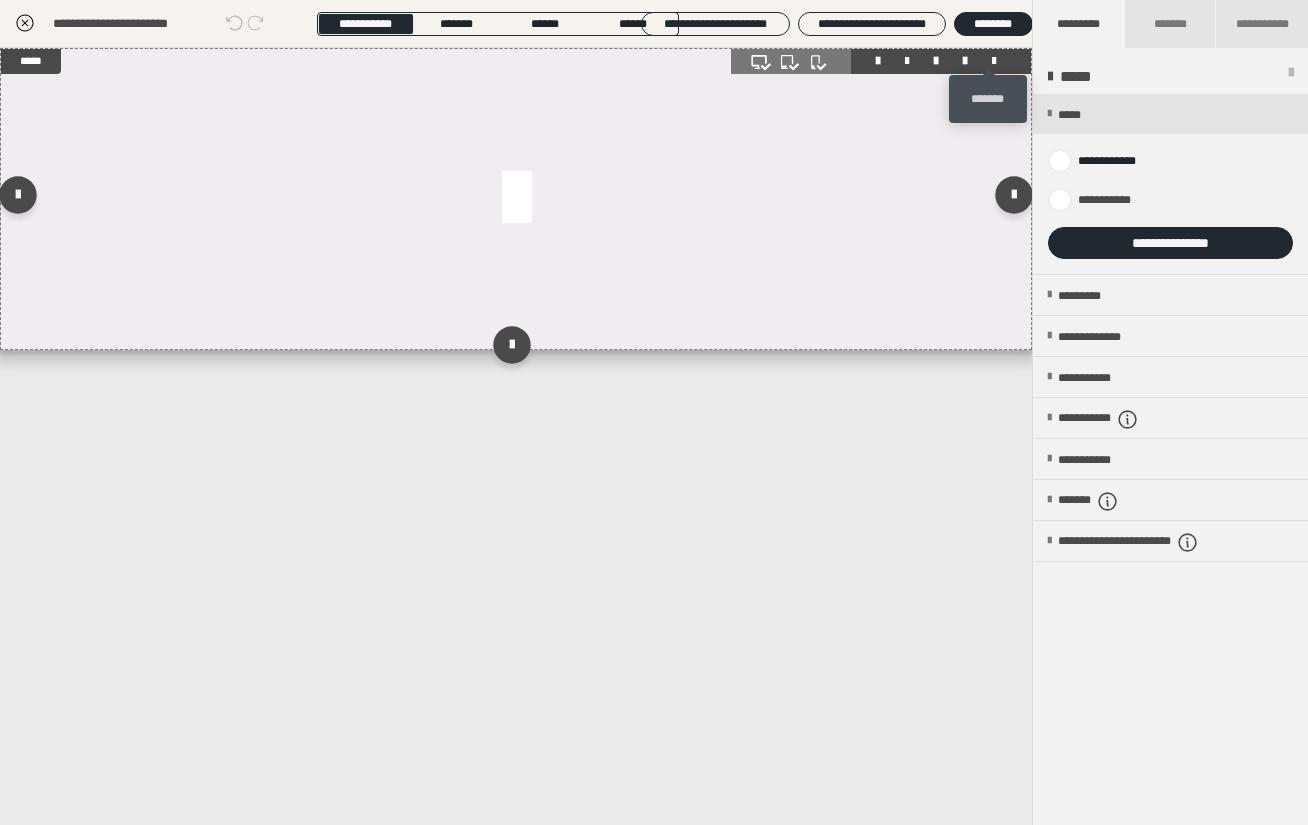 click at bounding box center (994, 61) 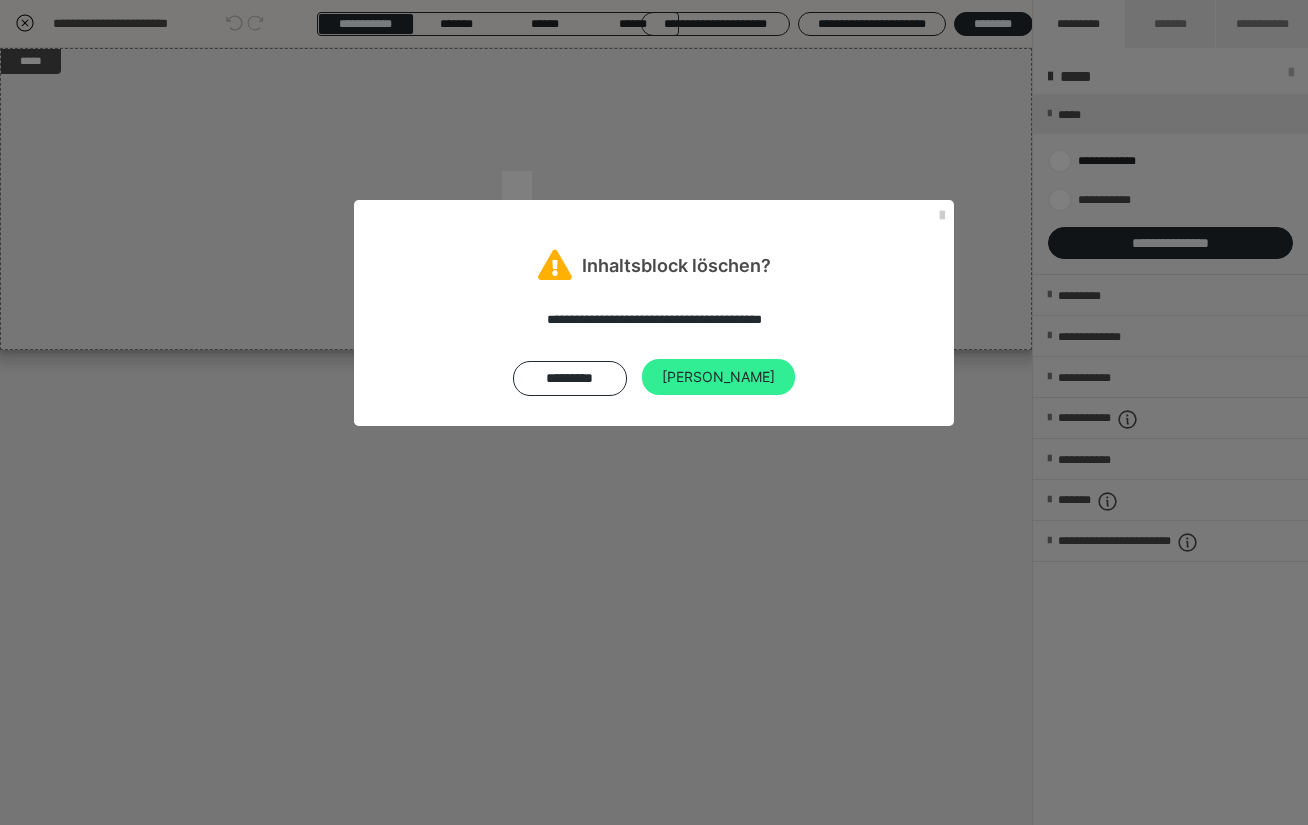 click on "[PERSON_NAME]" at bounding box center [718, 377] 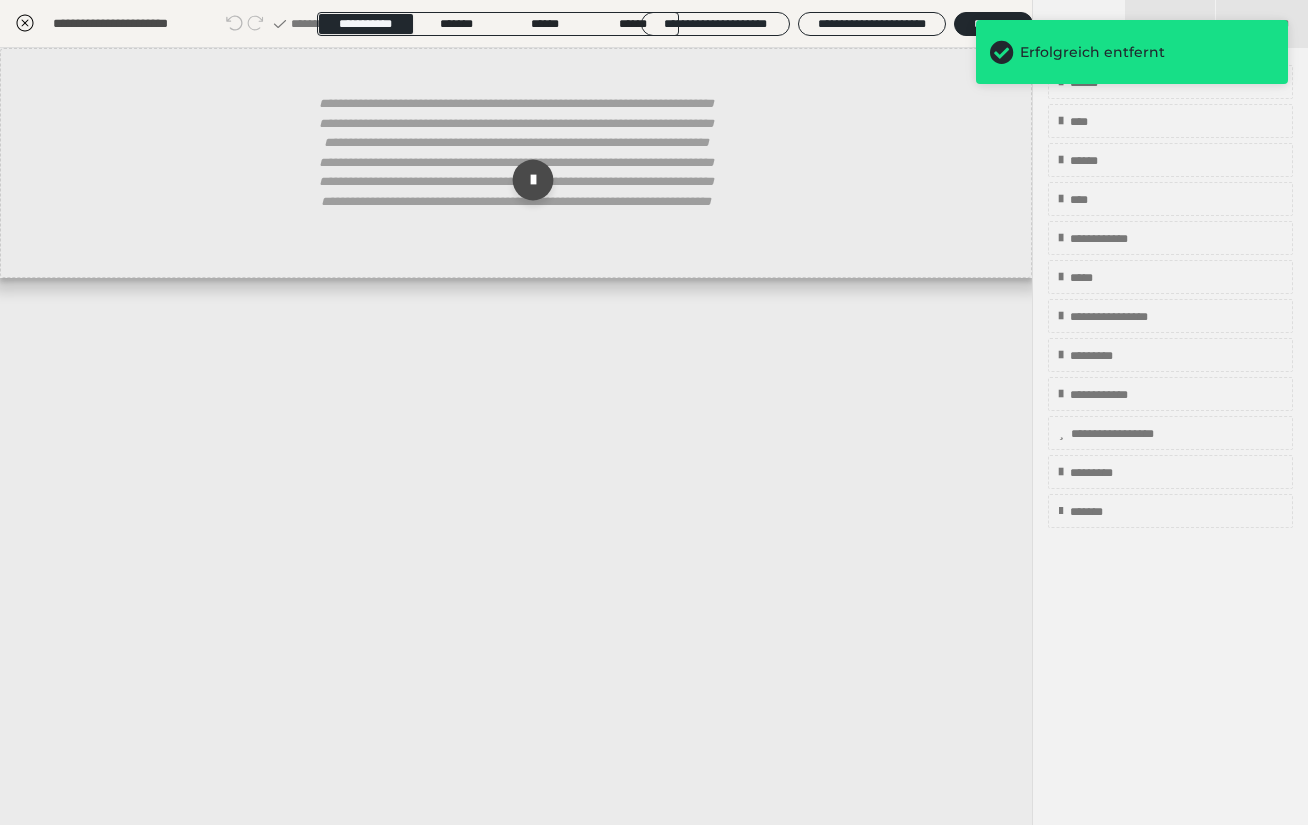 click at bounding box center (533, 180) 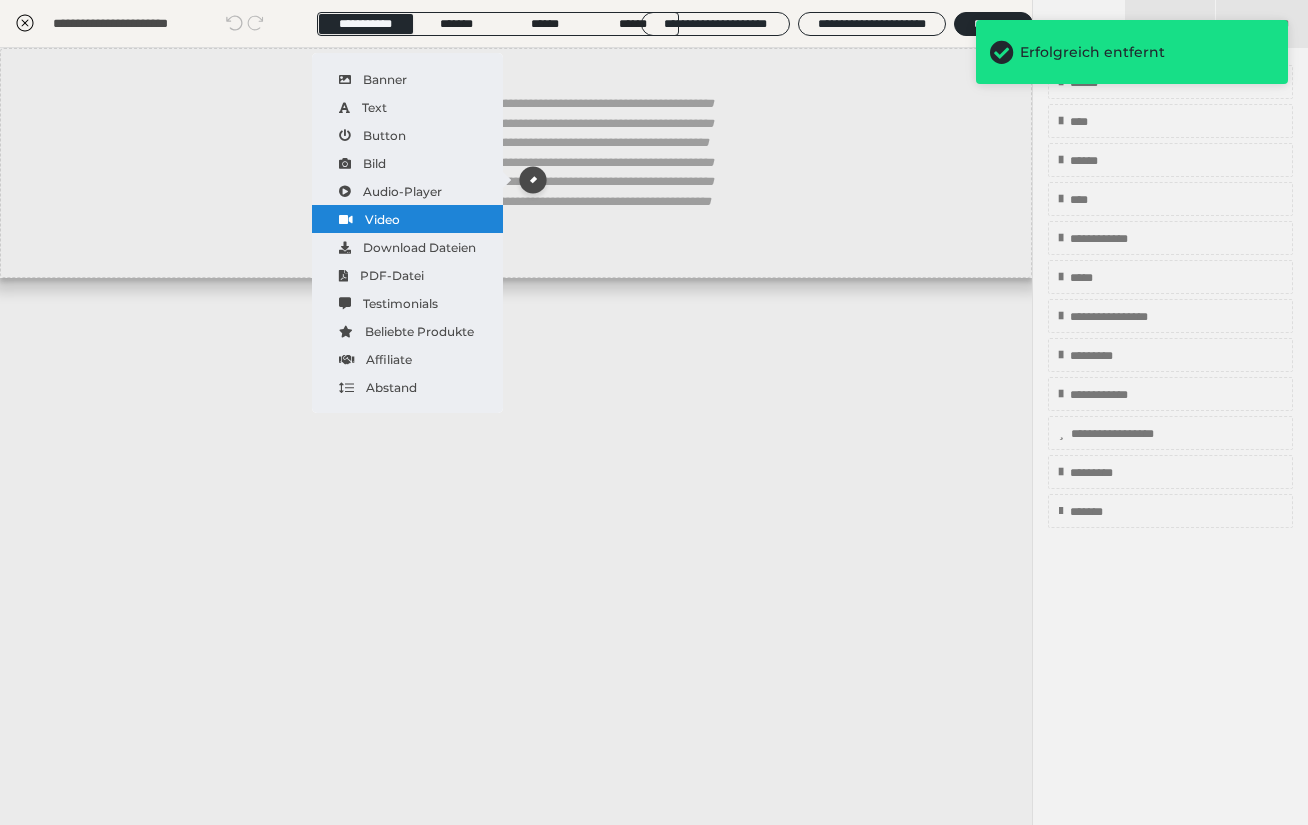 click on "Video" at bounding box center (407, 219) 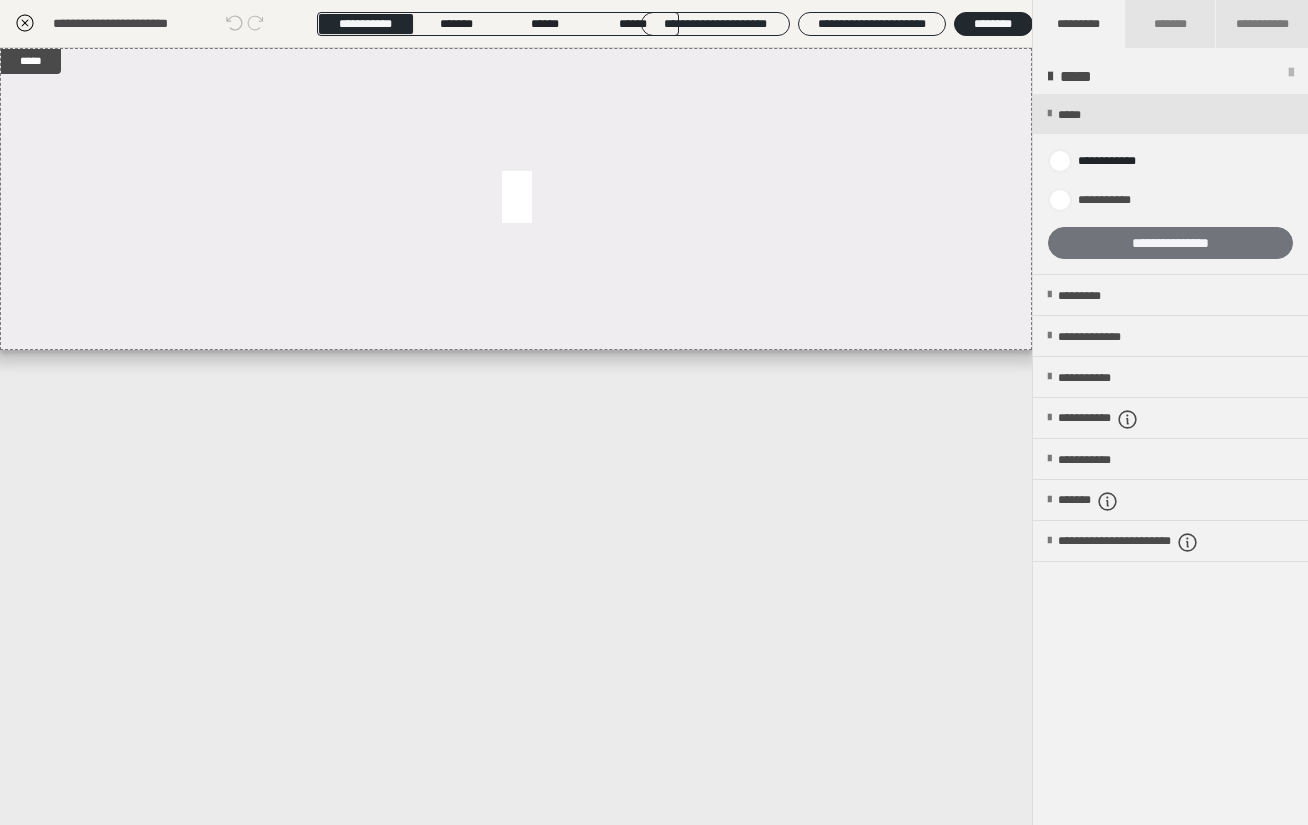 click on "**********" at bounding box center [1170, 243] 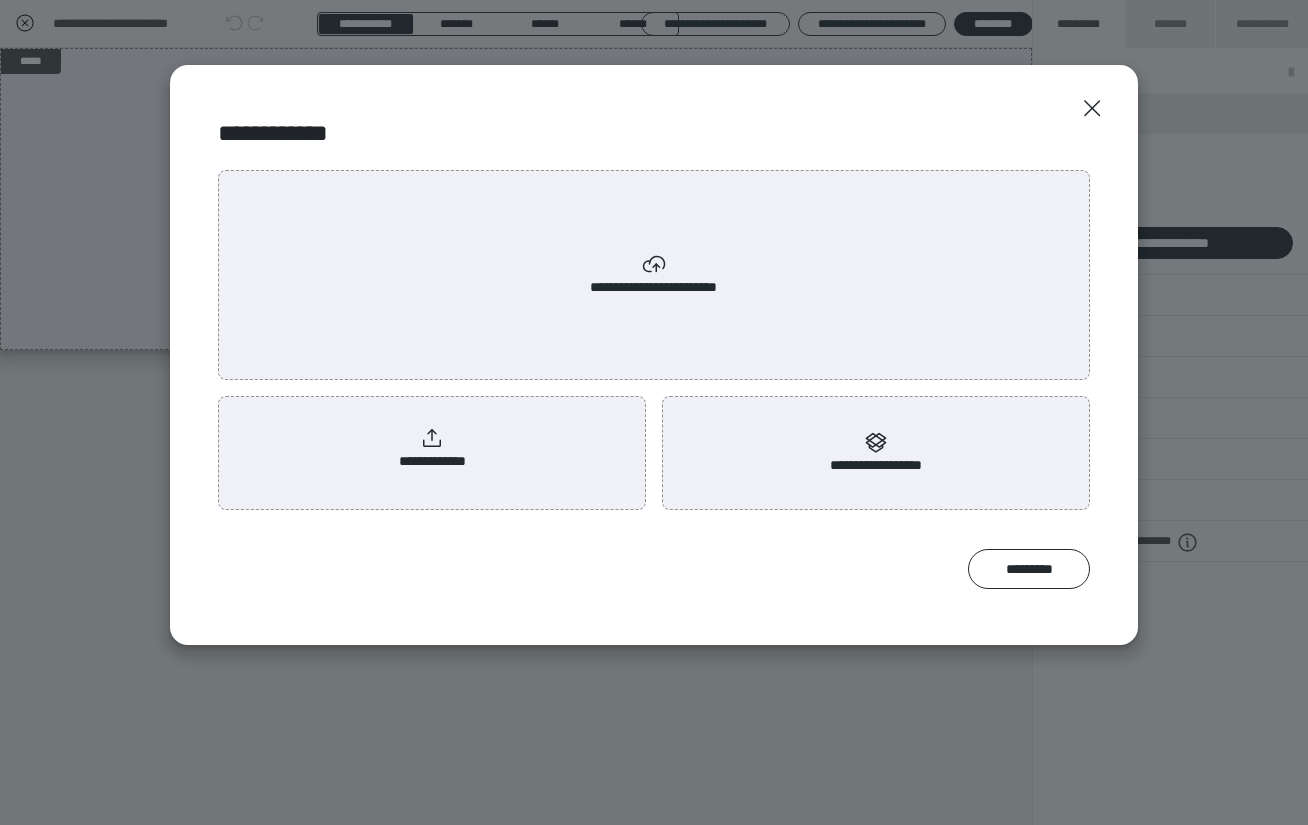 click on "**********" at bounding box center [432, 449] 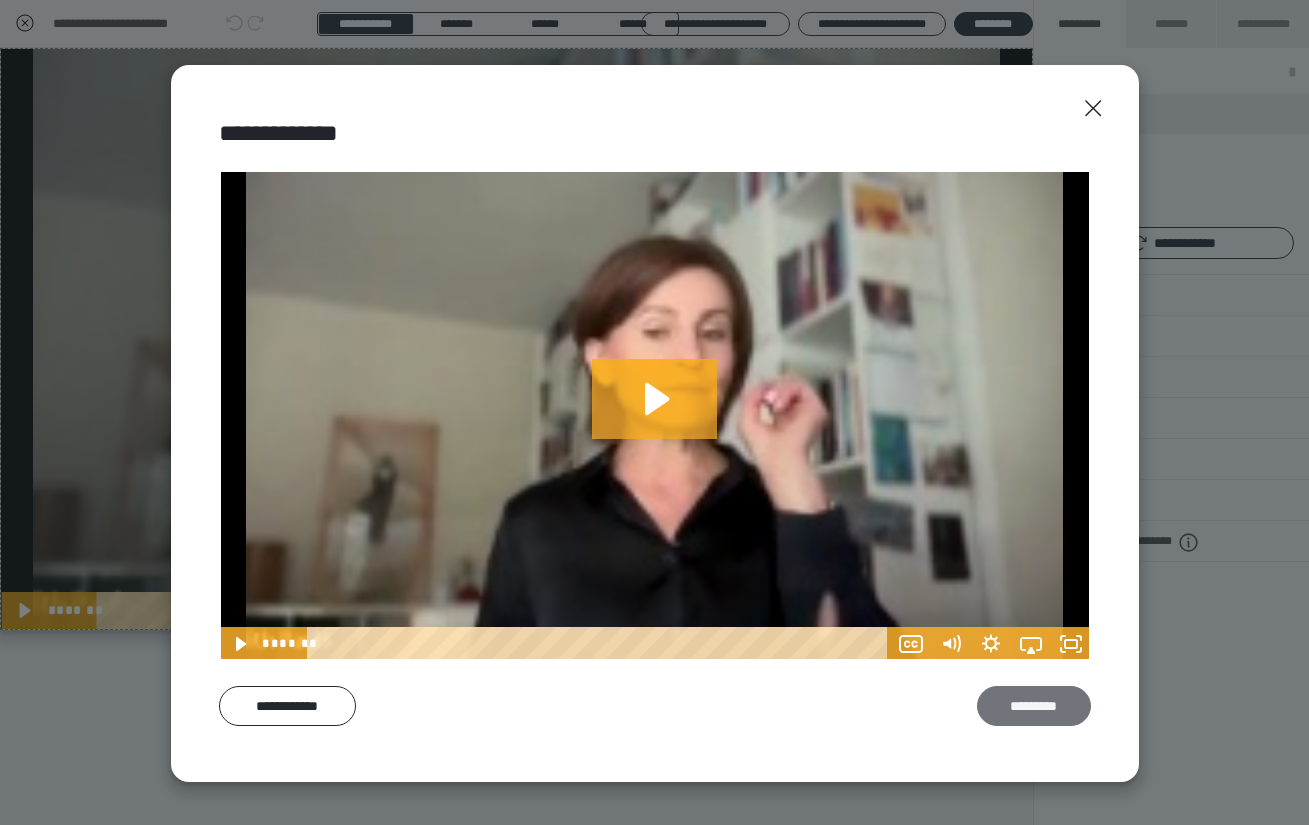 click on "*********" at bounding box center [1034, 706] 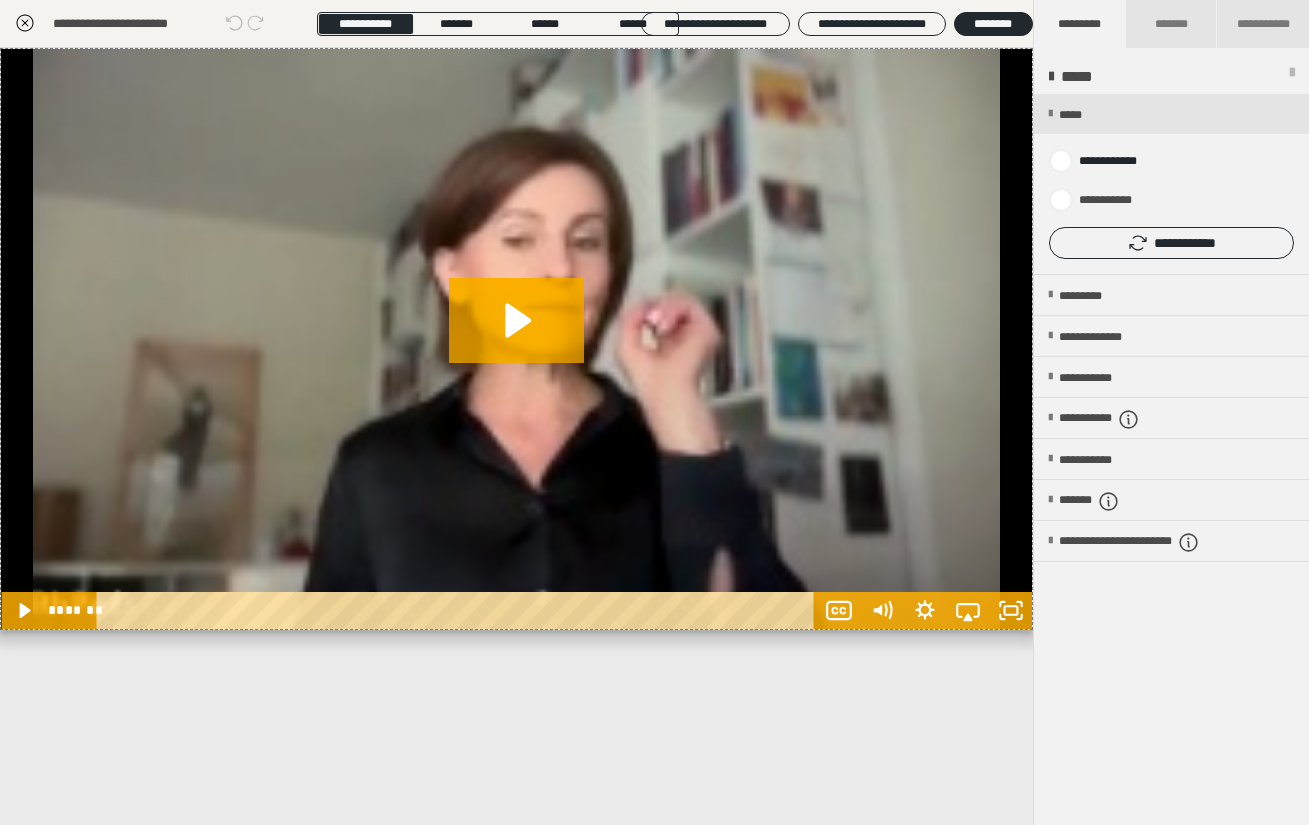 click 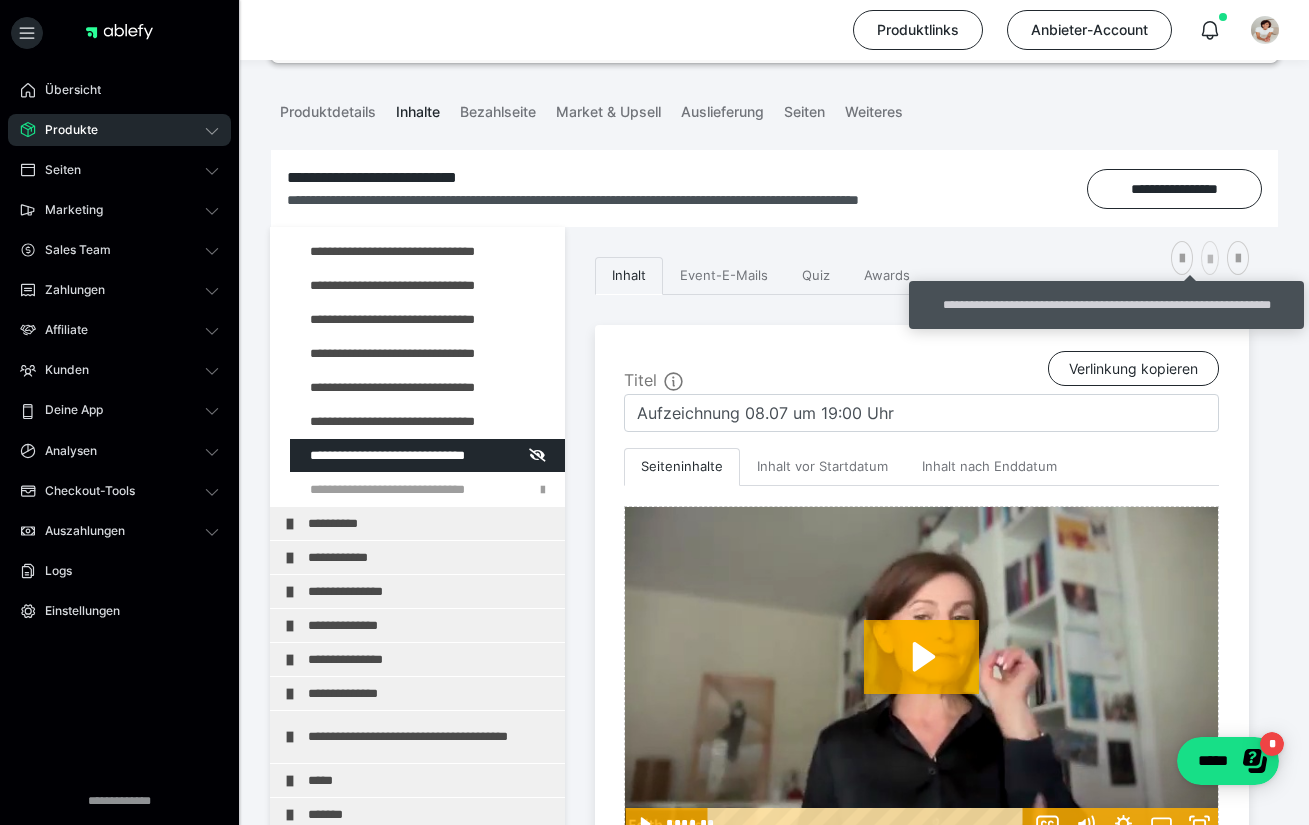 click at bounding box center [1210, 260] 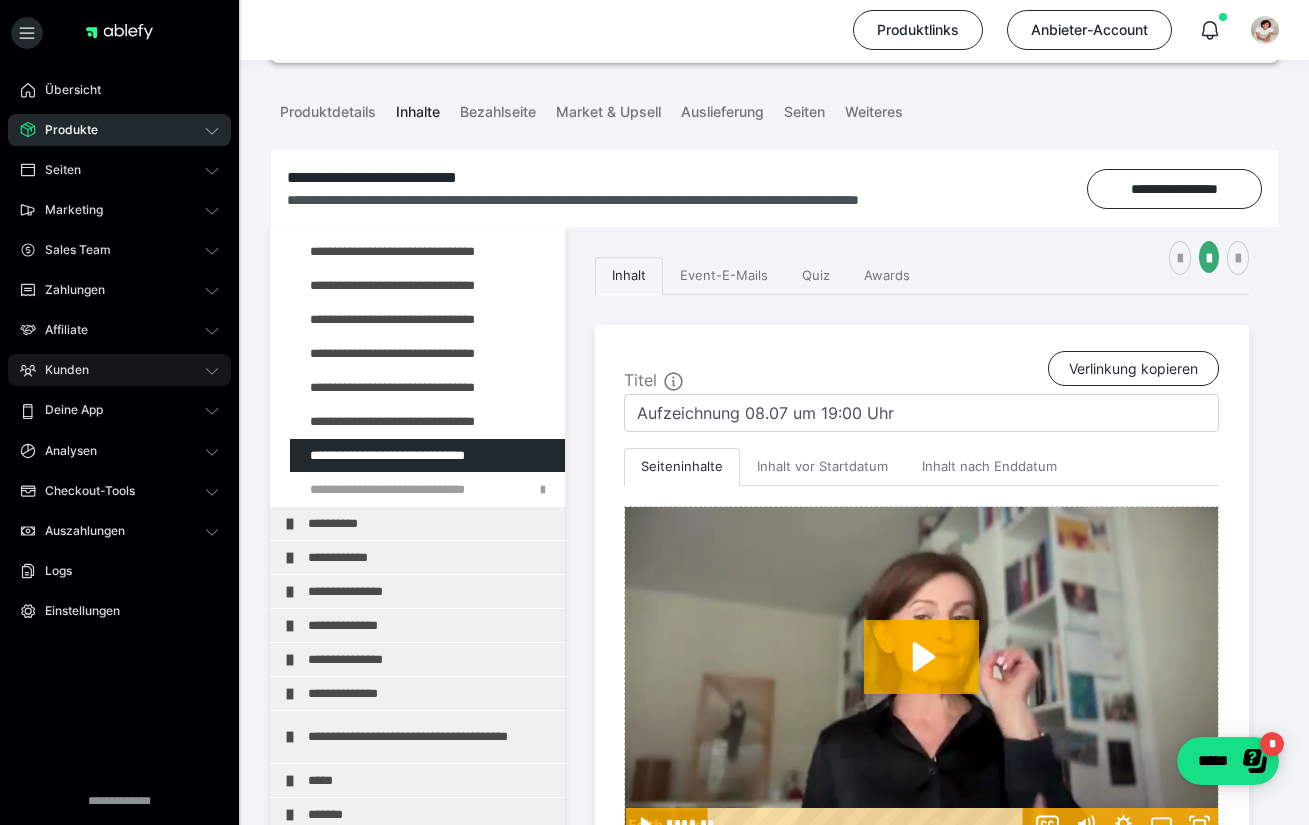 click on "Kunden" at bounding box center [119, 370] 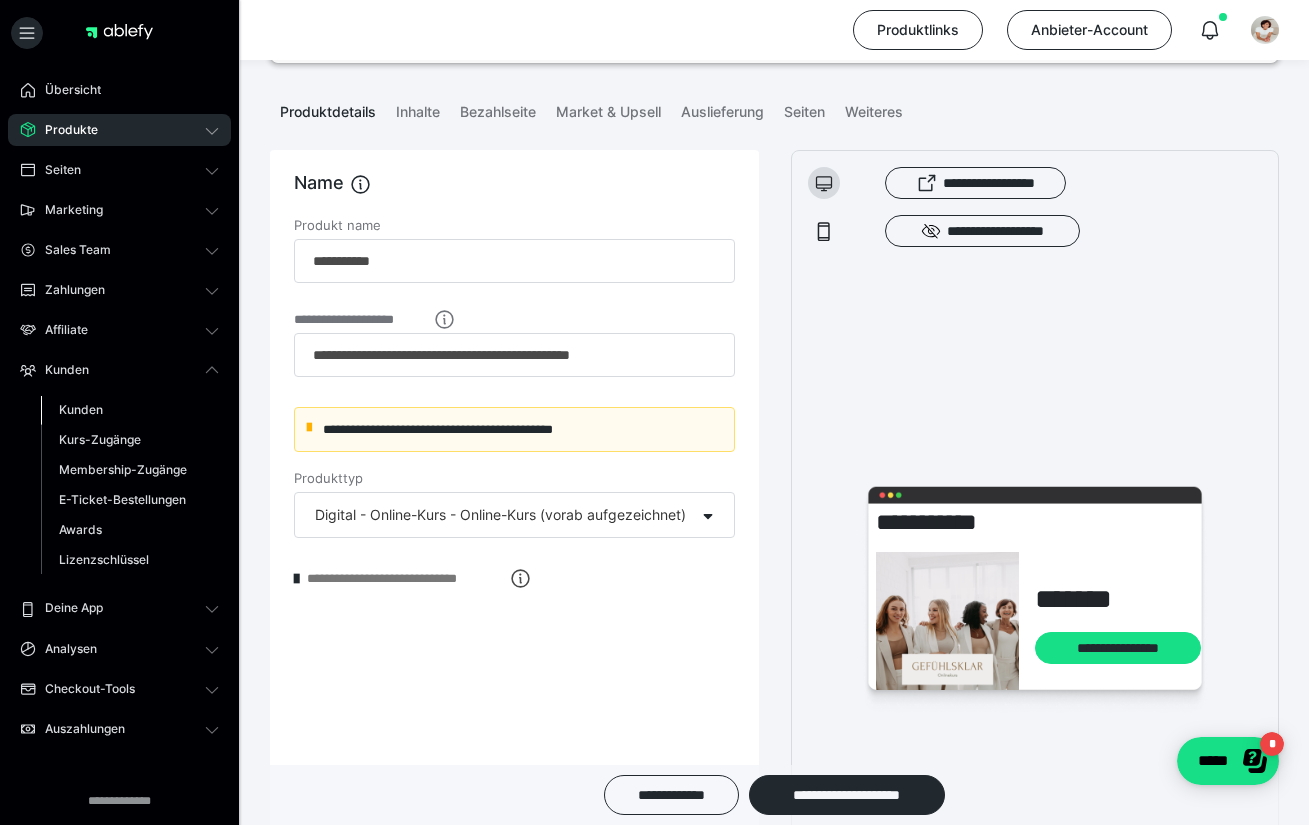 click on "Kunden" at bounding box center [81, 409] 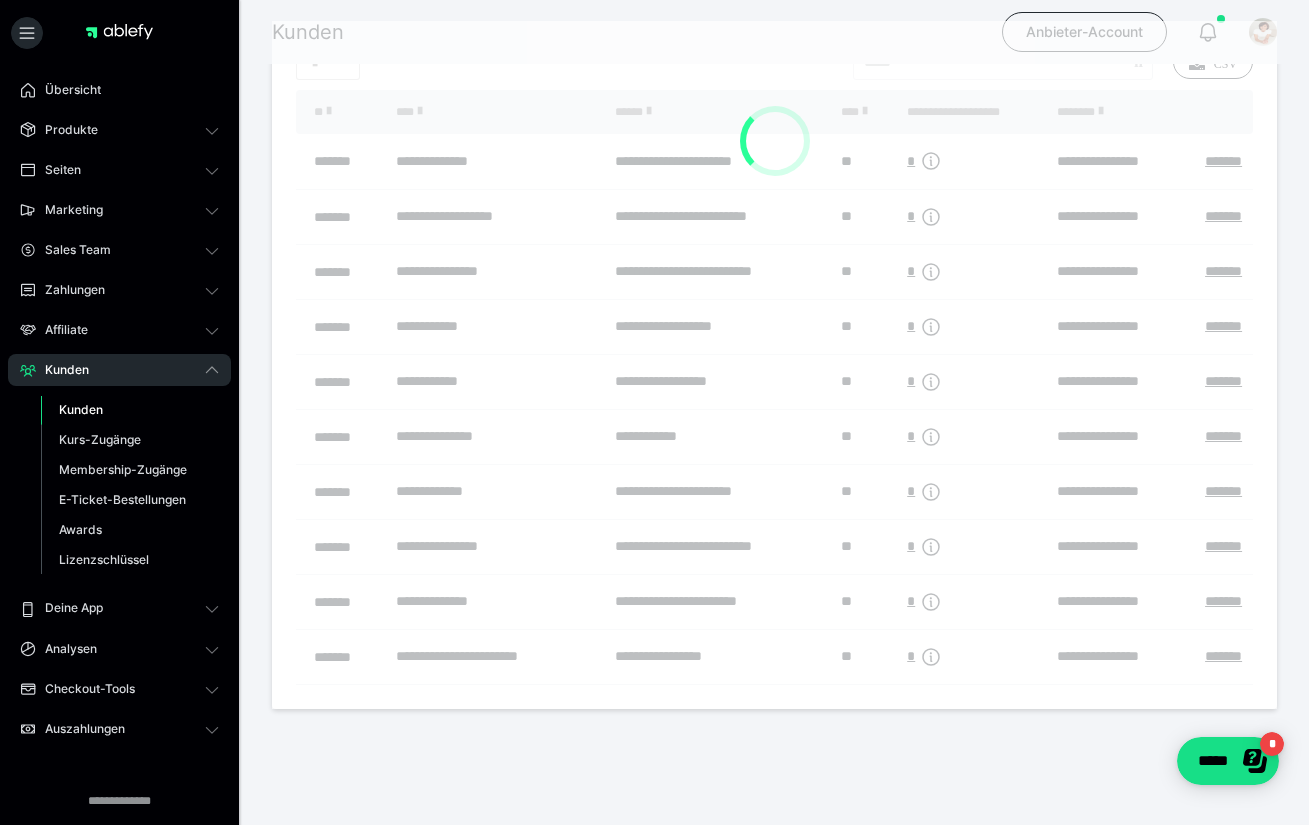 scroll, scrollTop: 0, scrollLeft: 0, axis: both 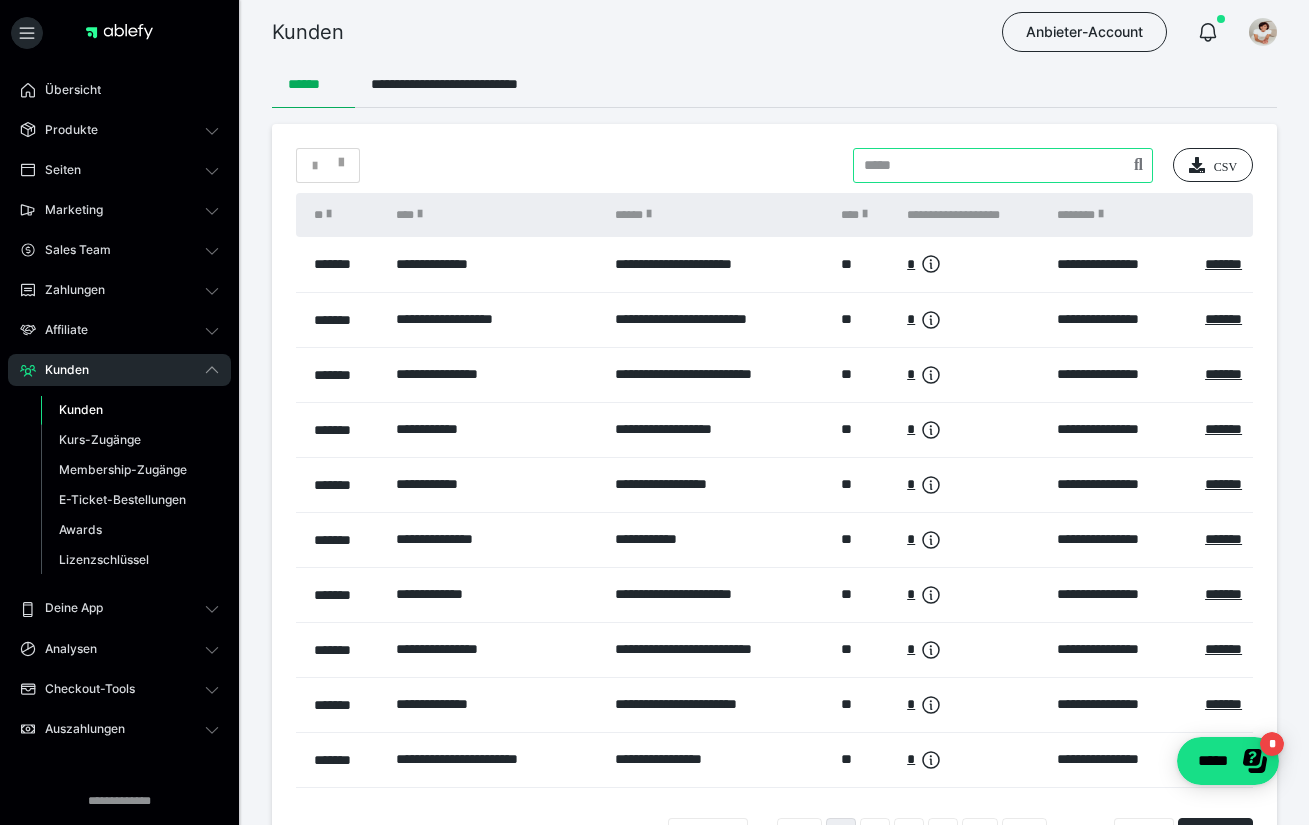 click at bounding box center [1003, 165] 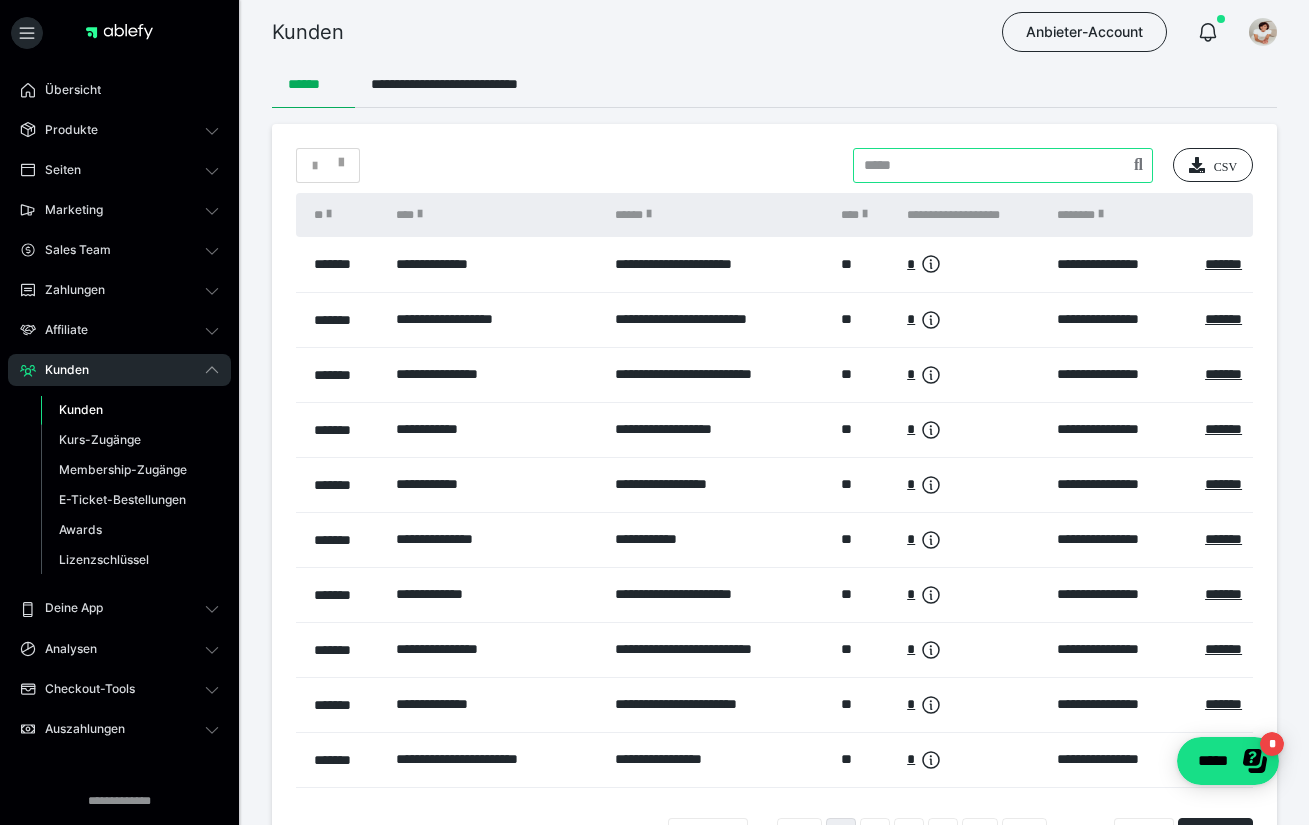 click at bounding box center [1003, 165] 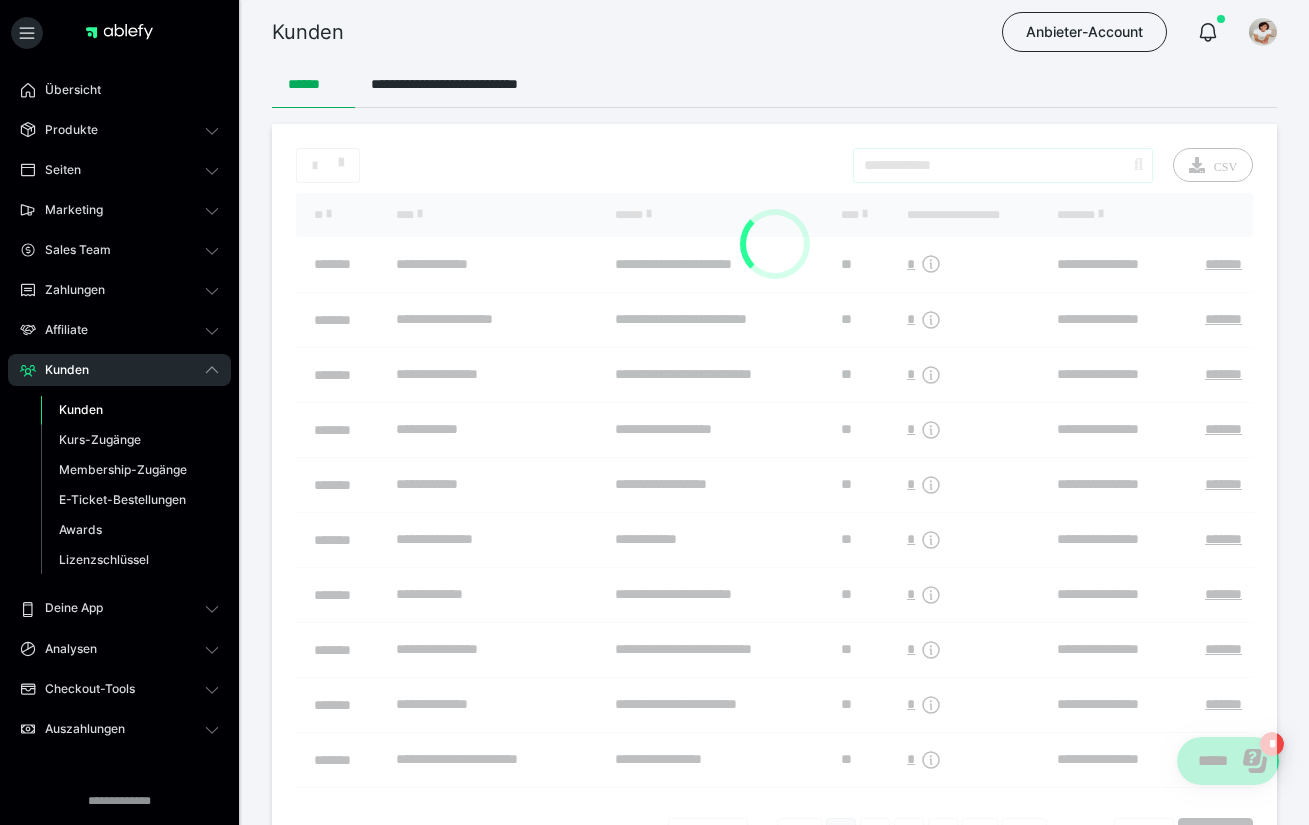 type on "**********" 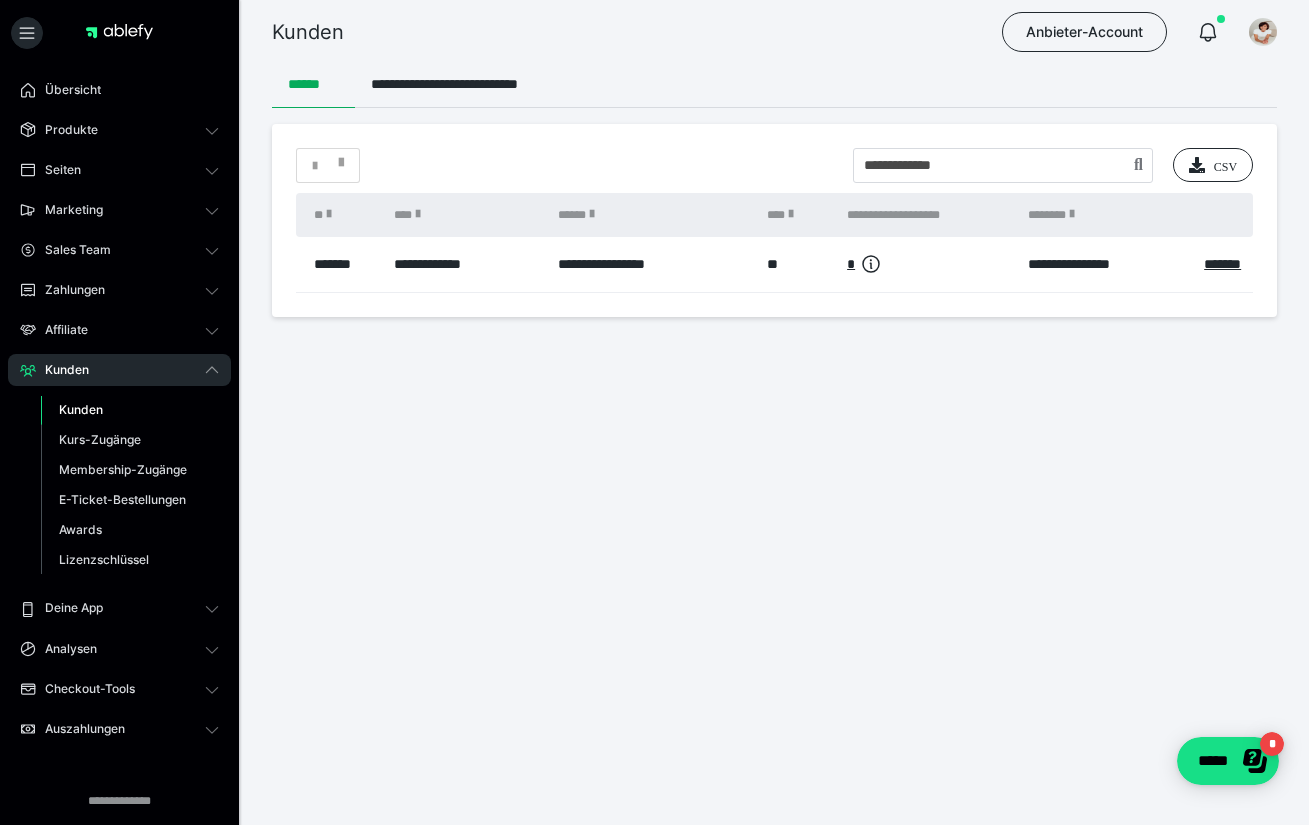 click on "**********" at bounding box center (654, 216) 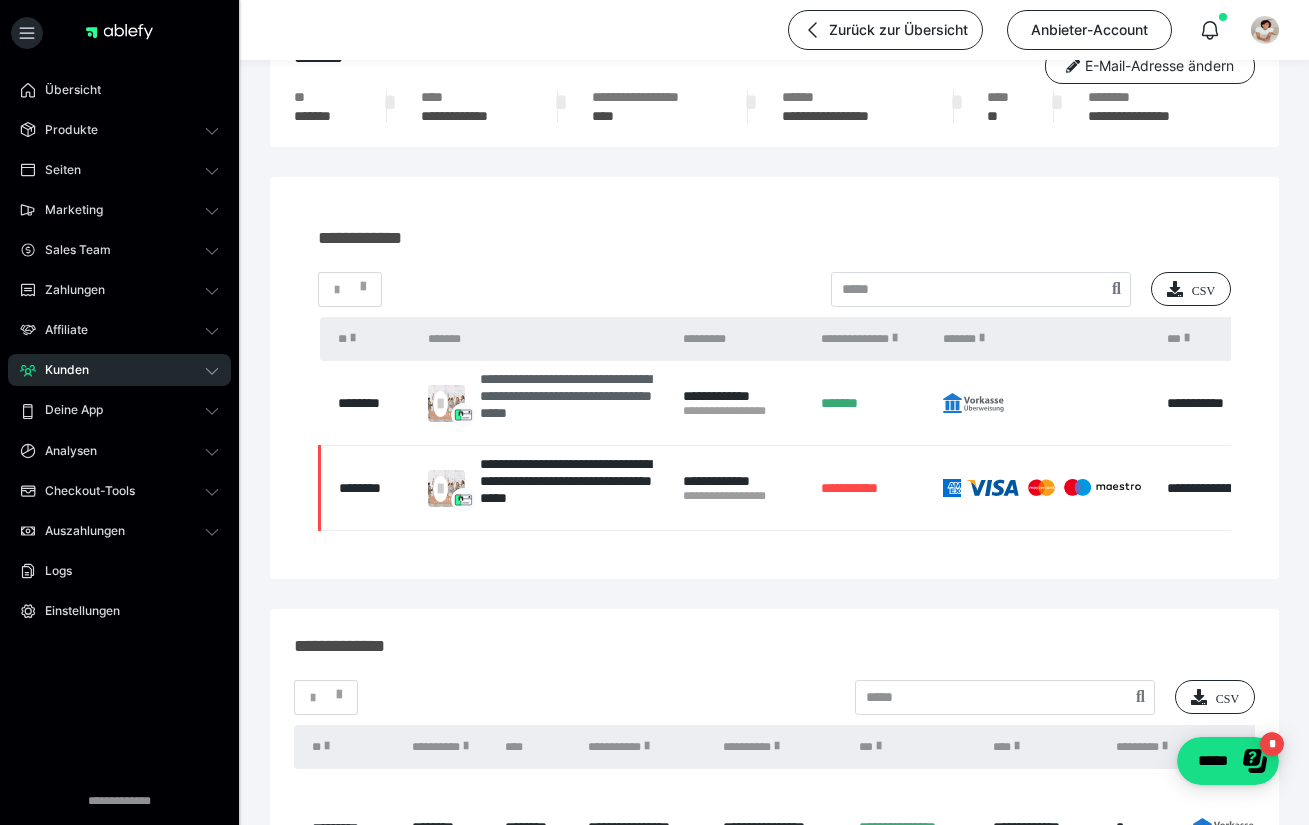 scroll, scrollTop: 45, scrollLeft: 0, axis: vertical 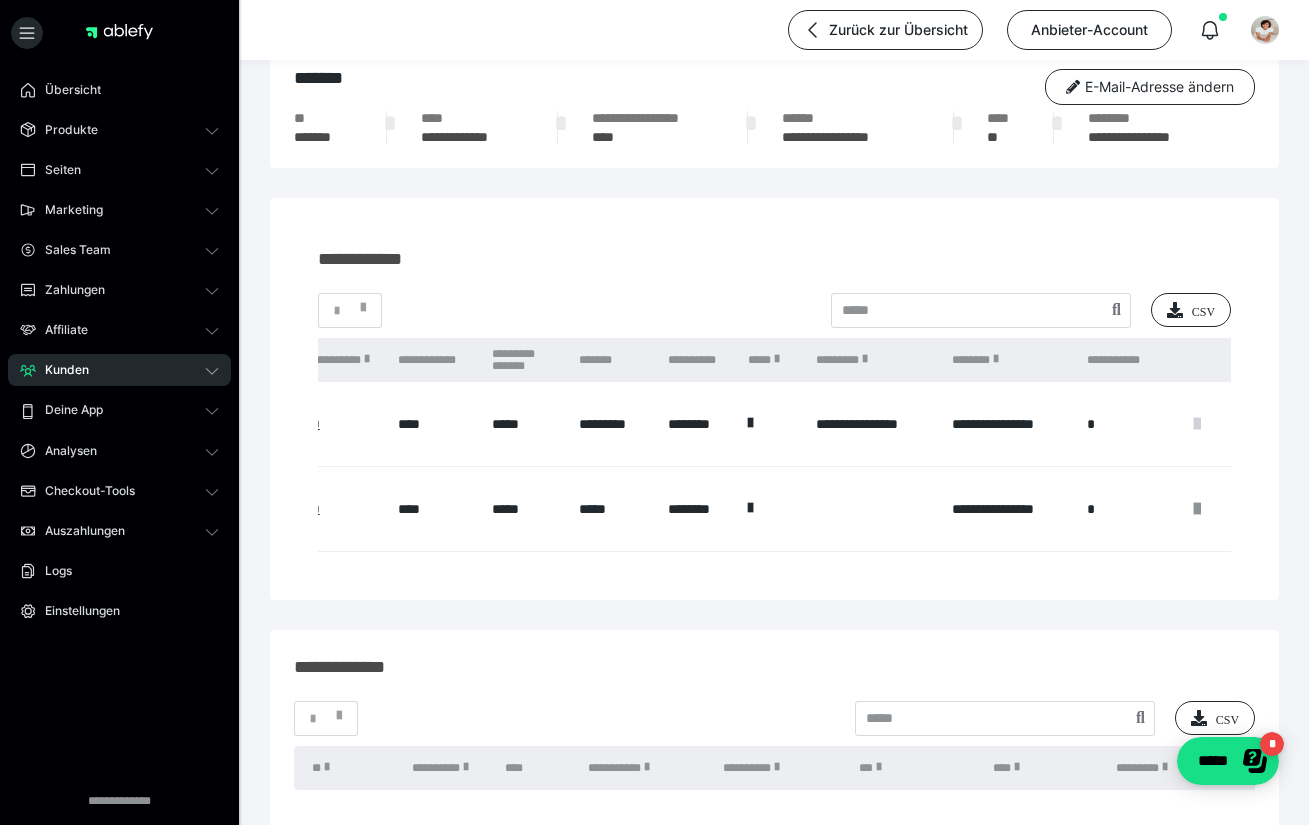 click at bounding box center [1197, 424] 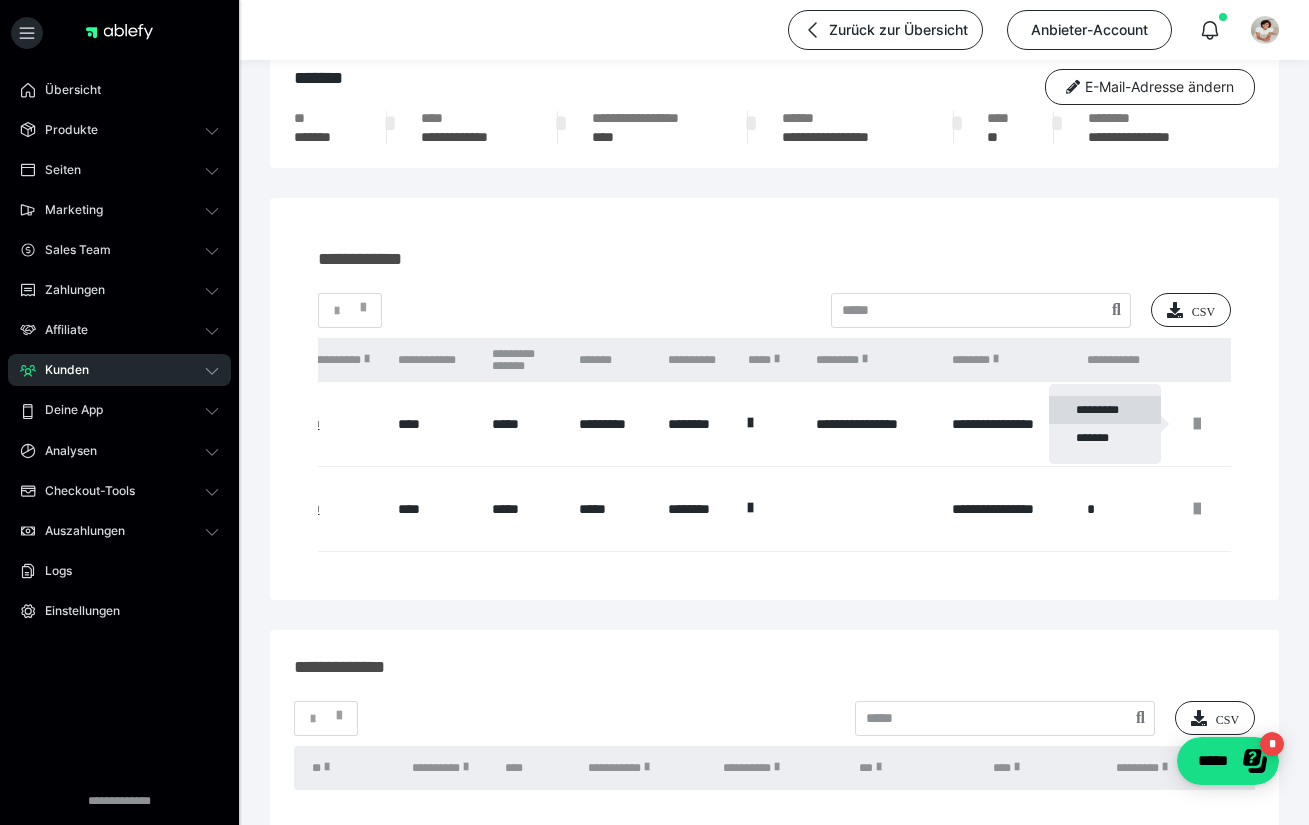 click on "*********" at bounding box center [1105, 410] 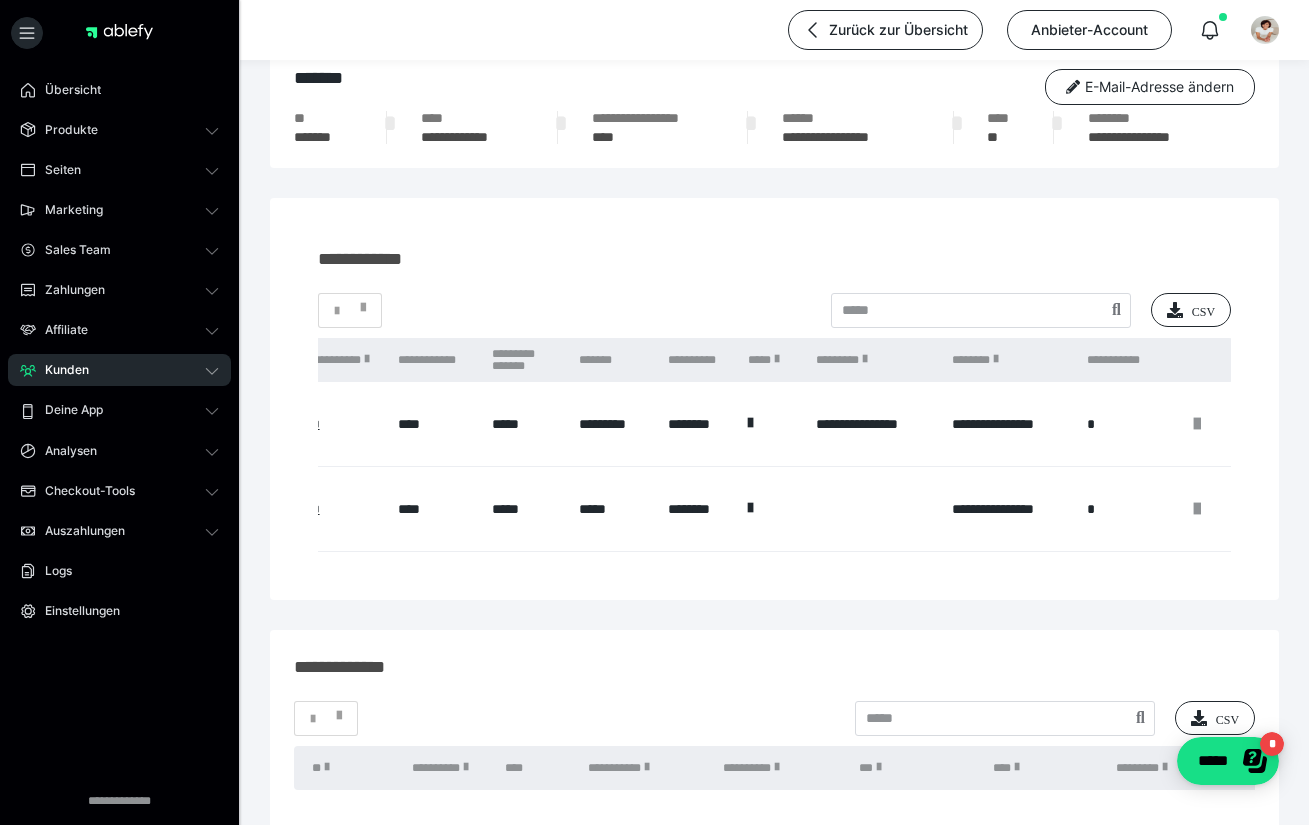 click on "Kunden" at bounding box center (60, 370) 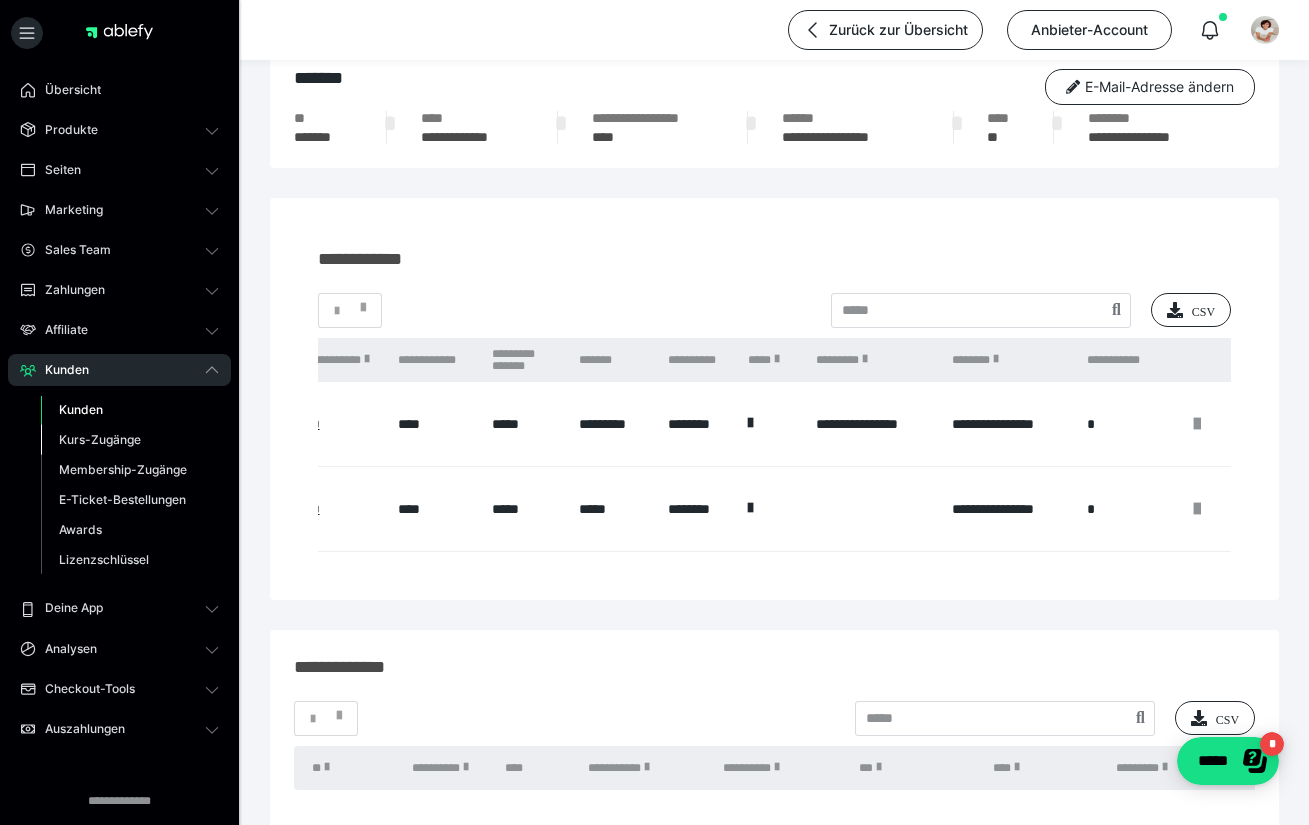 click on "Kurs-Zugänge" at bounding box center [100, 439] 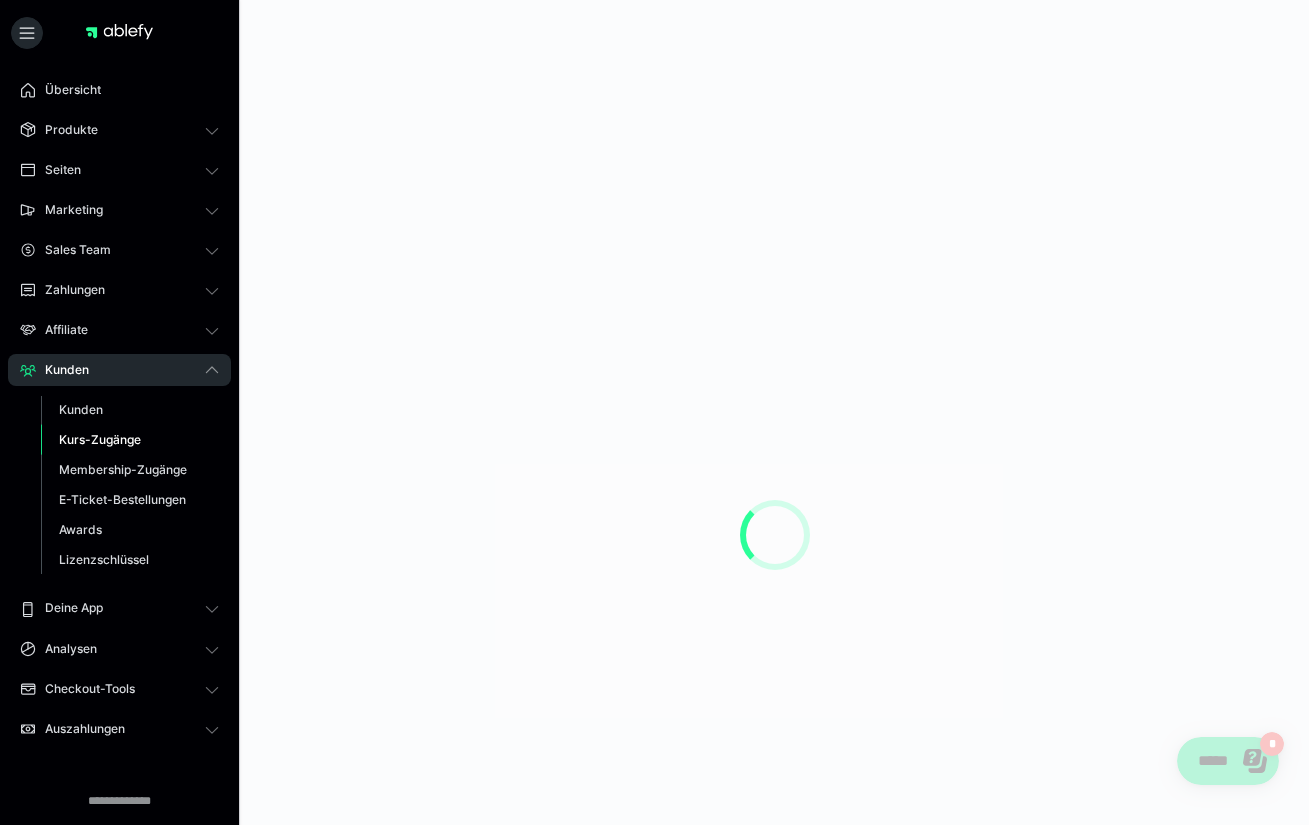scroll, scrollTop: 0, scrollLeft: 0, axis: both 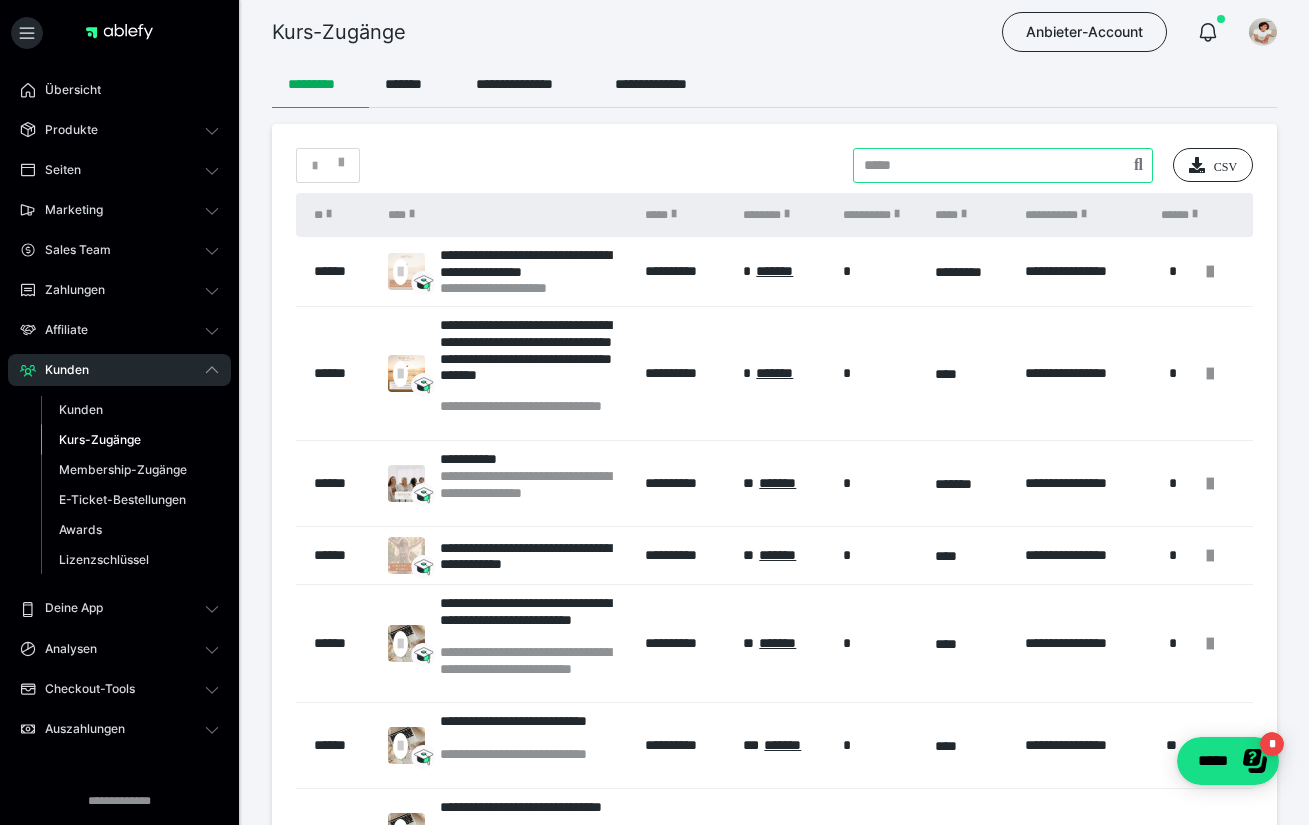 click at bounding box center [1003, 165] 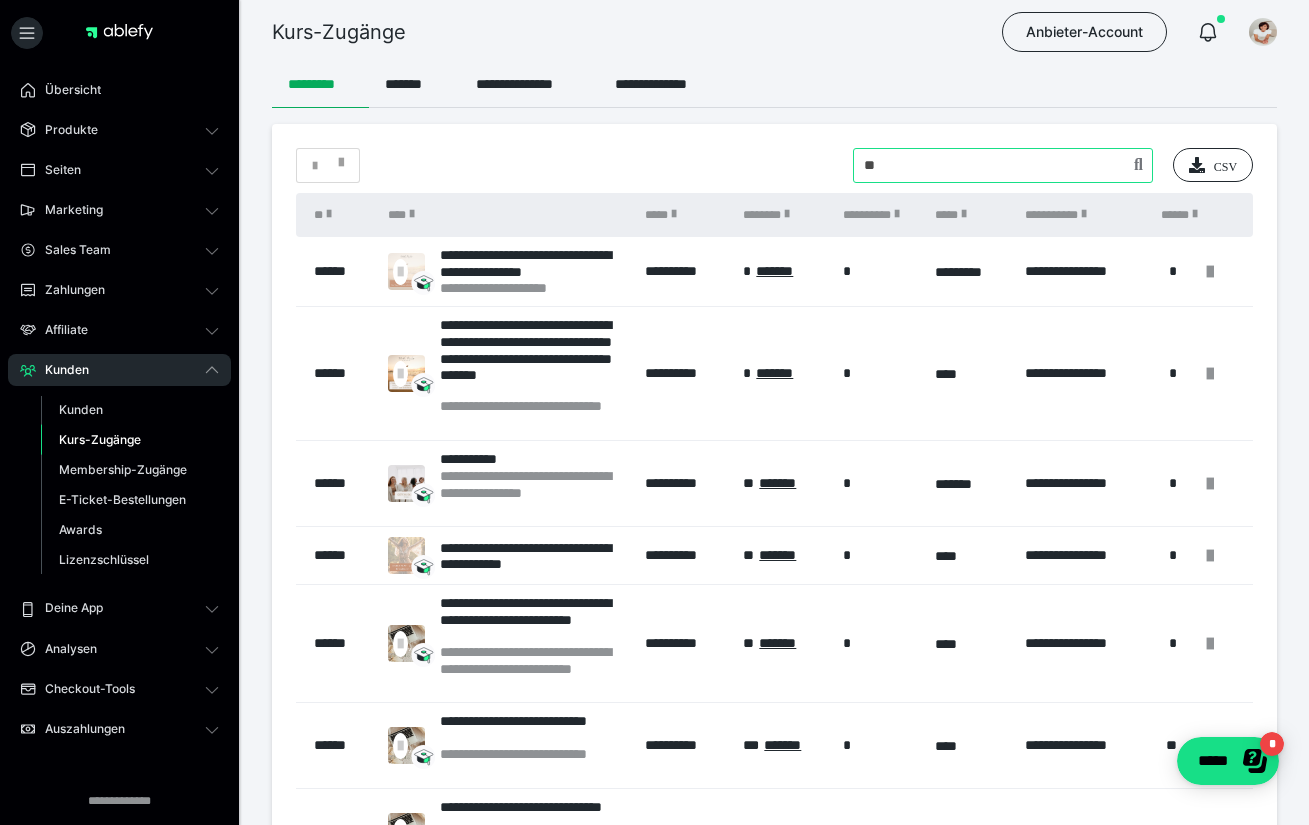 type on "*" 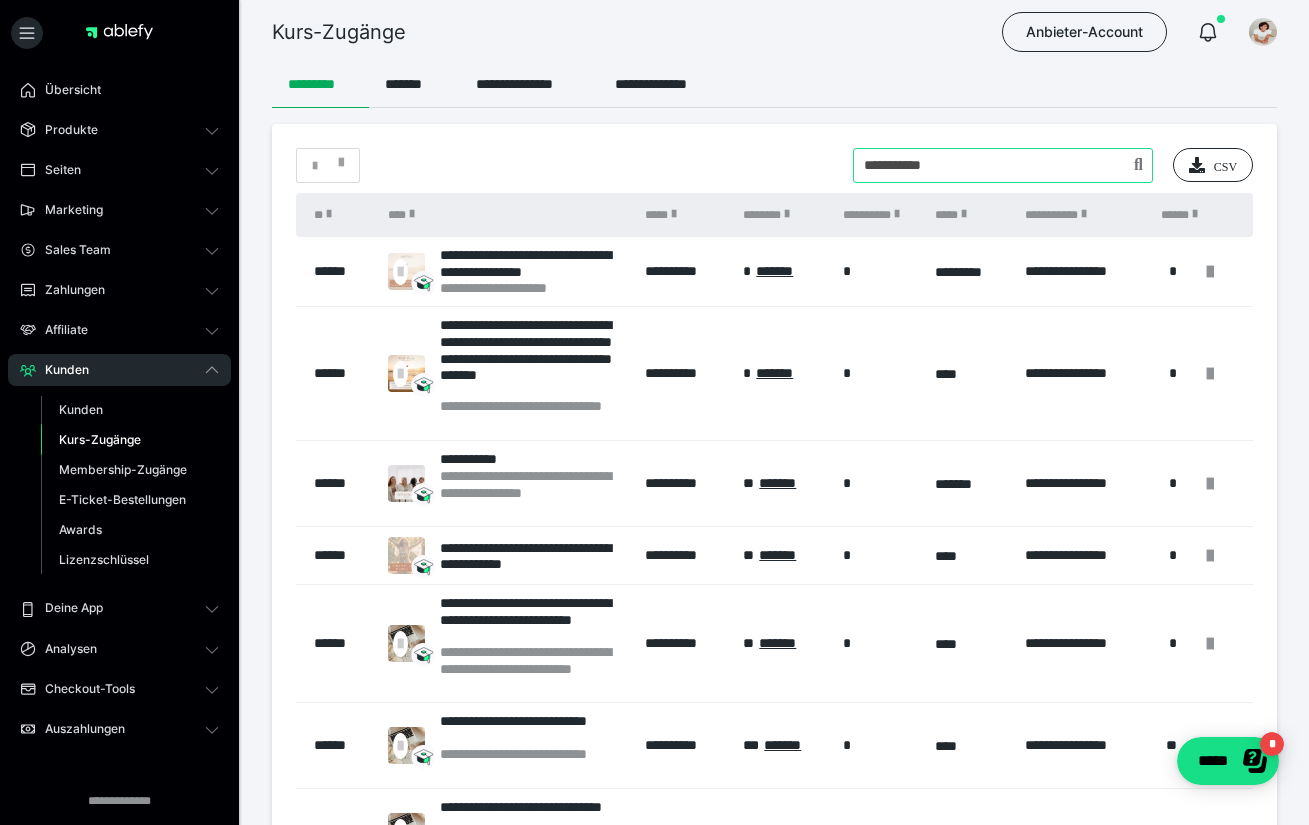 type on "**********" 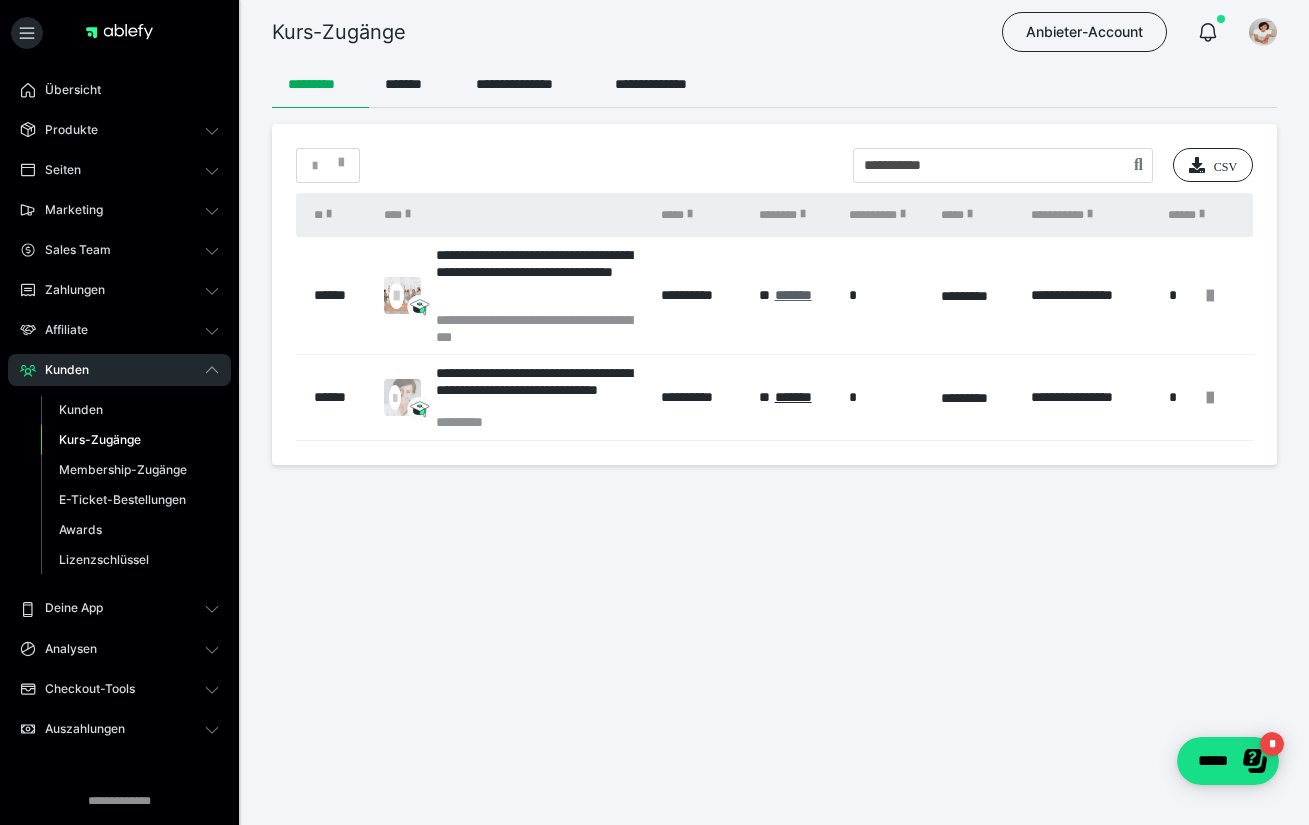 click on "*******" at bounding box center (793, 295) 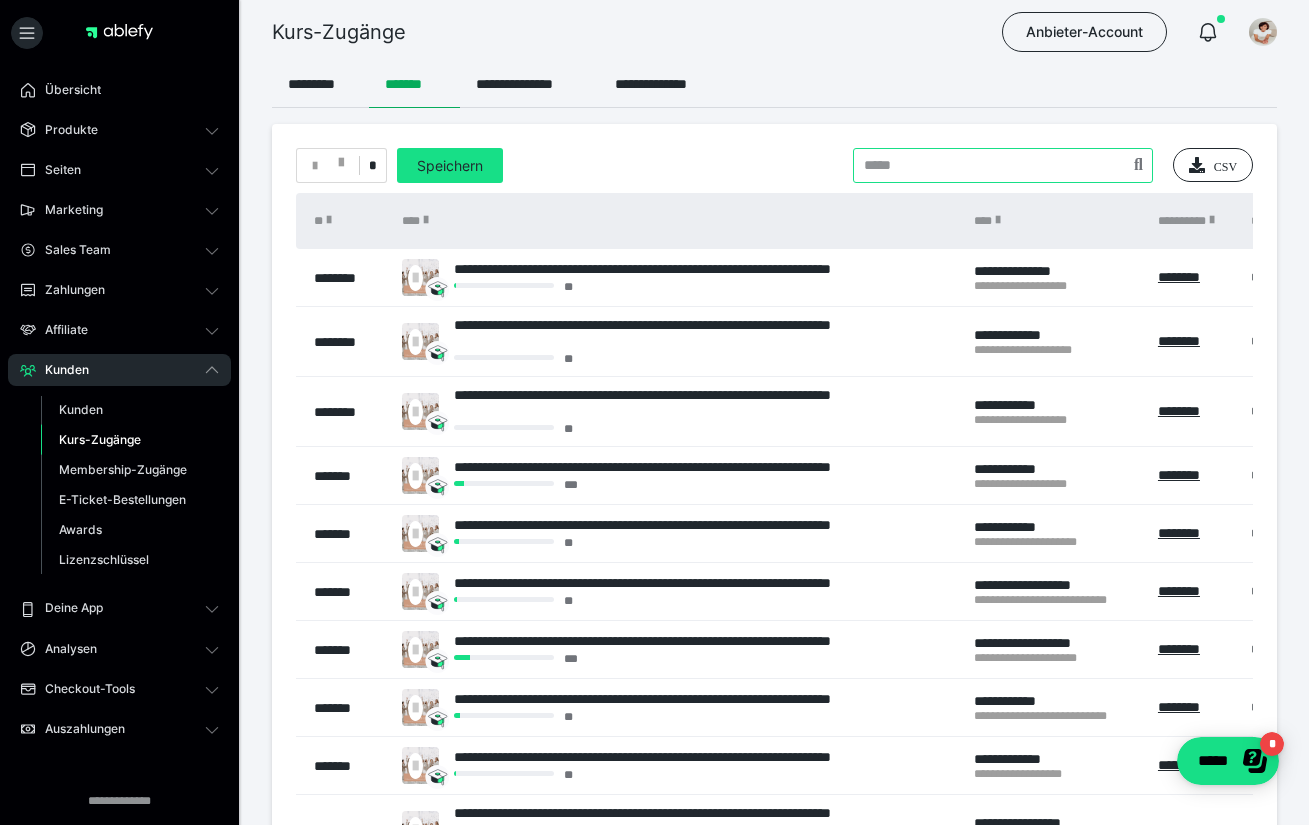click at bounding box center (1003, 165) 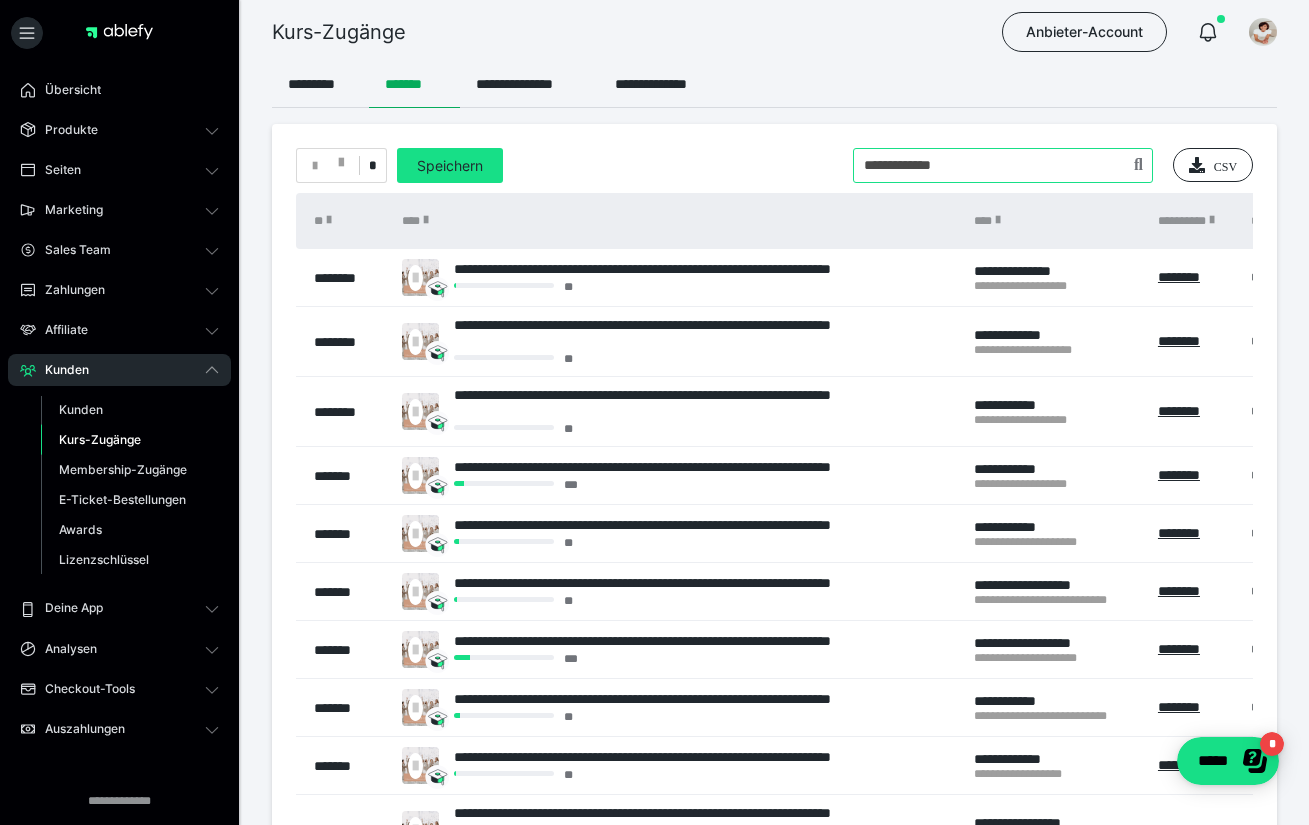 type on "**********" 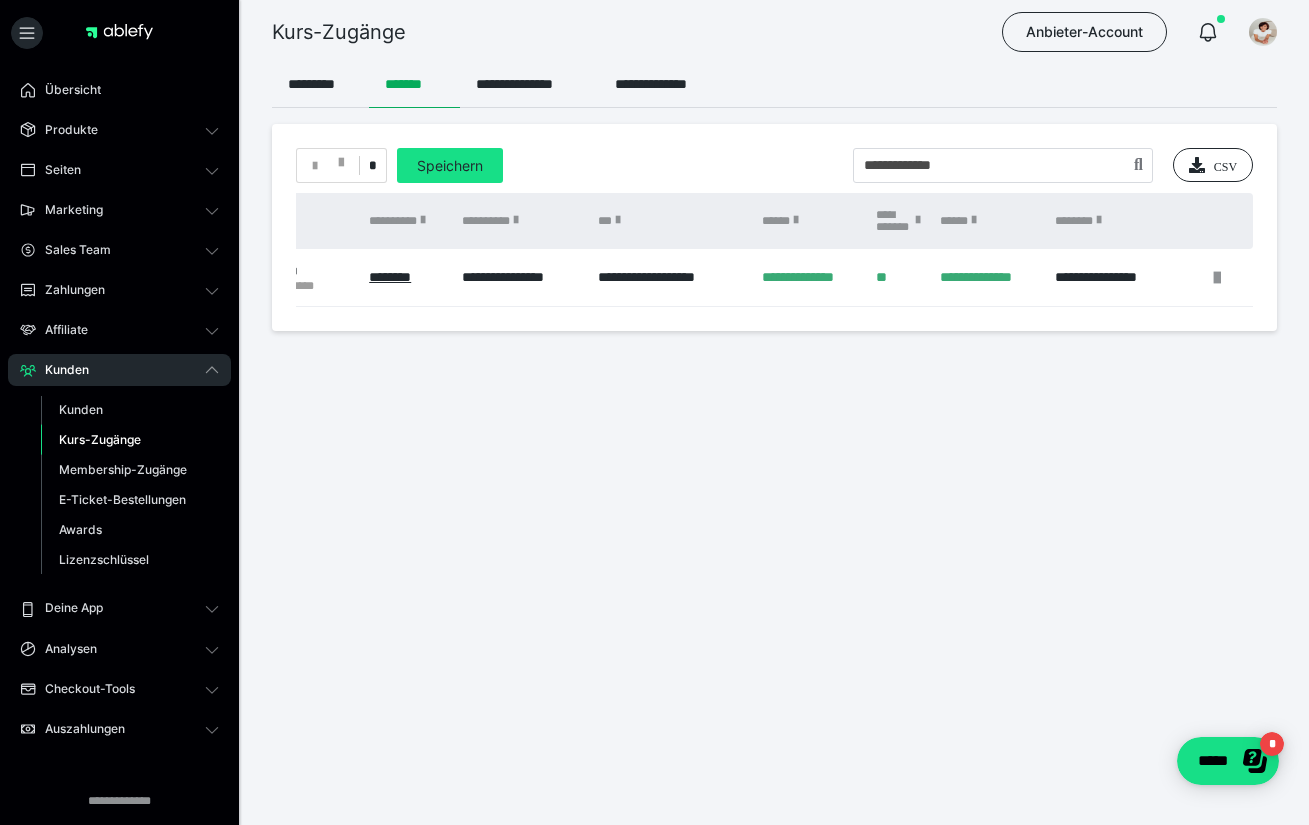 scroll, scrollTop: 0, scrollLeft: 735, axis: horizontal 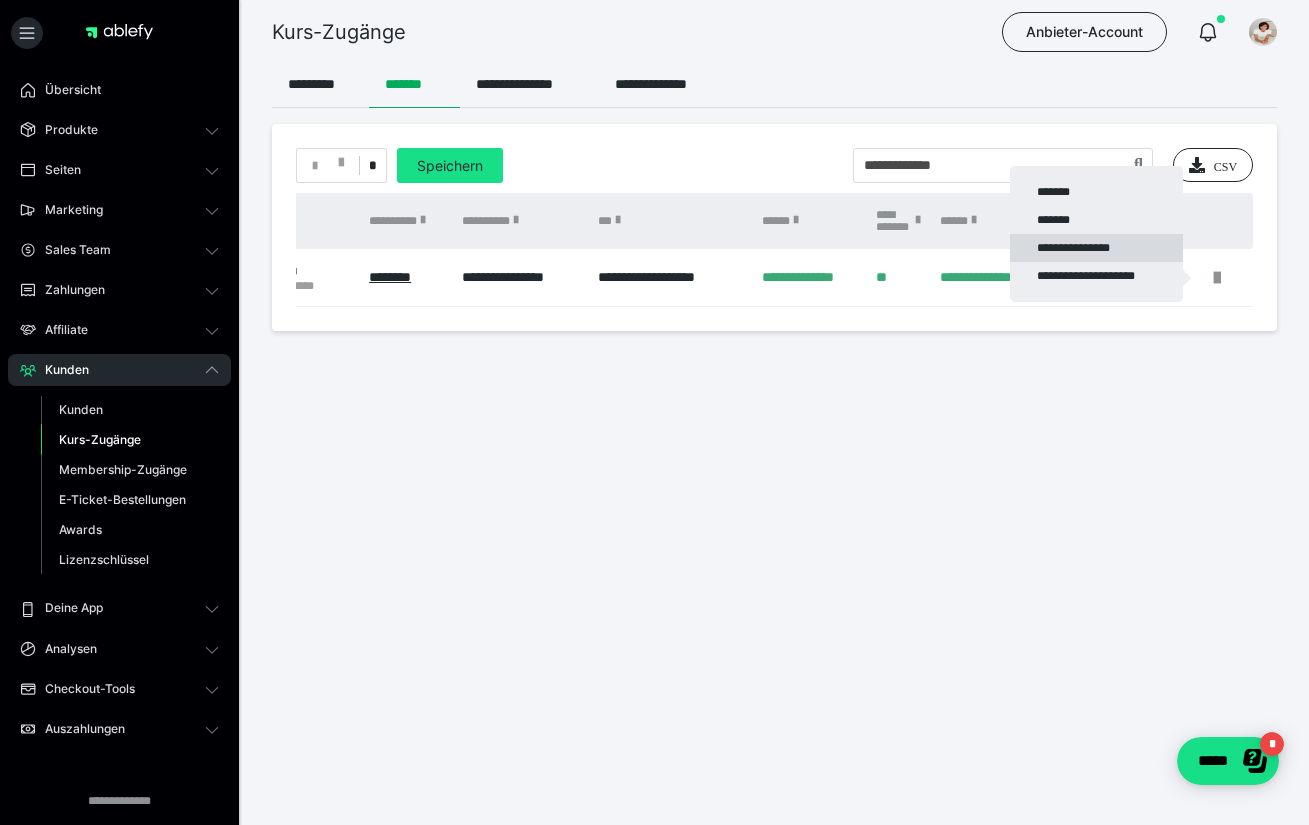 click on "**********" at bounding box center [1096, 248] 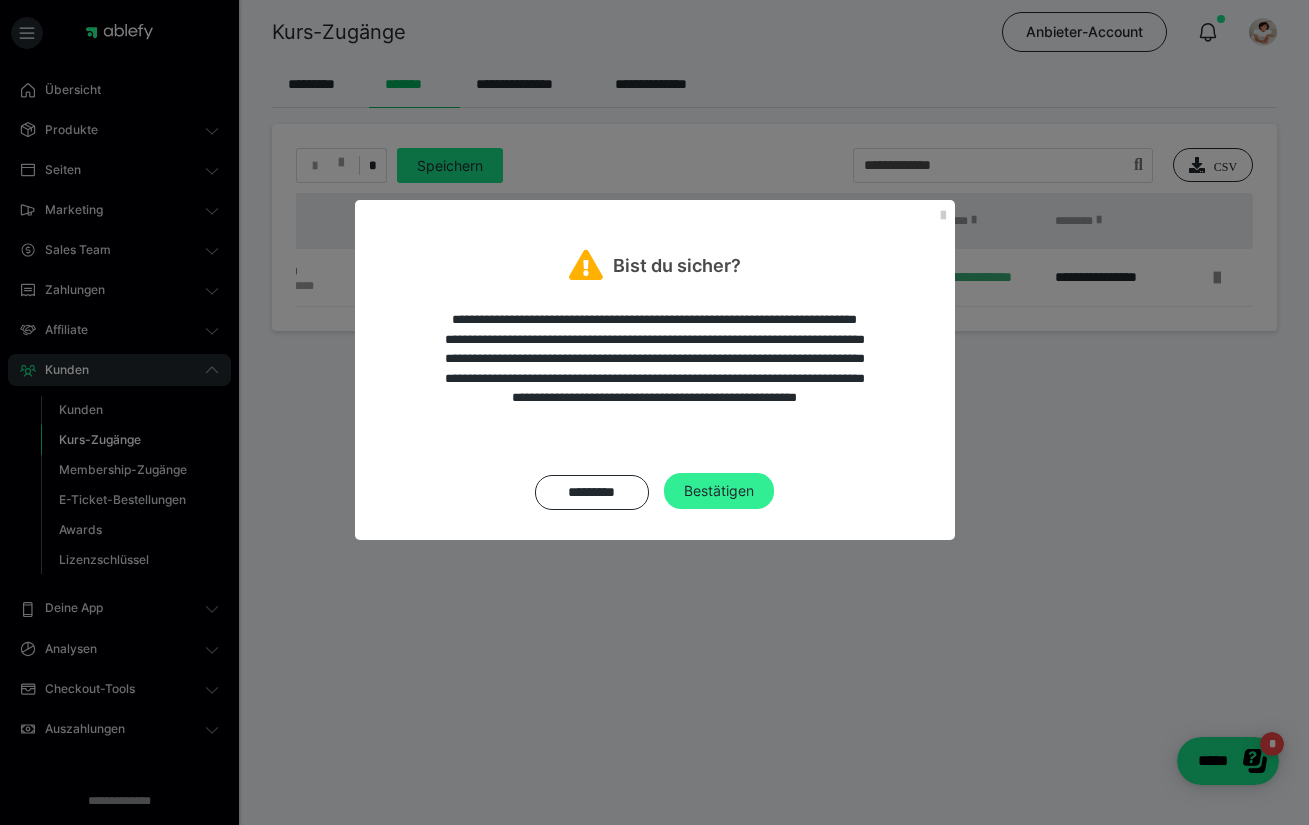 click on "Bestätigen" at bounding box center (719, 491) 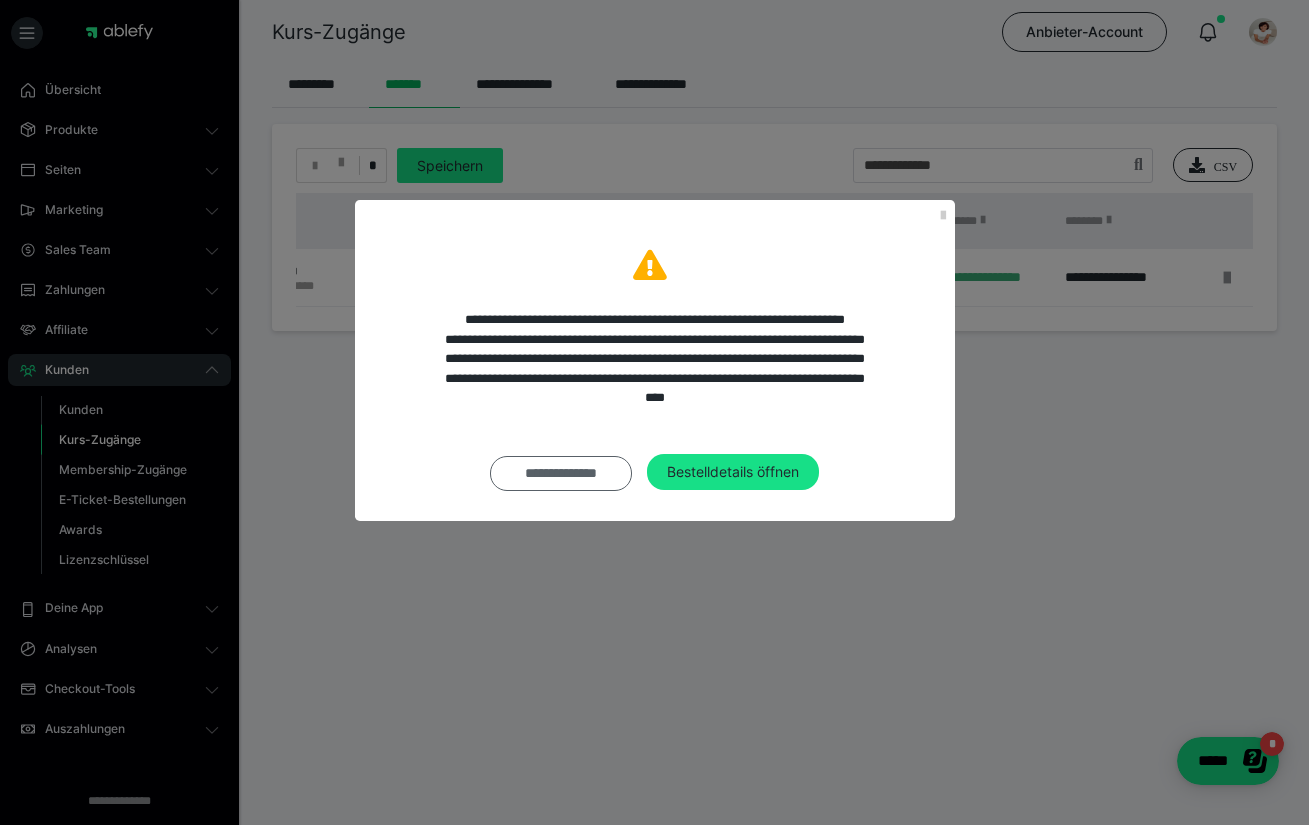 click on "**********" at bounding box center [561, 473] 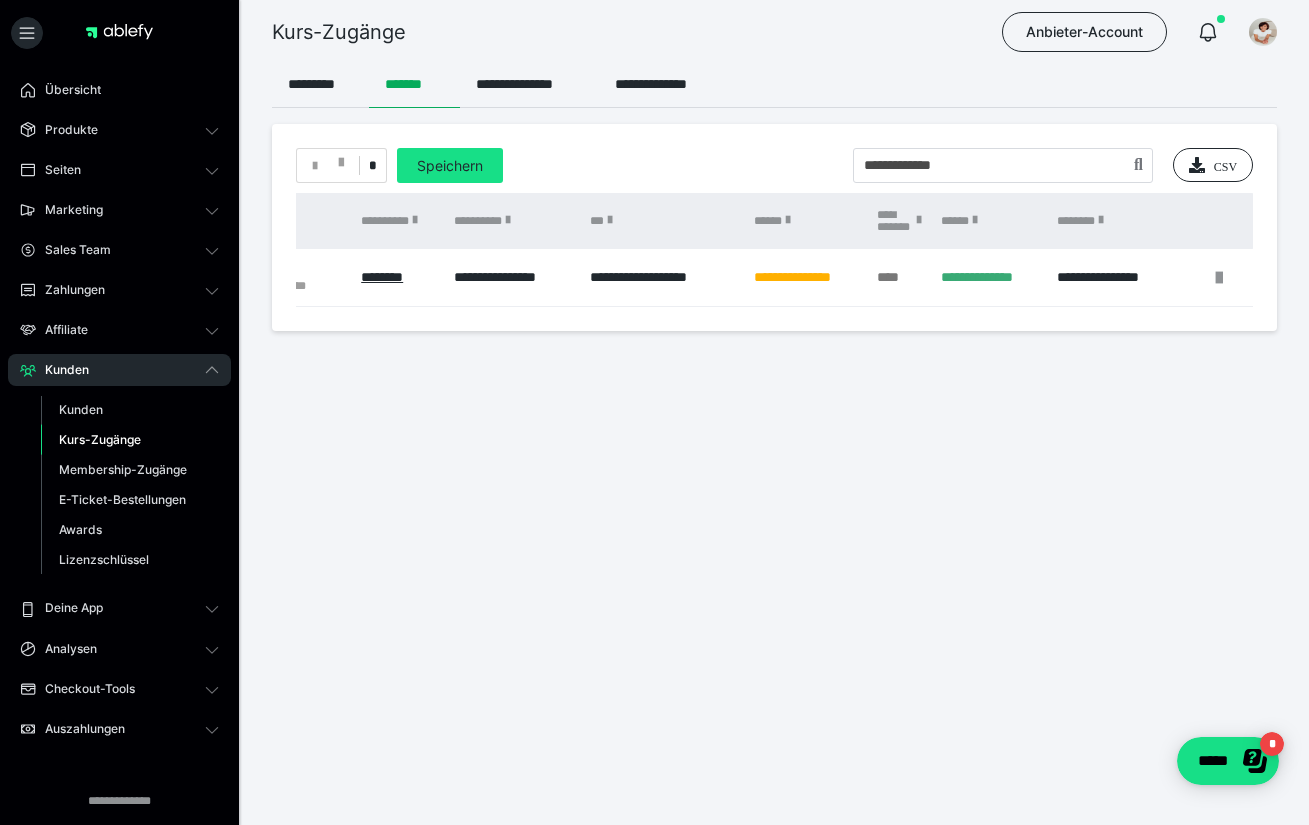 scroll, scrollTop: 0, scrollLeft: 745, axis: horizontal 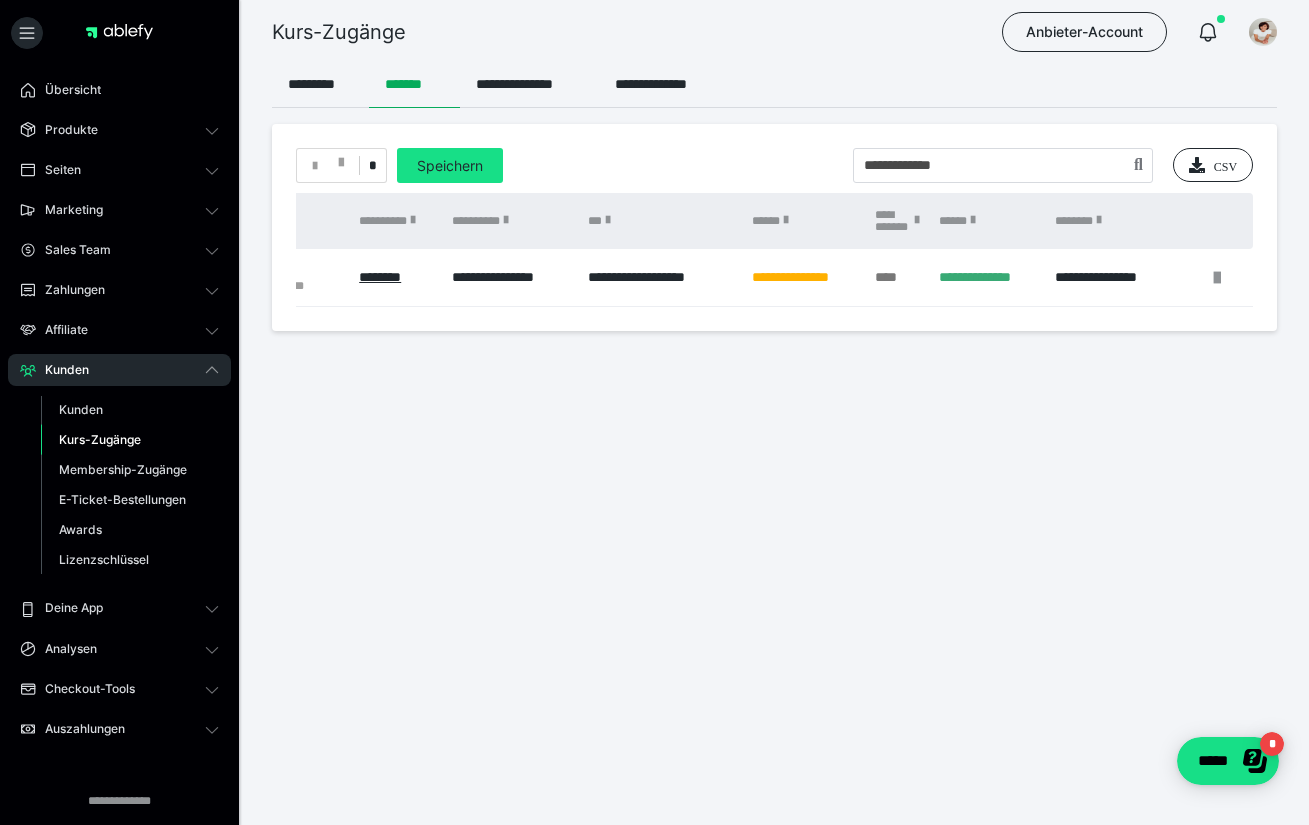 click on "**********" at bounding box center (654, 223) 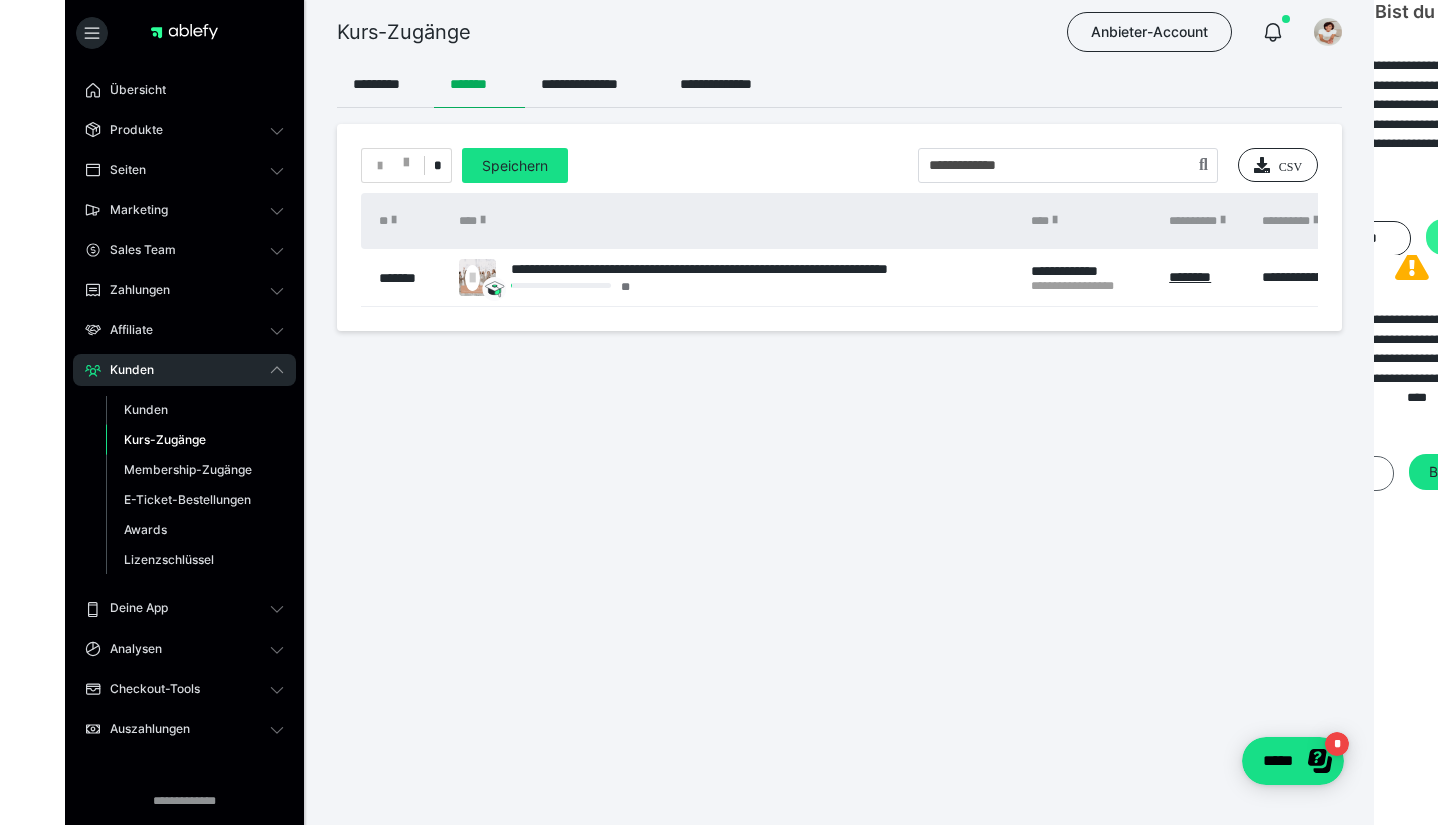 scroll, scrollTop: 0, scrollLeft: 0, axis: both 